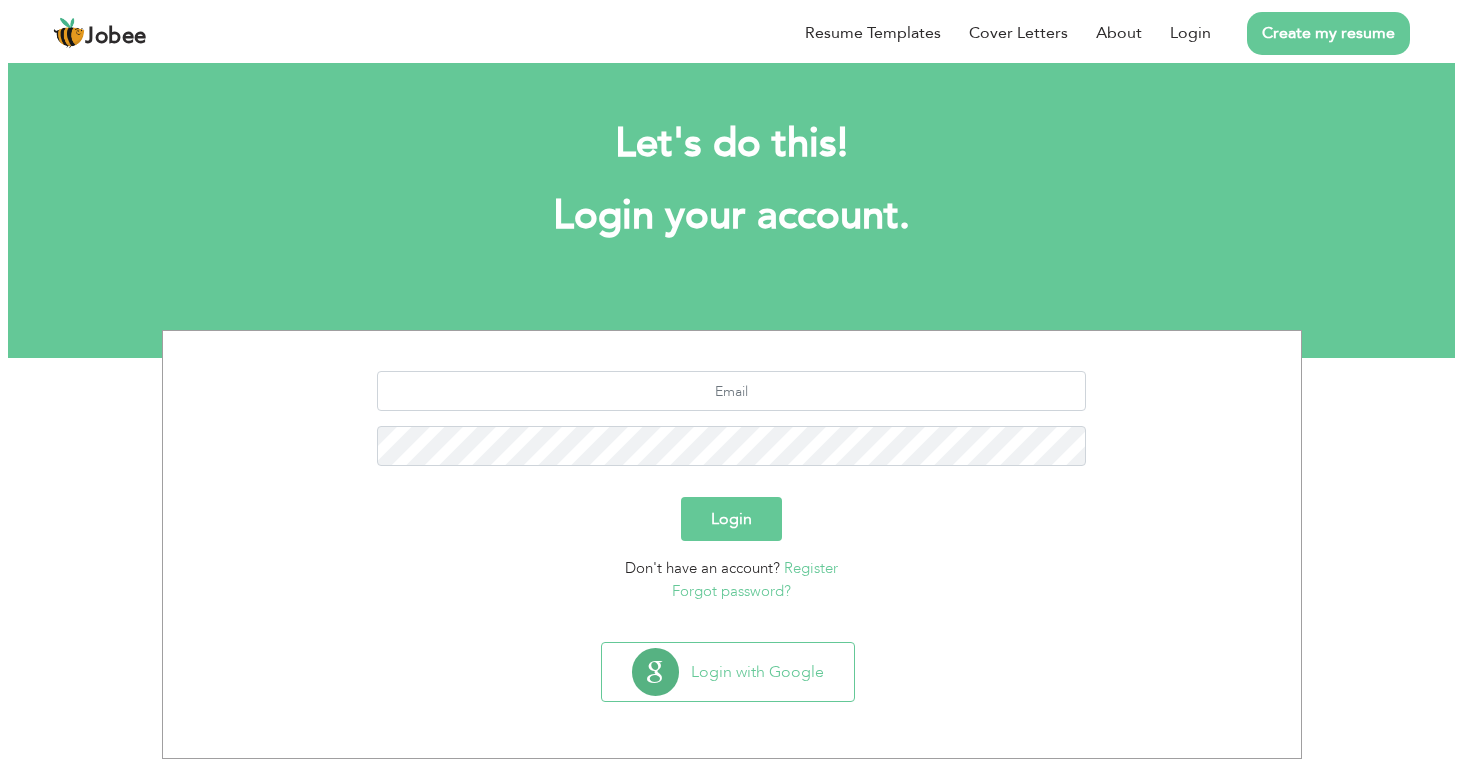 scroll, scrollTop: 0, scrollLeft: 0, axis: both 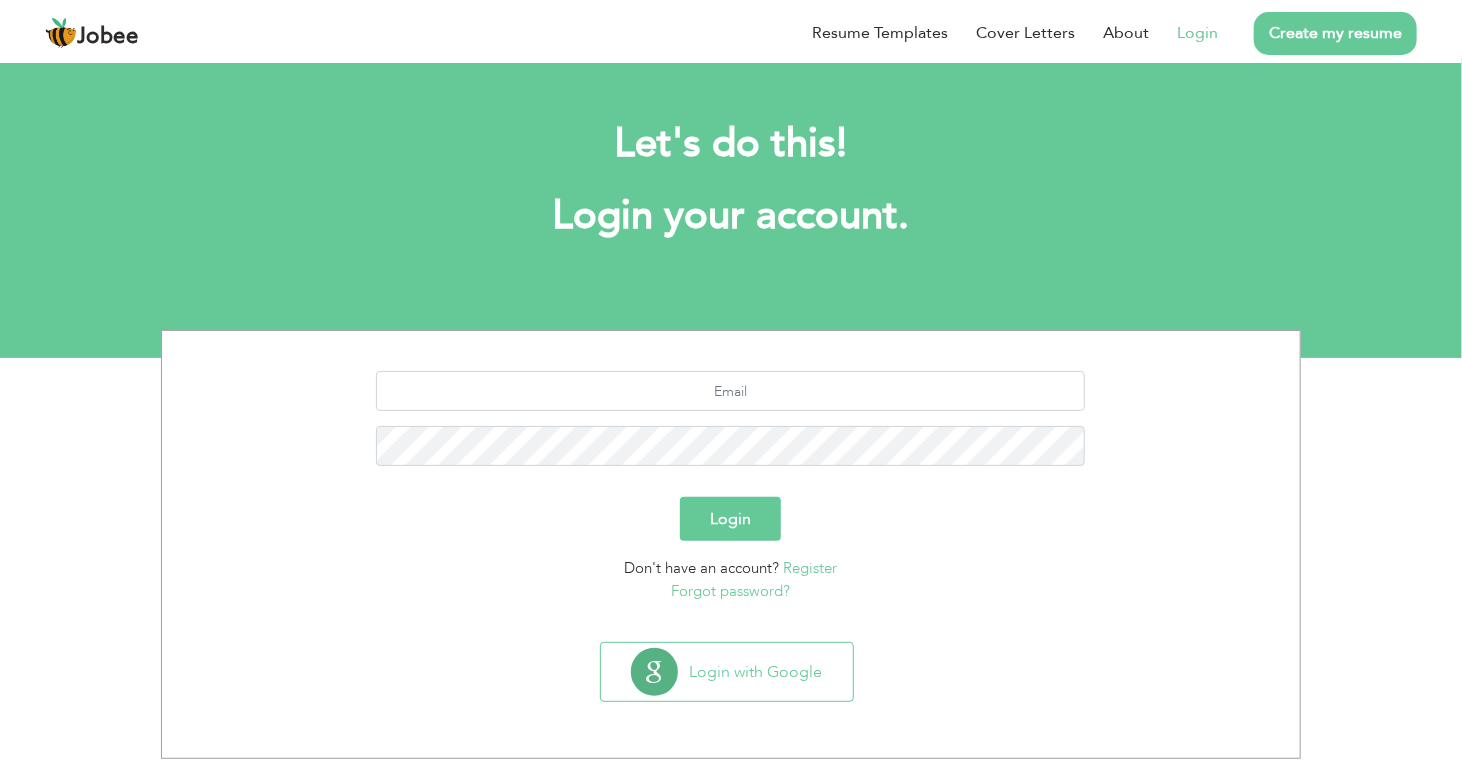 click on "Login" at bounding box center [1197, 33] 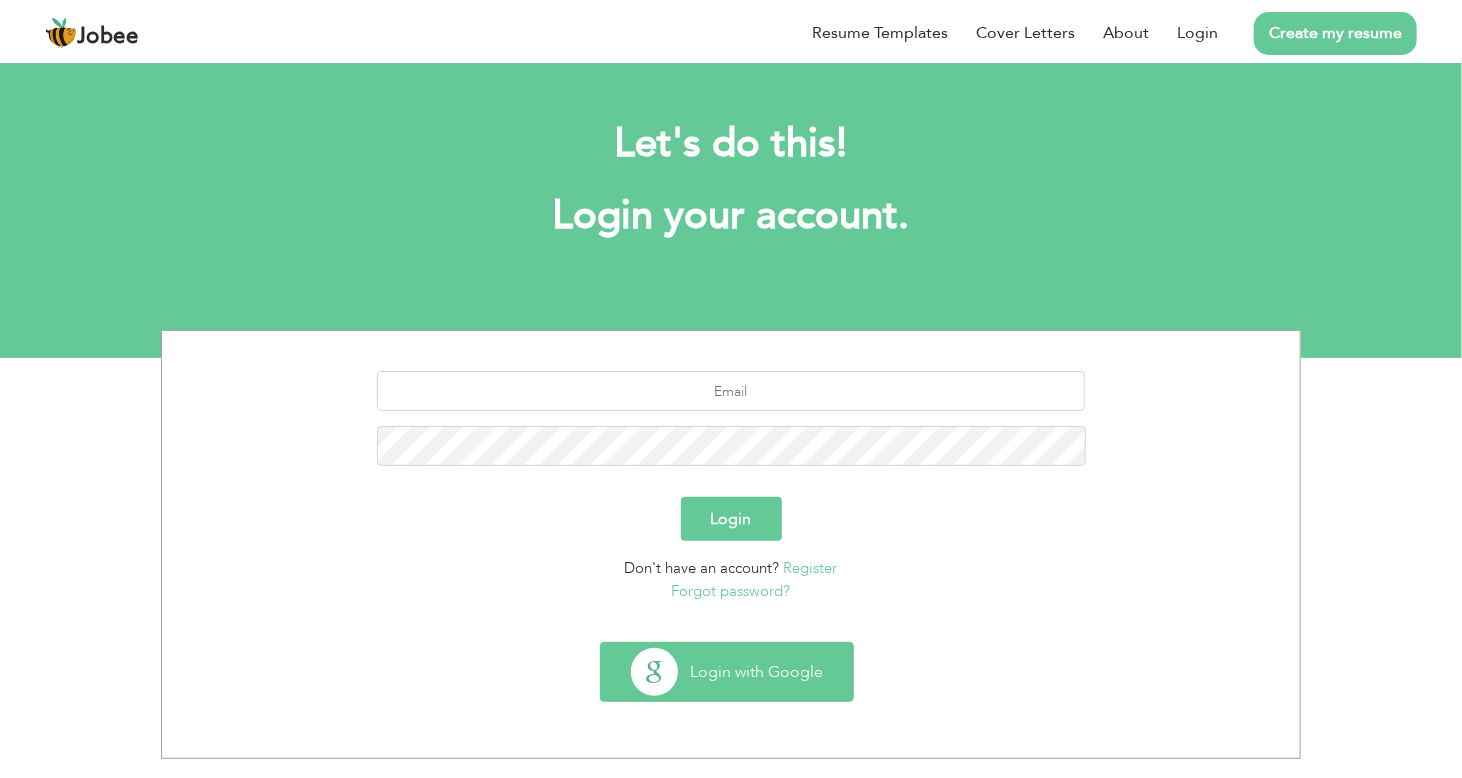 drag, startPoint x: 768, startPoint y: 699, endPoint x: 690, endPoint y: 681, distance: 80.04999 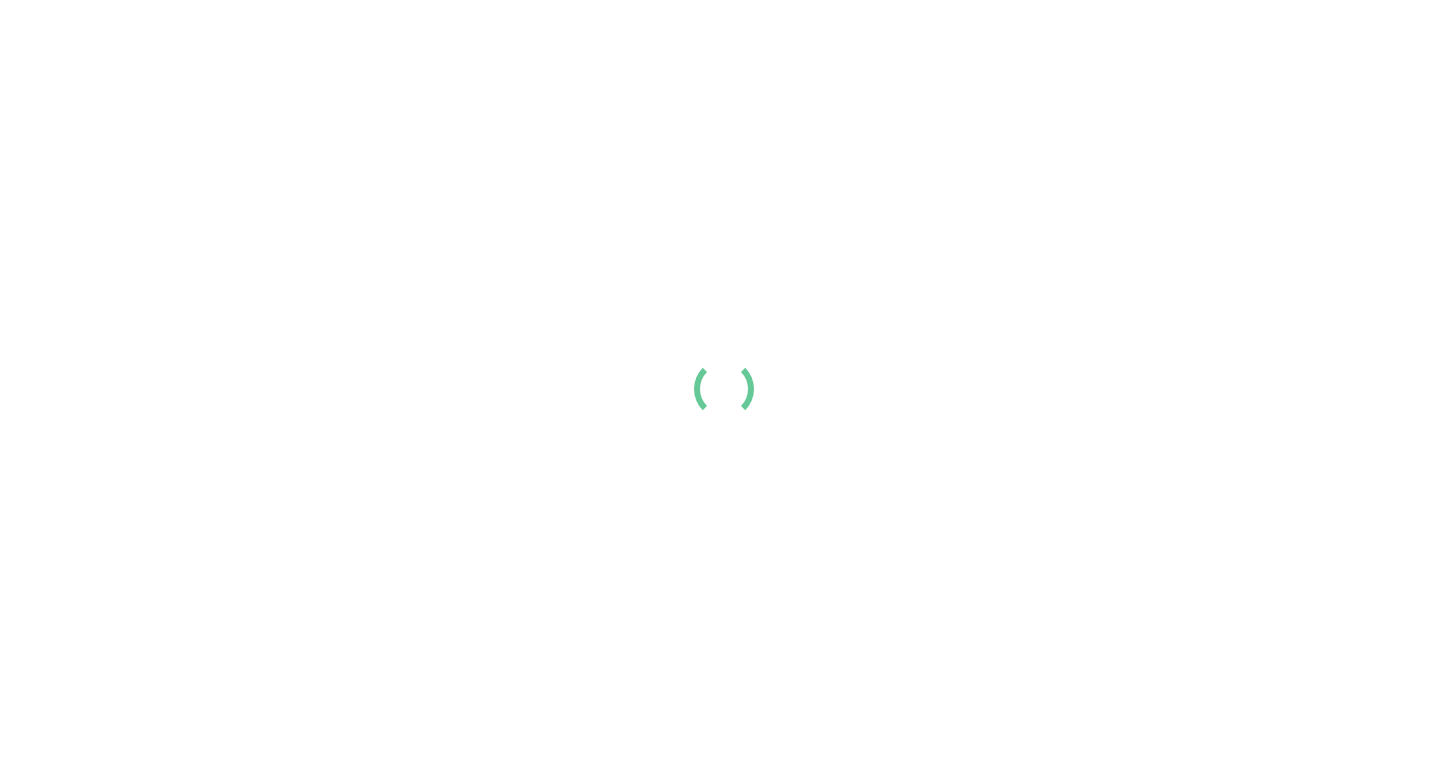 scroll, scrollTop: 0, scrollLeft: 0, axis: both 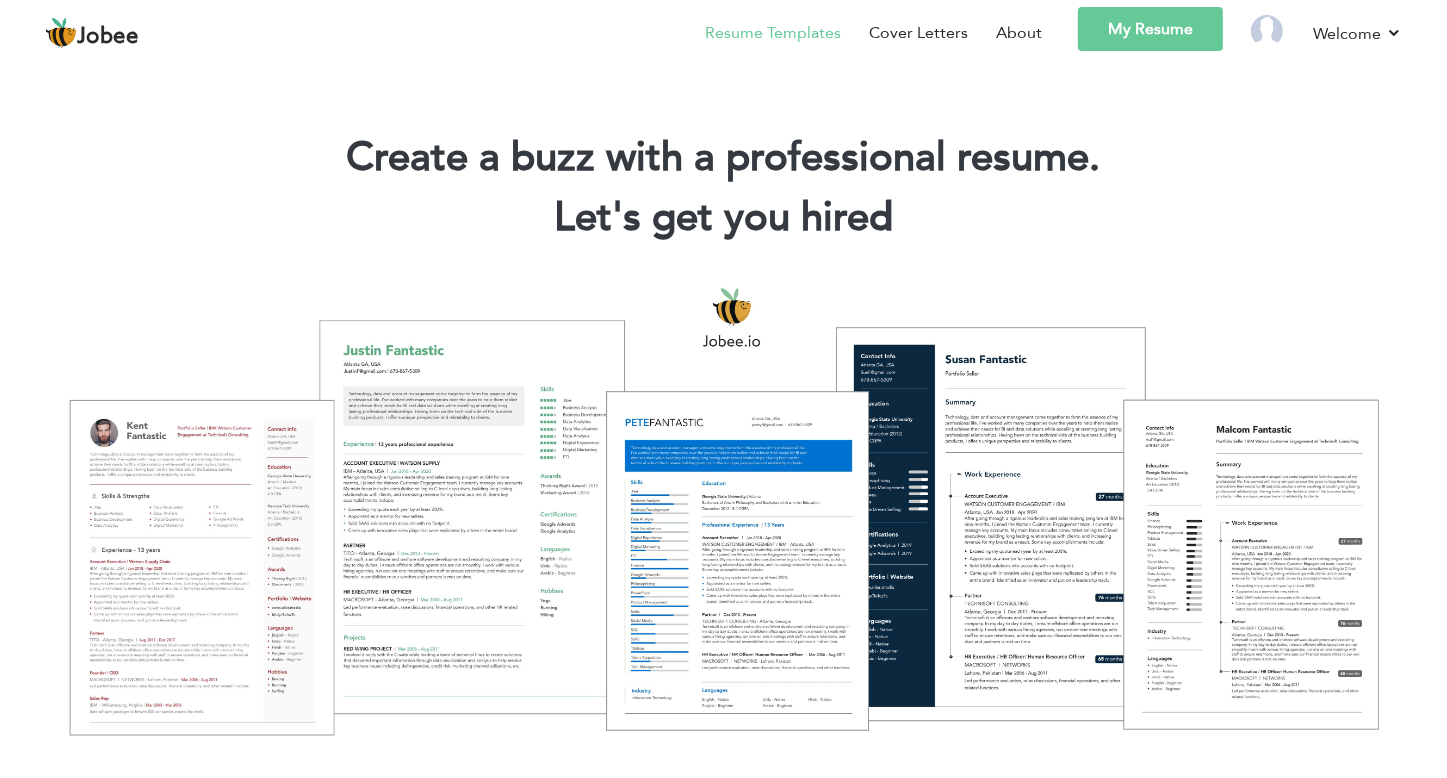 click on "Resume Templates" at bounding box center [773, 33] 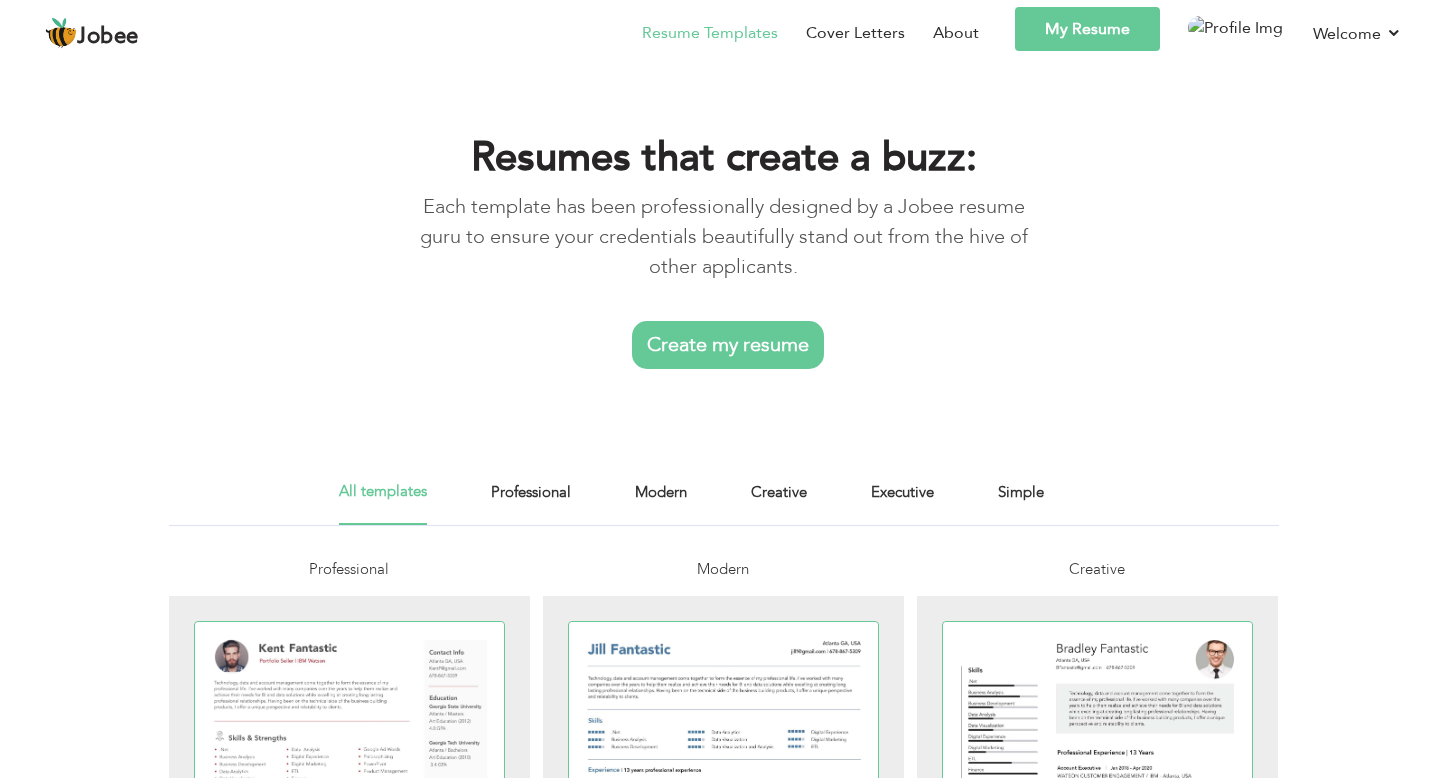 scroll, scrollTop: 0, scrollLeft: 0, axis: both 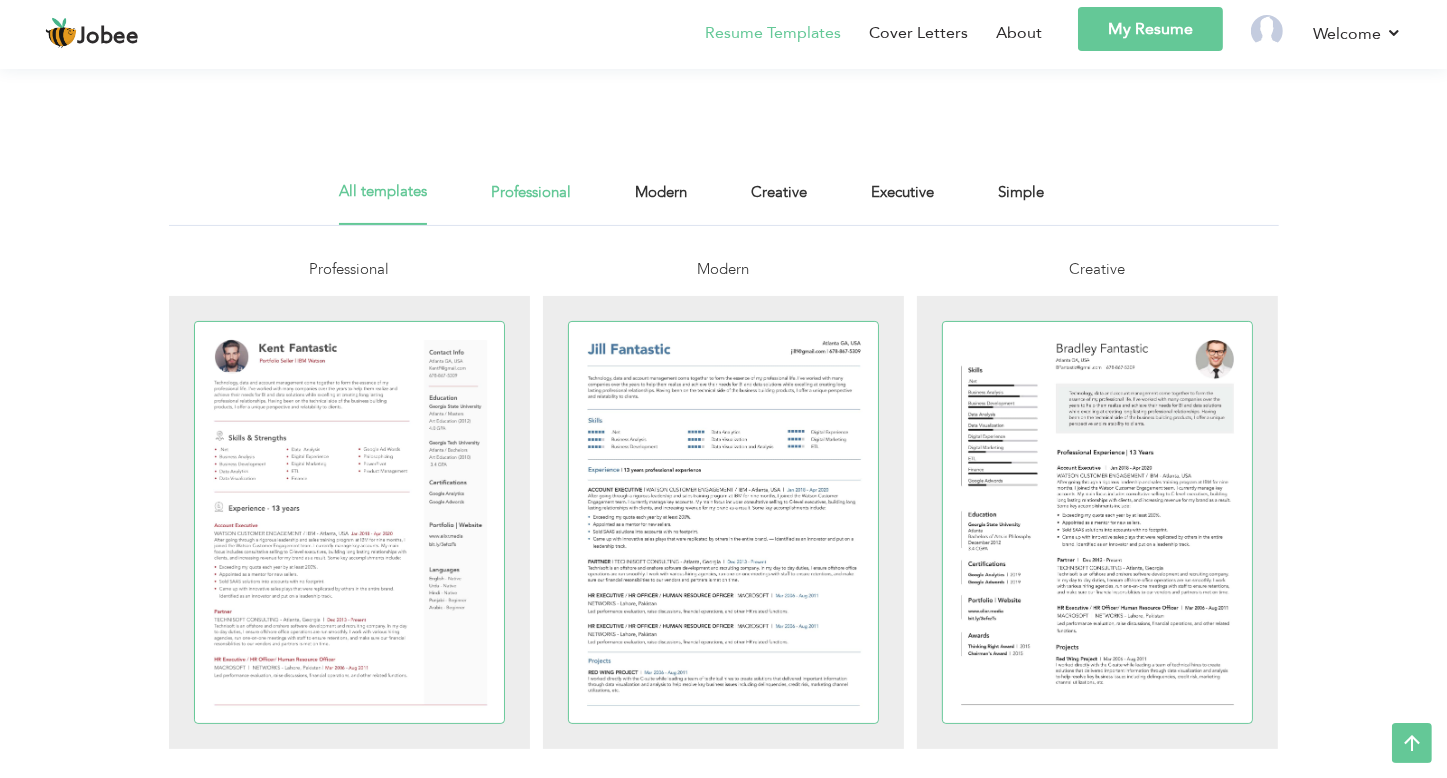 click on "Professional" at bounding box center (531, 202) 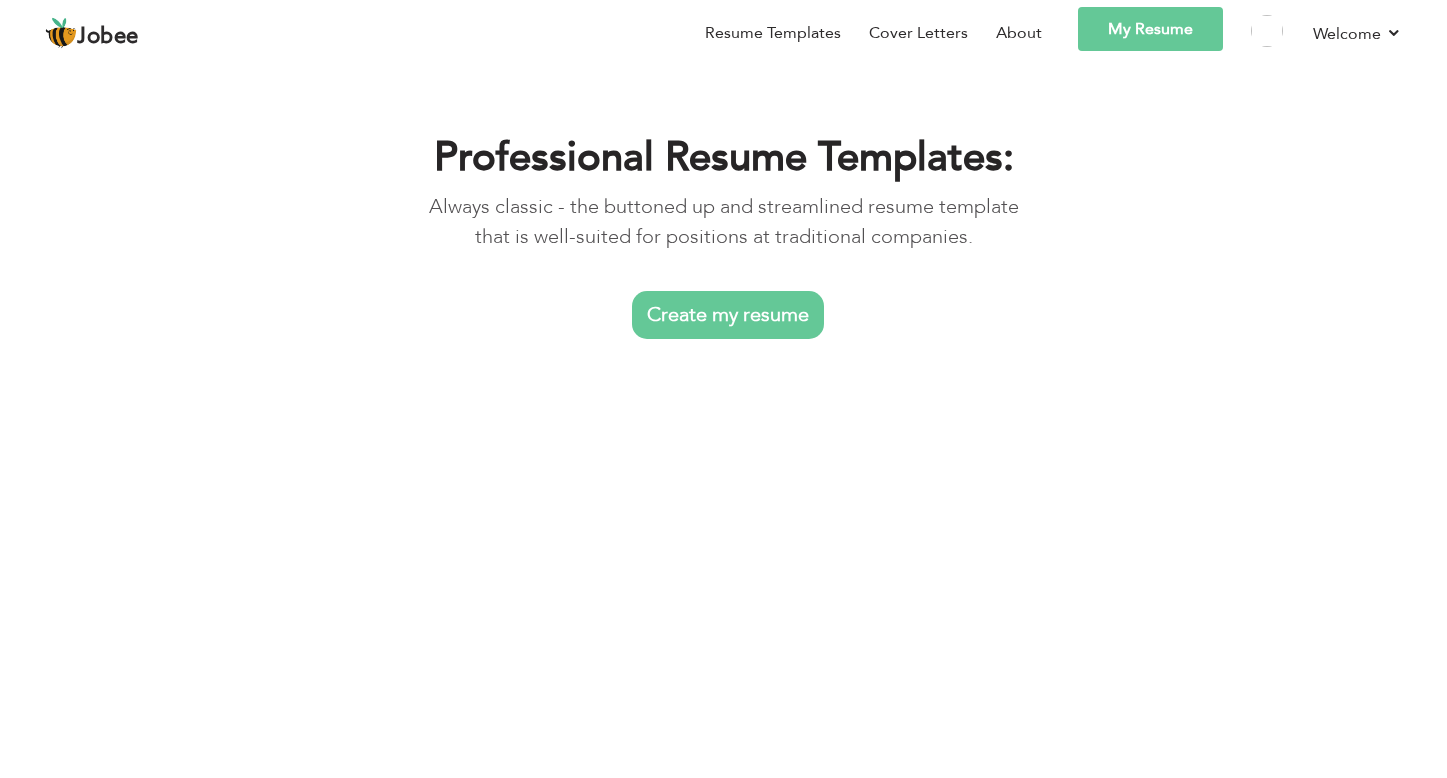 scroll, scrollTop: 0, scrollLeft: 0, axis: both 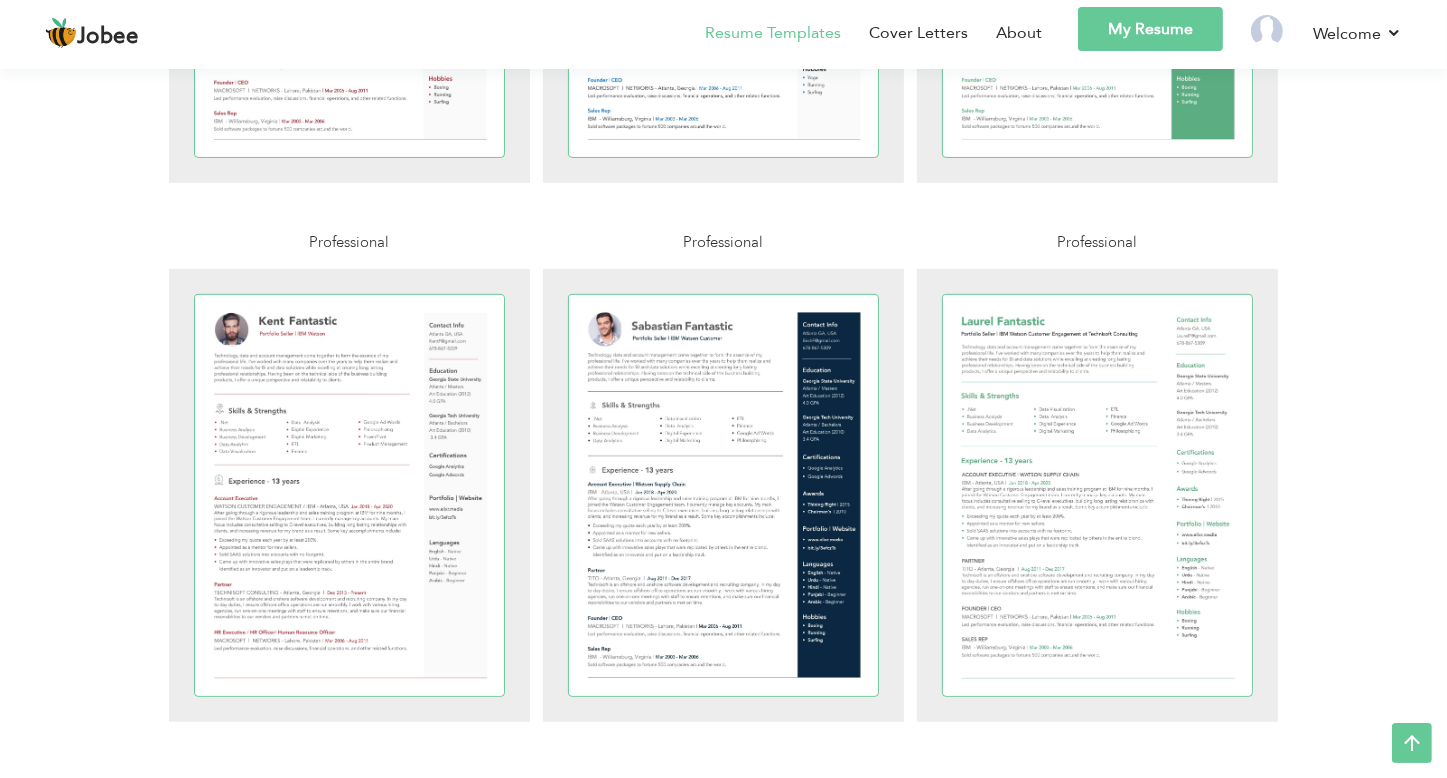 click on "My Resume" at bounding box center [1150, 29] 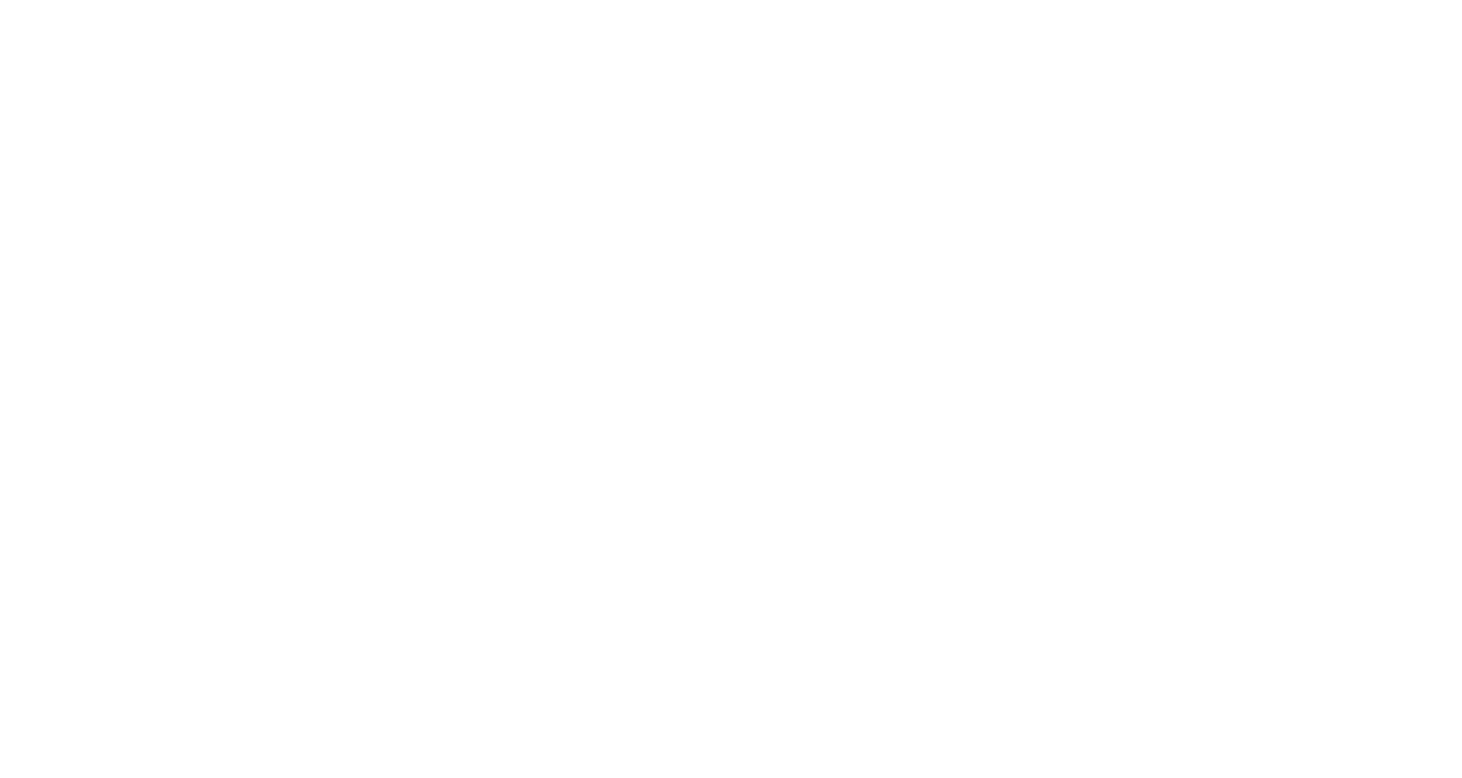 scroll, scrollTop: 0, scrollLeft: 0, axis: both 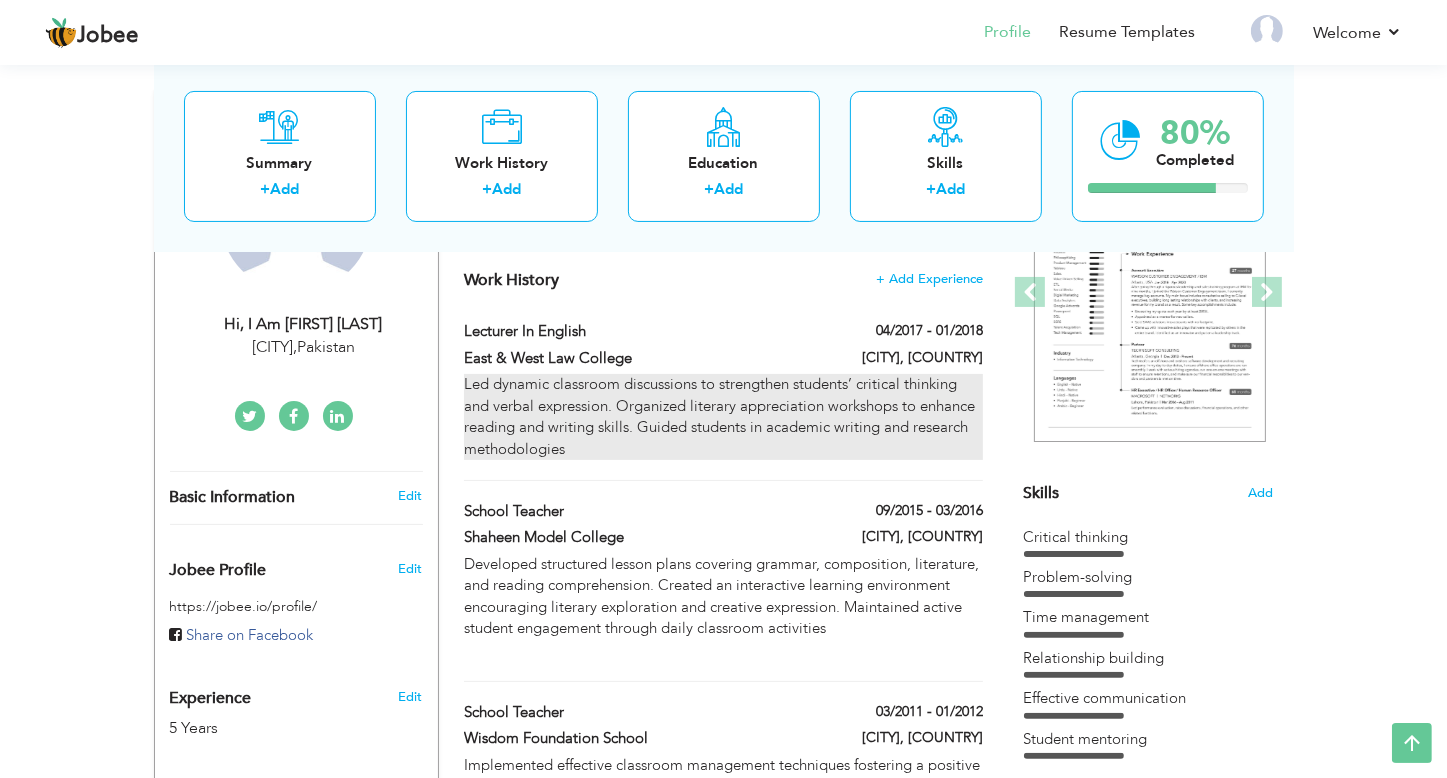 click on "Led dynamic classroom discussions to strengthen students’ critical thinking and verbal expression. Organized literary appreciation workshops to enhance reading and writing skills. Guided students in academic writing and research methodologies" at bounding box center [723, 417] 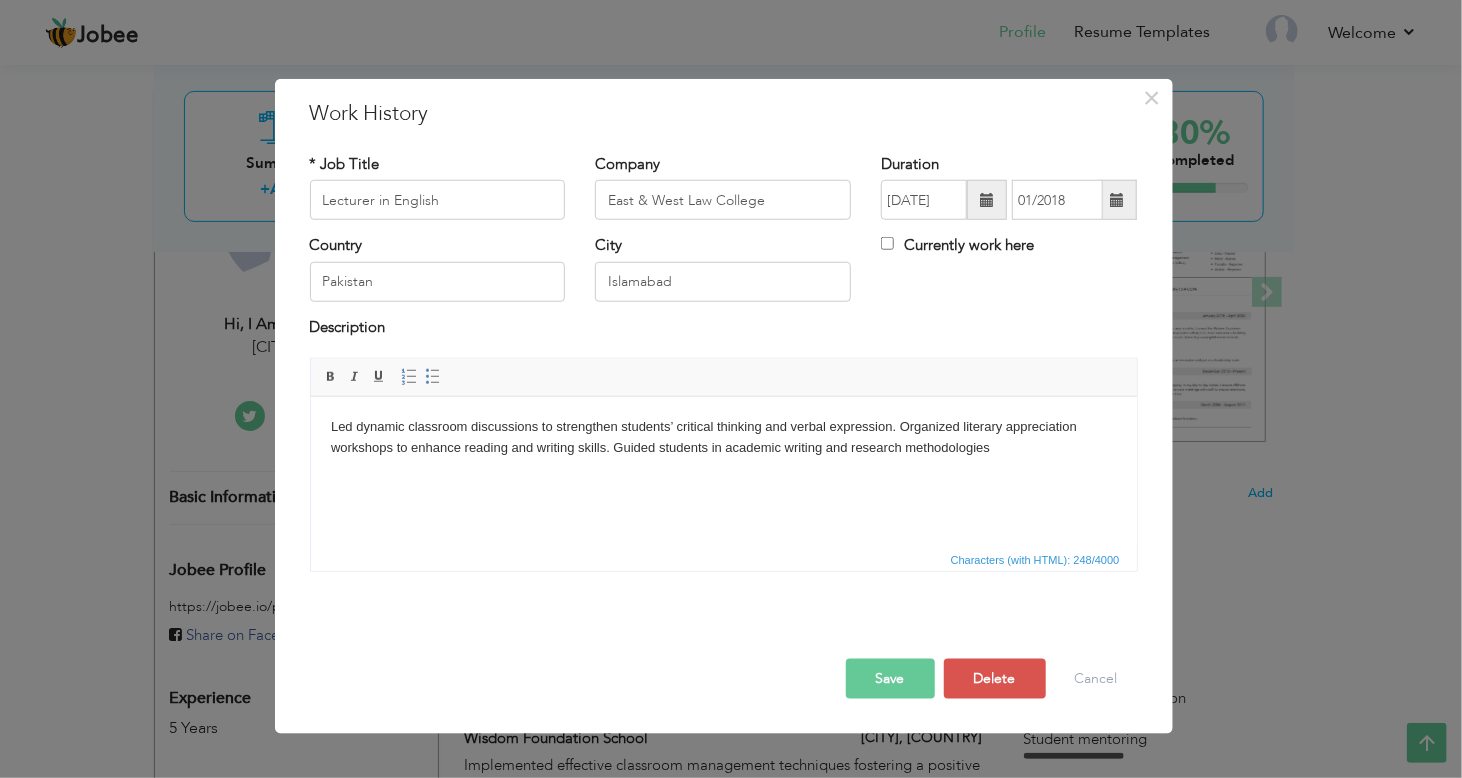click on "Led dynamic classroom discussions to strengthen students’ critical thinking and verbal expression. Organized literary appreciation workshops to enhance reading and writing skills. Guided students in academic writing and research methodologies" at bounding box center [723, 437] 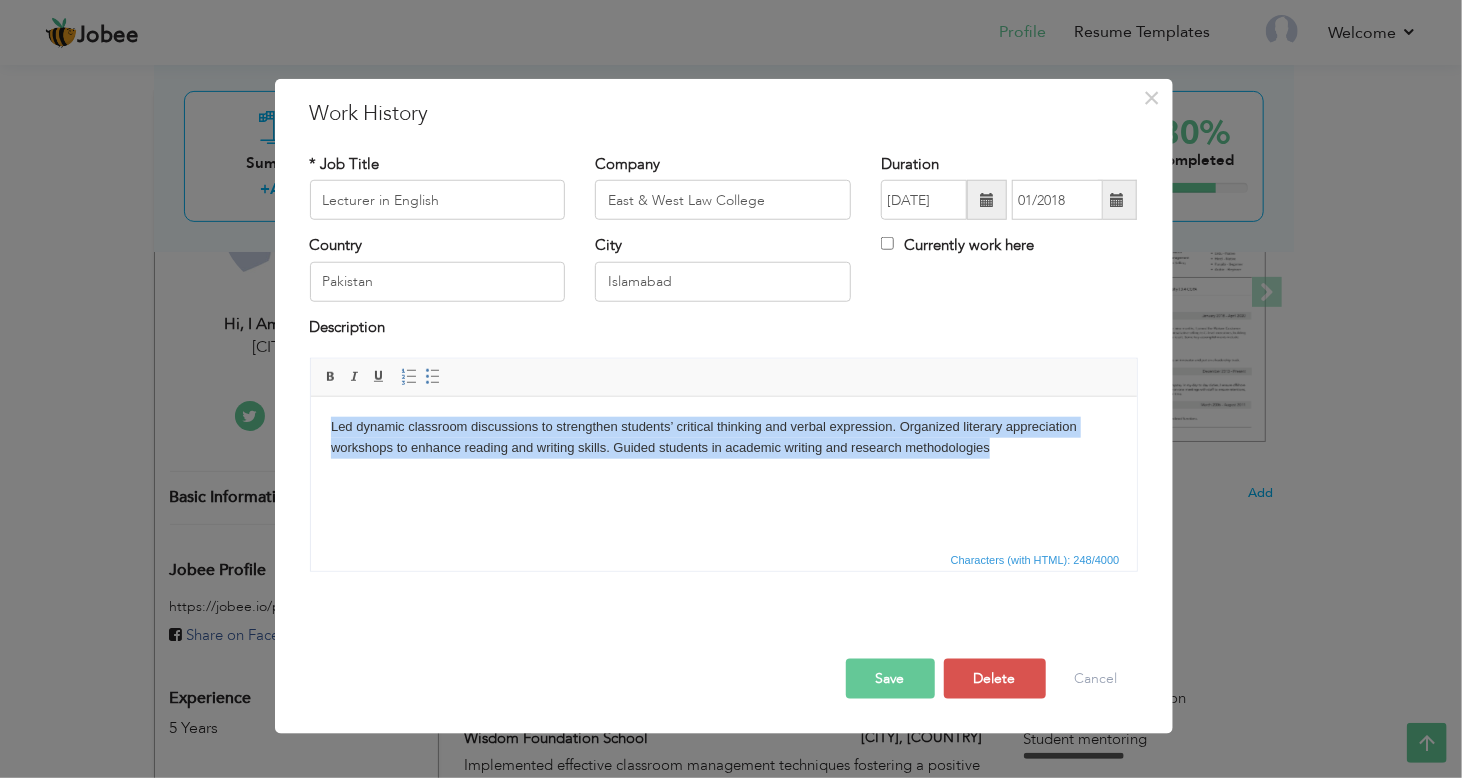 copy on "Led dynamic classroom discussions to strengthen students’ critical thinking and verbal expression. Organized literary appreciation workshops to enhance reading and writing skills. Guided students in academic writing and research methodologies" 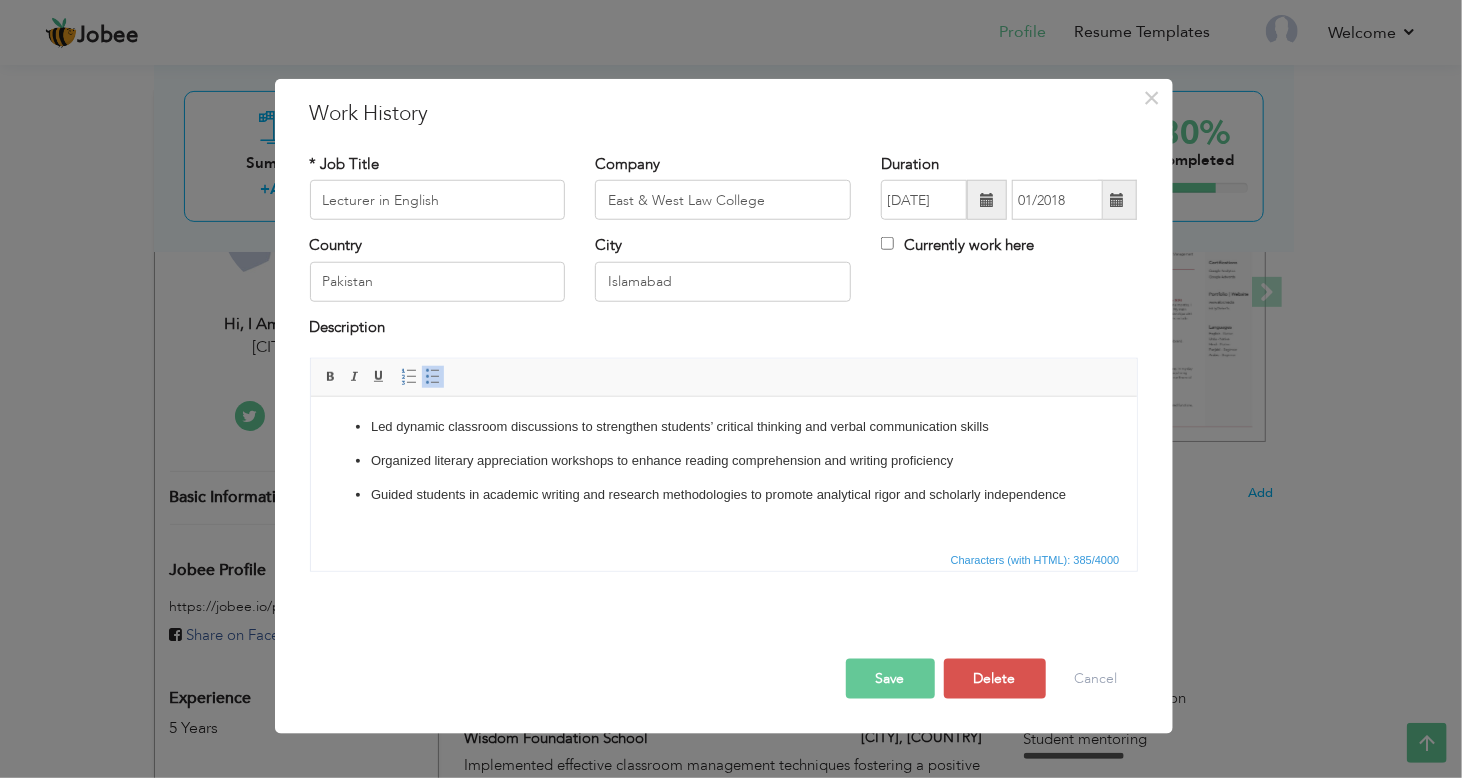 click on "Led dynamic classroom discussions to strengthen students’ critical thinking and verbal communication skills" at bounding box center (723, 426) 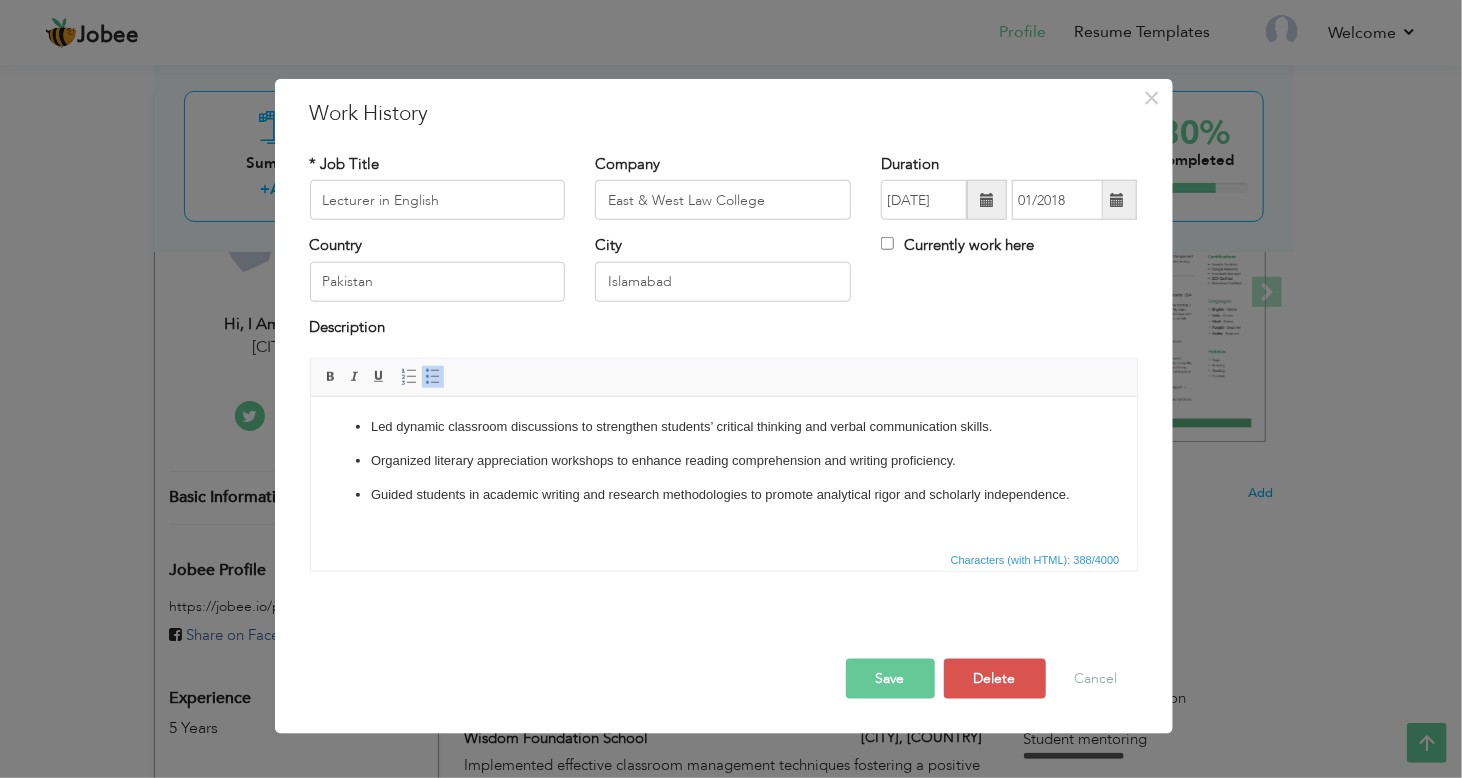 click on "Save" at bounding box center [890, 679] 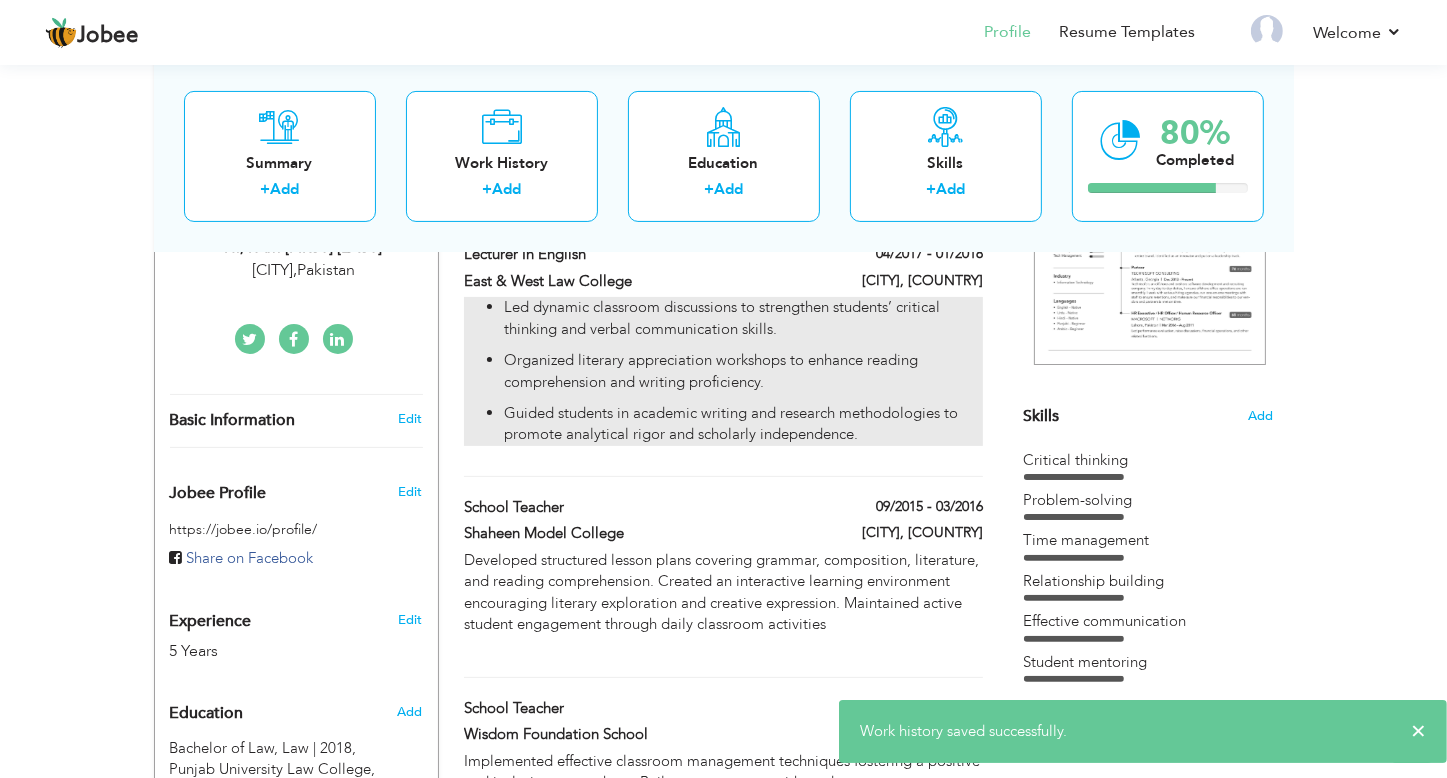 scroll, scrollTop: 367, scrollLeft: 0, axis: vertical 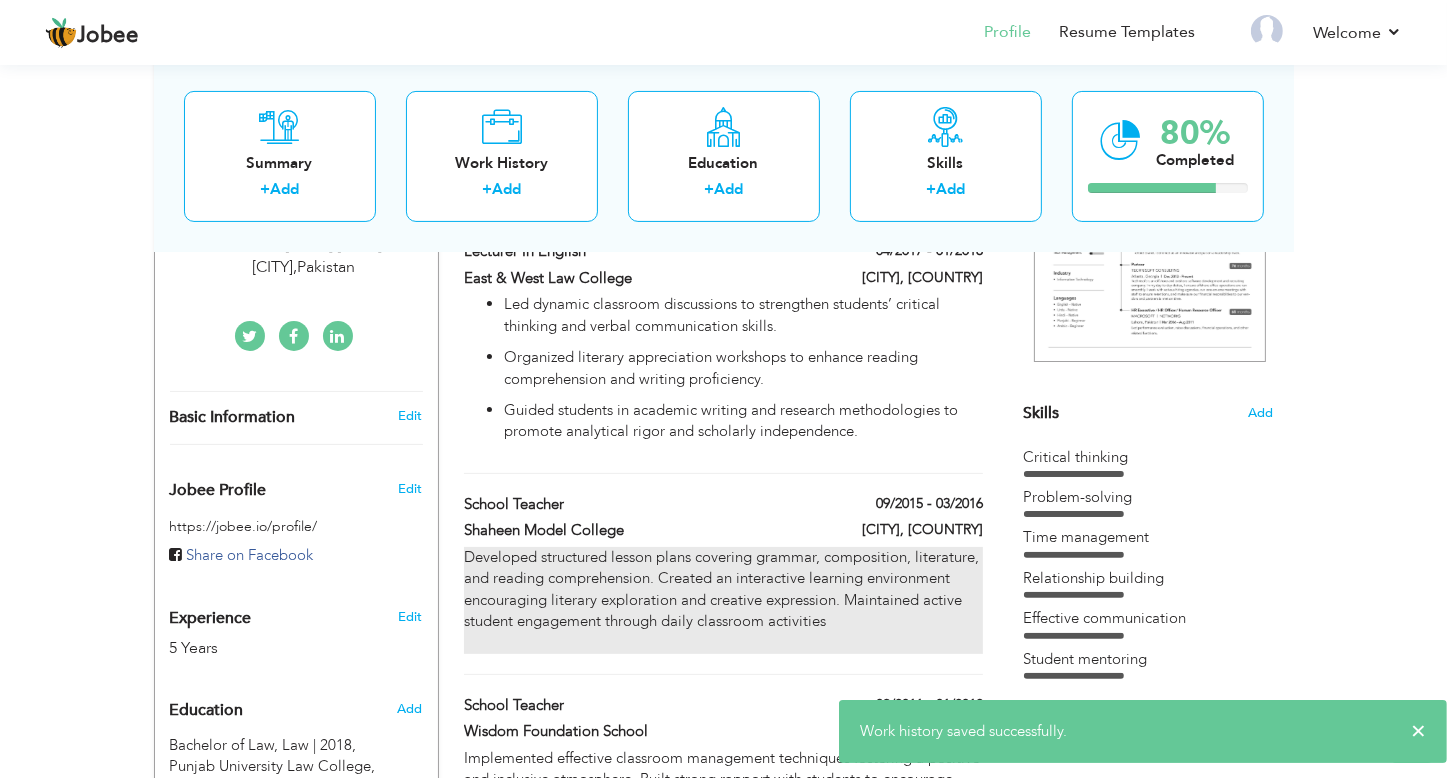 click on "Developed structured lesson plans covering grammar, composition, literature, and reading comprehension. Created an interactive learning environment encouraging literary exploration and creative expression. Maintained active student engagement through daily classroom activities" at bounding box center (723, 600) 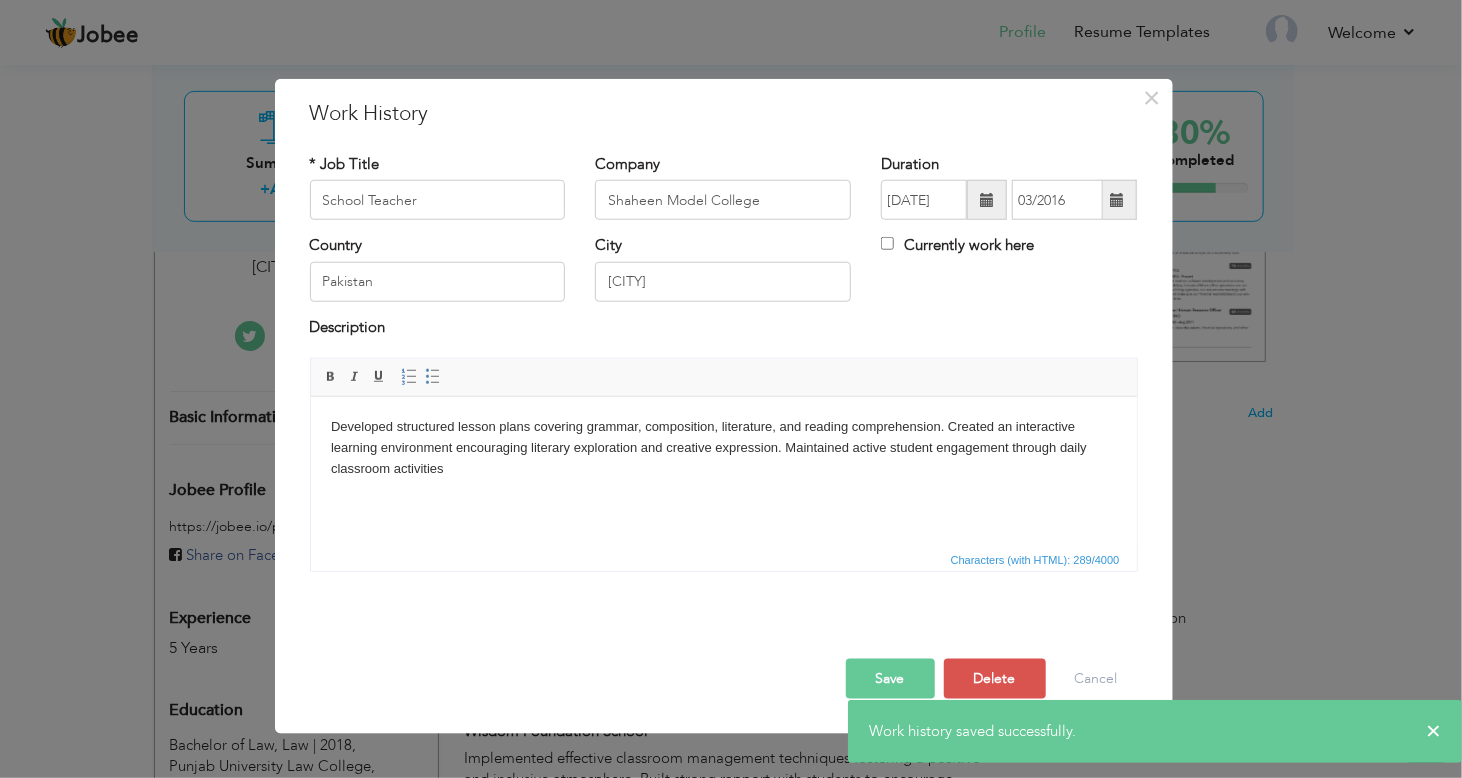 click on "Developed structured lesson plans covering grammar, composition, literature, and reading comprehension. Created an interactive learning environment encouraging literary exploration and creative expression. Maintained active student engagement through daily classroom activities" at bounding box center [723, 457] 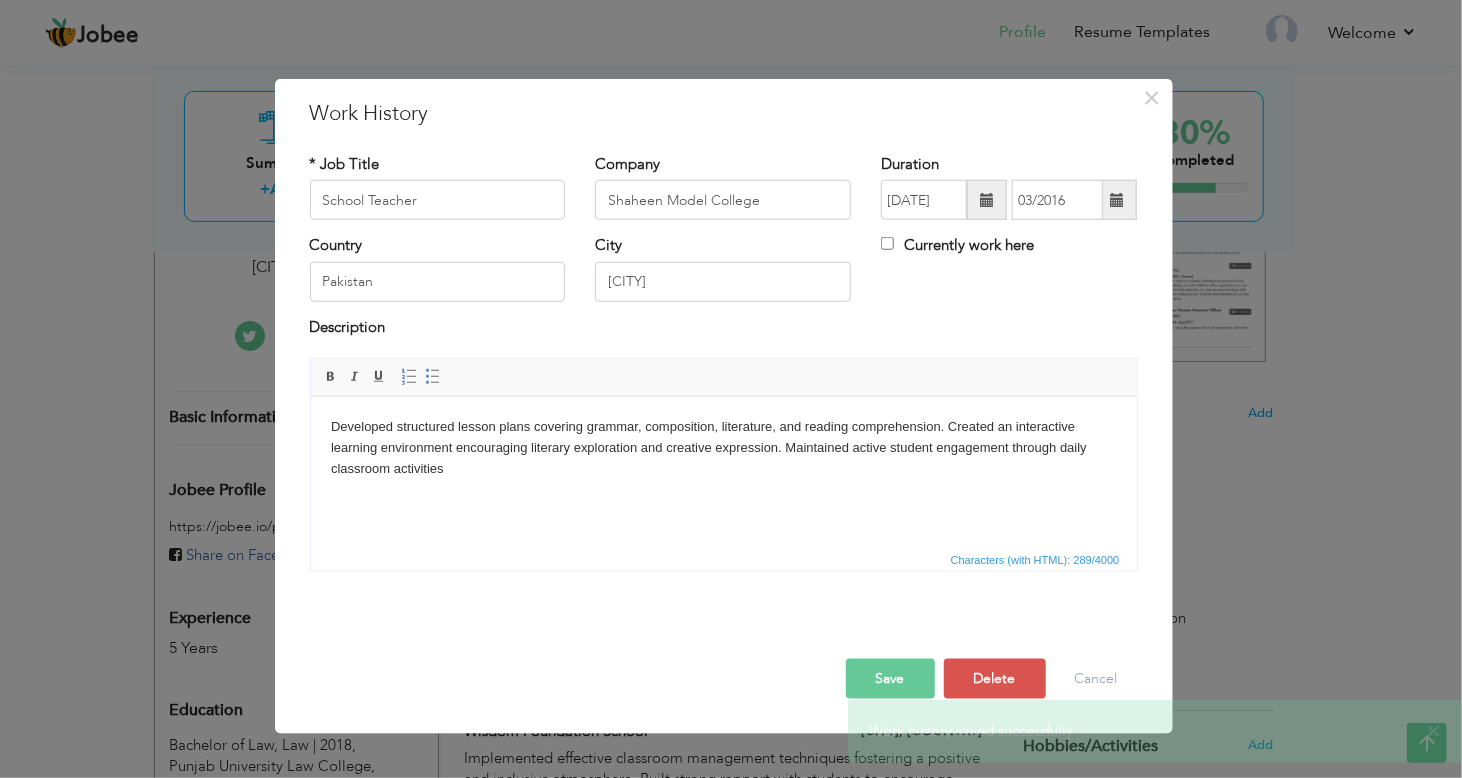 click on "Developed structured lesson plans covering grammar, composition, literature, and reading comprehension. Created an interactive learning environment encouraging literary exploration and creative expression. Maintained active student engagement through daily classroom activities" at bounding box center (723, 457) 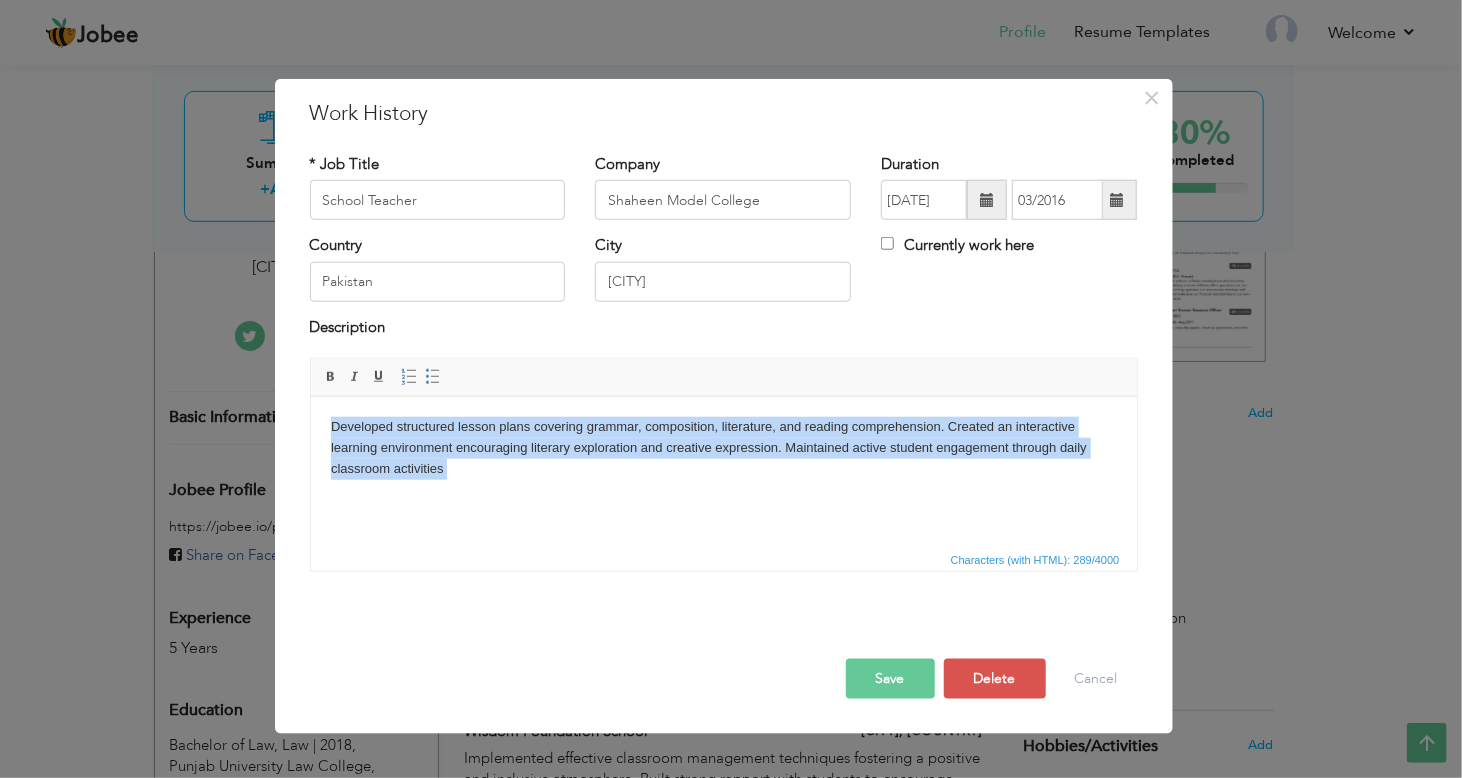 copy on "Developed structured lesson plans covering grammar, composition, literature, and reading comprehension. Created an interactive learning environment encouraging literary exploration and creative expression. Maintained active student engagement through daily classroom activities" 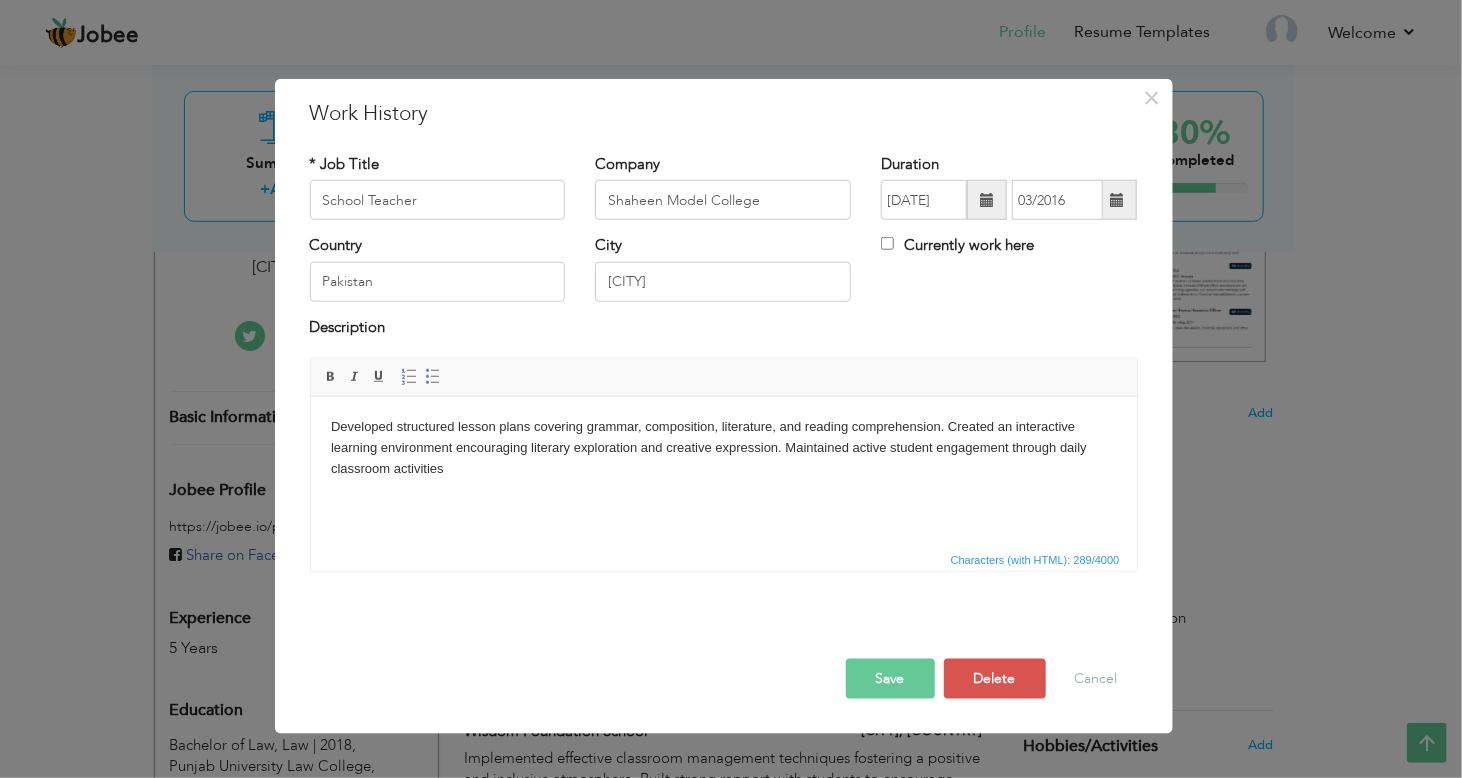 click on "Developed structured lesson plans covering grammar, composition, literature, and reading comprehension. Created an interactive learning environment encouraging literary exploration and creative expression. Maintained active student engagement through daily classroom activities" at bounding box center (723, 457) 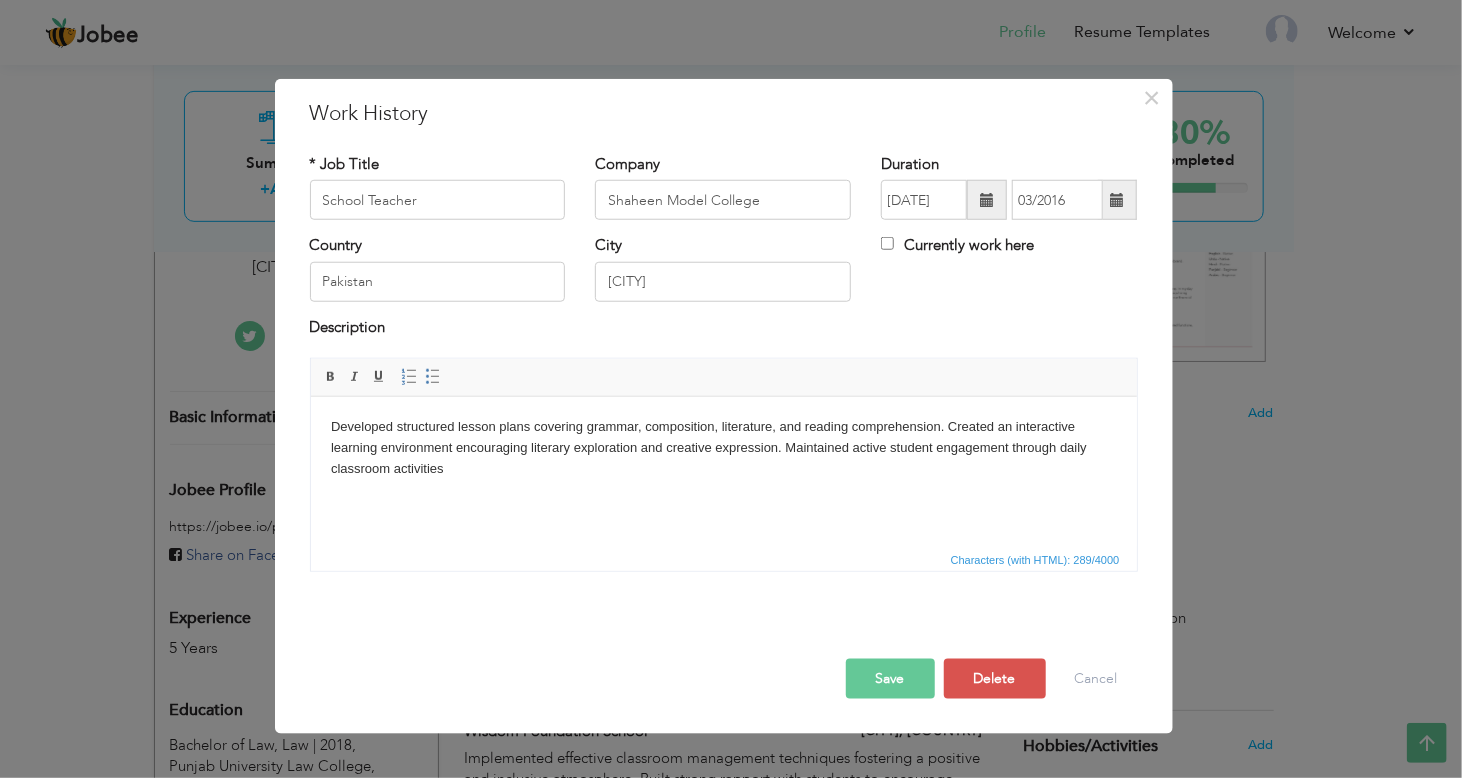 click on "Developed structured lesson plans covering grammar, composition, literature, and reading comprehension. Created an interactive learning environment encouraging literary exploration and creative expression. Maintained active student engagement through daily classroom activities" at bounding box center (723, 457) 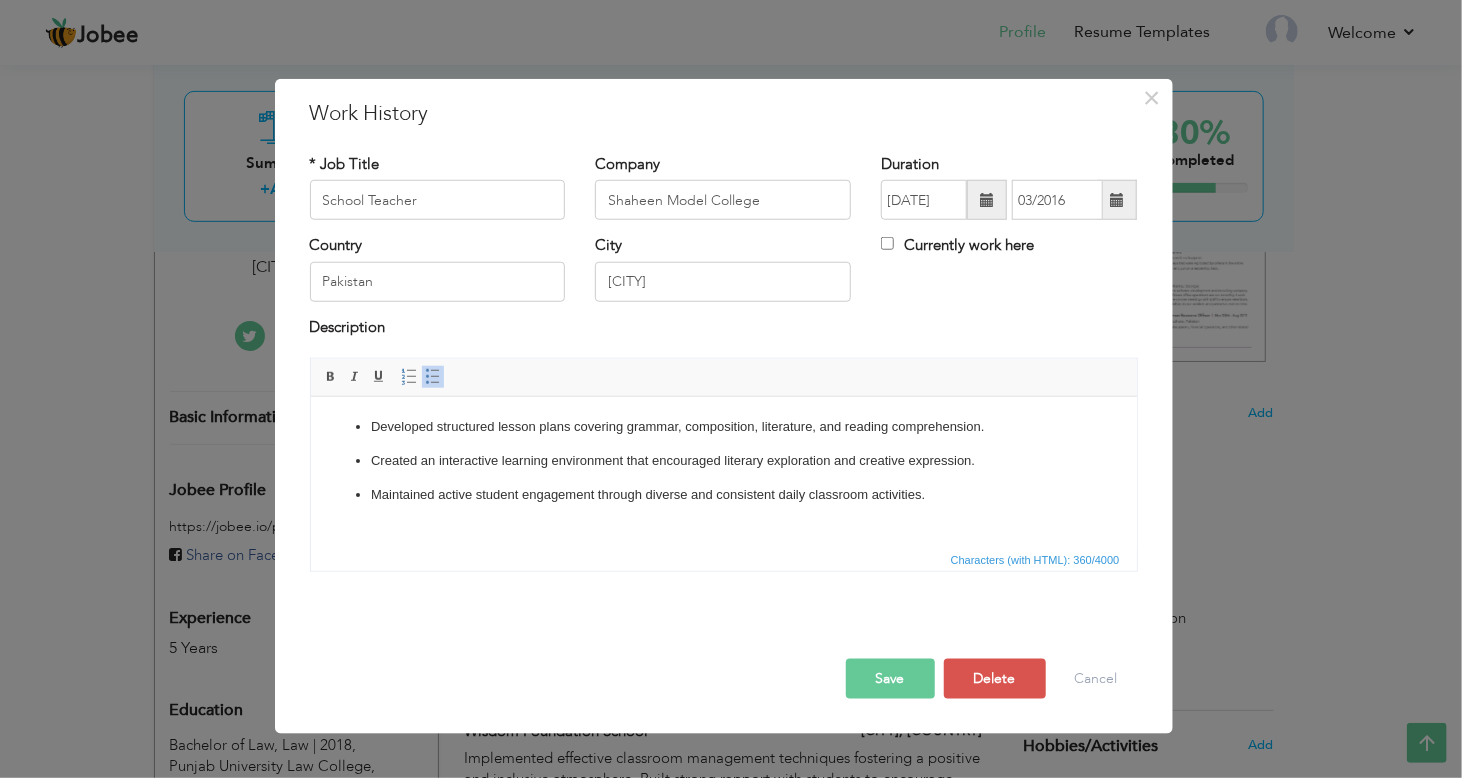 click on "Save" at bounding box center [890, 679] 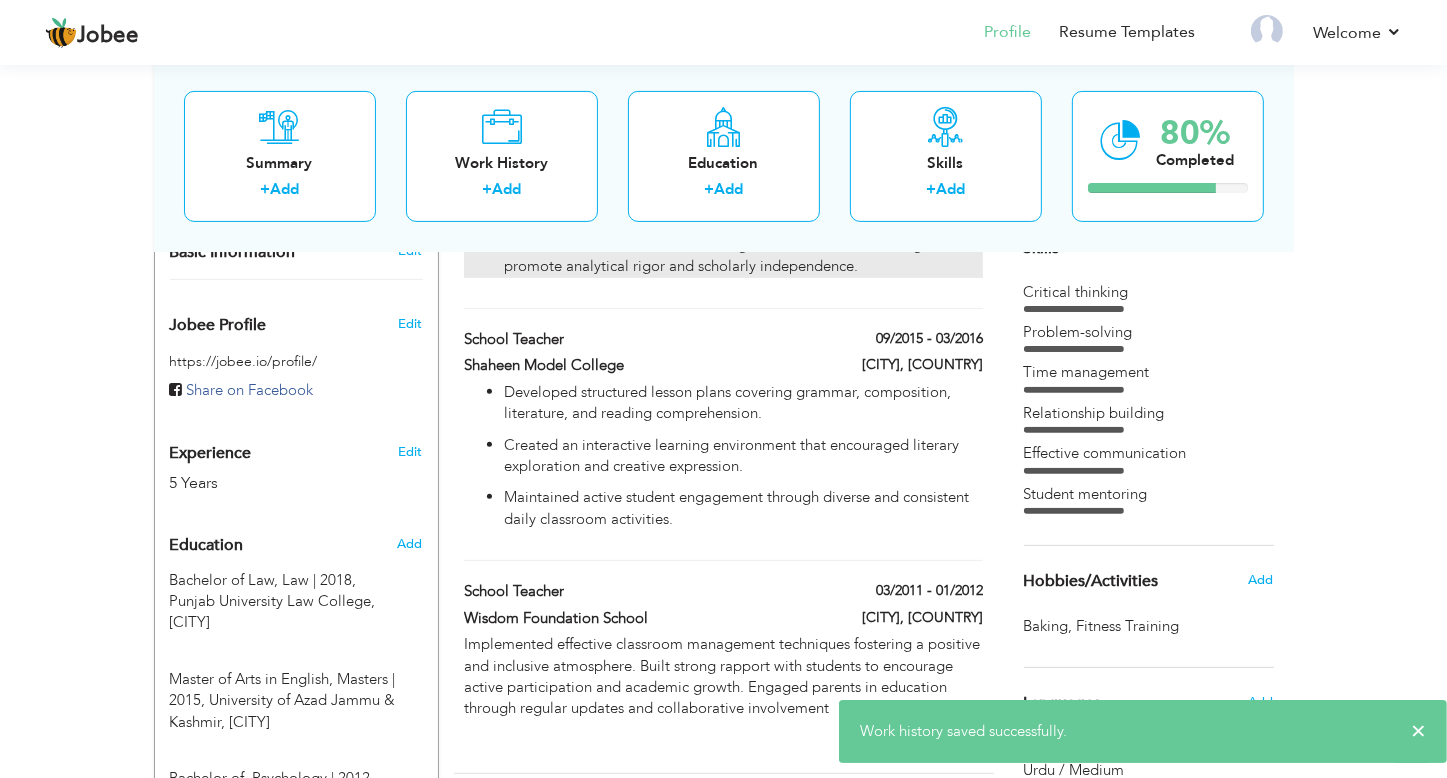 scroll, scrollTop: 687, scrollLeft: 0, axis: vertical 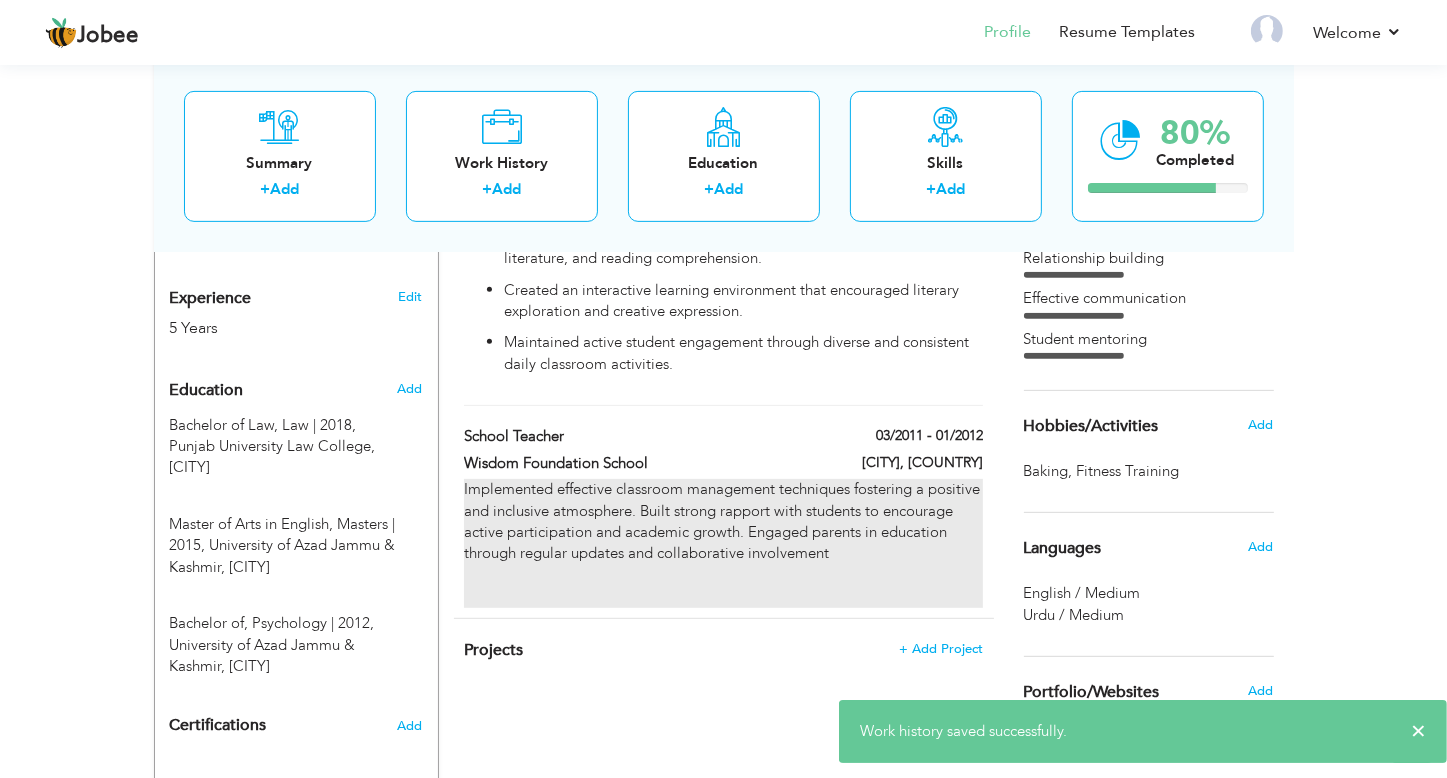 click on "Implemented effective classroom management techniques fostering a positive and inclusive atmosphere. Built strong rapport with students to encourage active participation and academic growth. Engaged parents in education through regular updates and collaborative involvement" at bounding box center (723, 543) 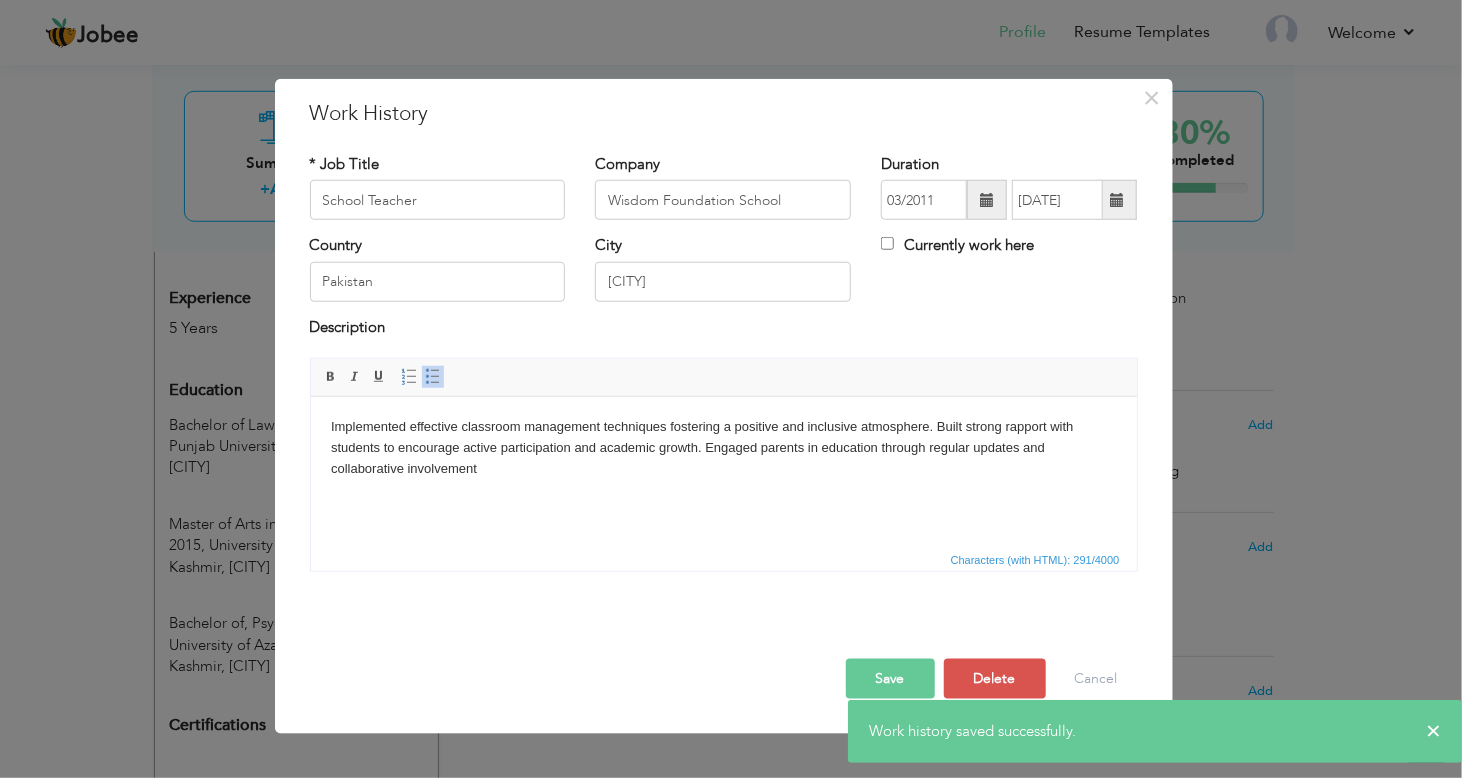 click on "Implemented effective classroom management techniques fostering a positive and inclusive atmosphere. Built strong rapport with students to encourage active participation and academic growth. Engaged parents in education through regular updates and collaborative involvement" at bounding box center [723, 468] 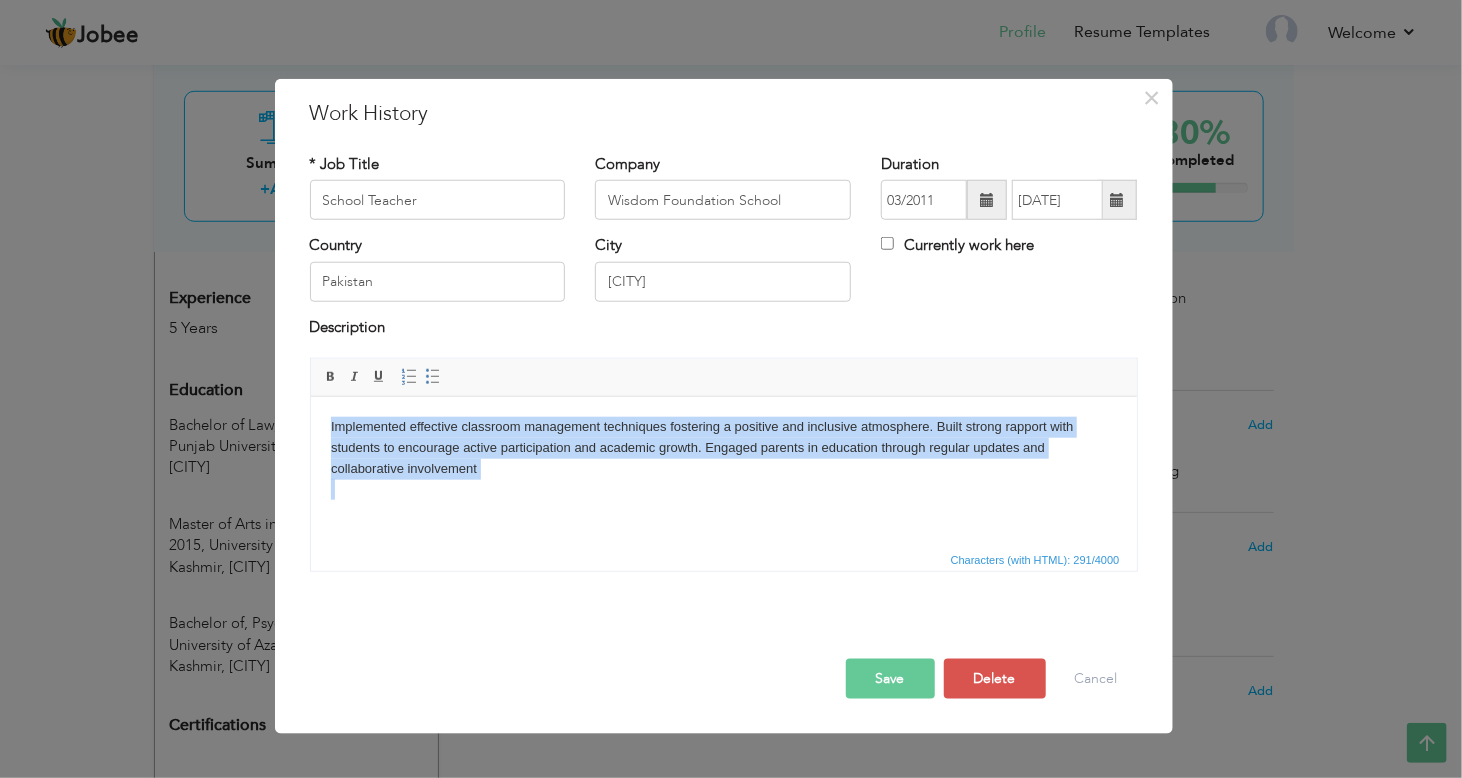 copy on "Implemented effective classroom management techniques fostering a positive and inclusive atmosphere. Built strong rapport with students to encourage active participation and academic growth. Engaged parents in education through regular updates and collaborative involvement" 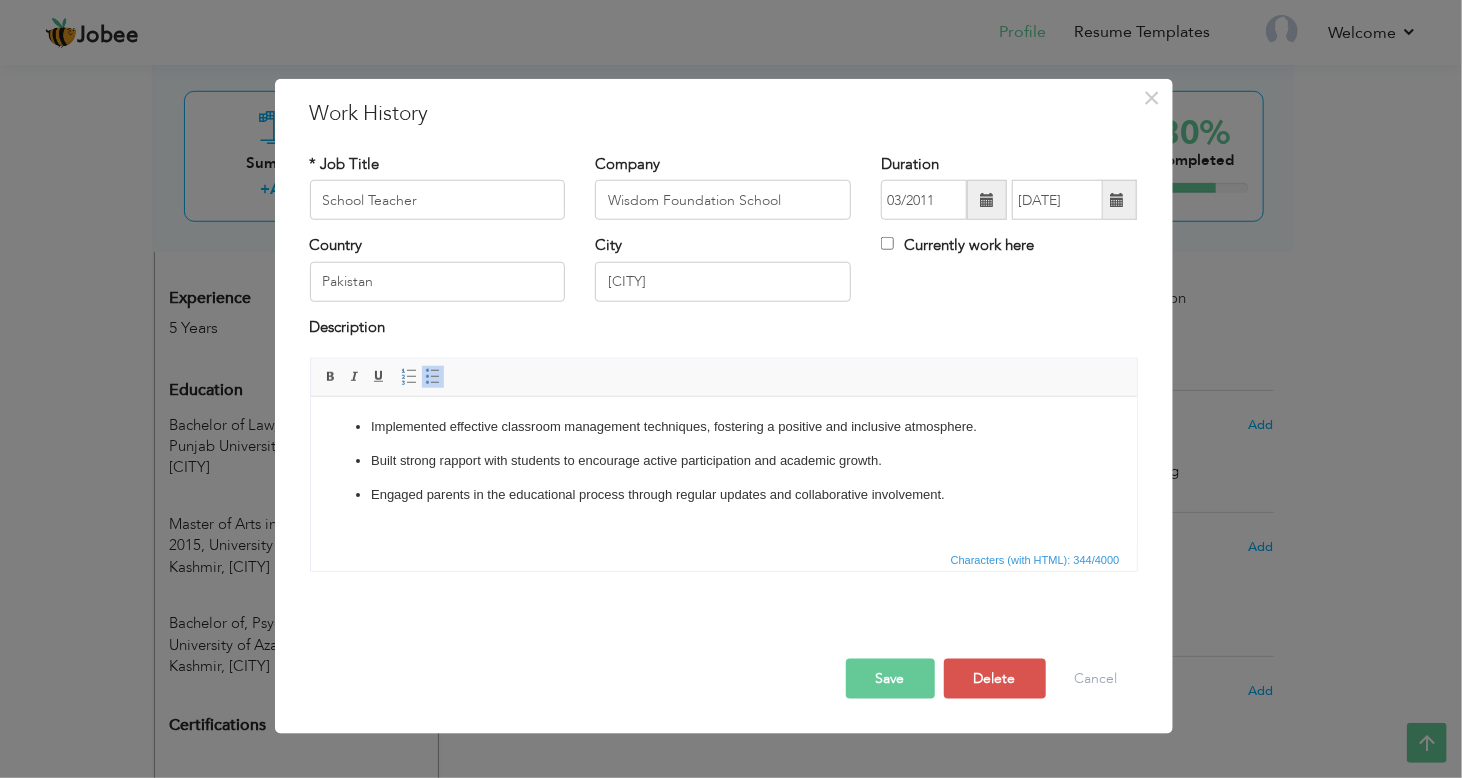 click on "Save" at bounding box center (890, 679) 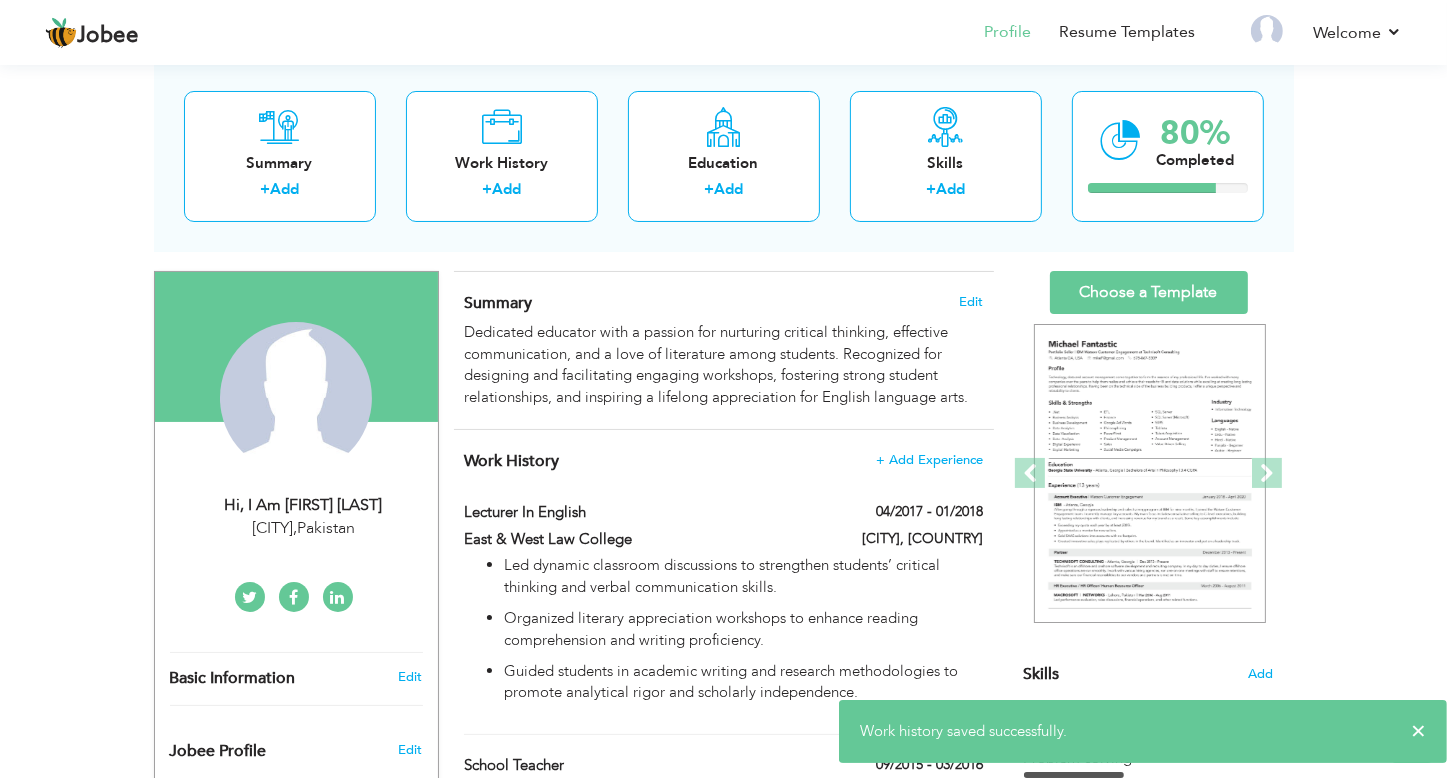 scroll, scrollTop: 0, scrollLeft: 0, axis: both 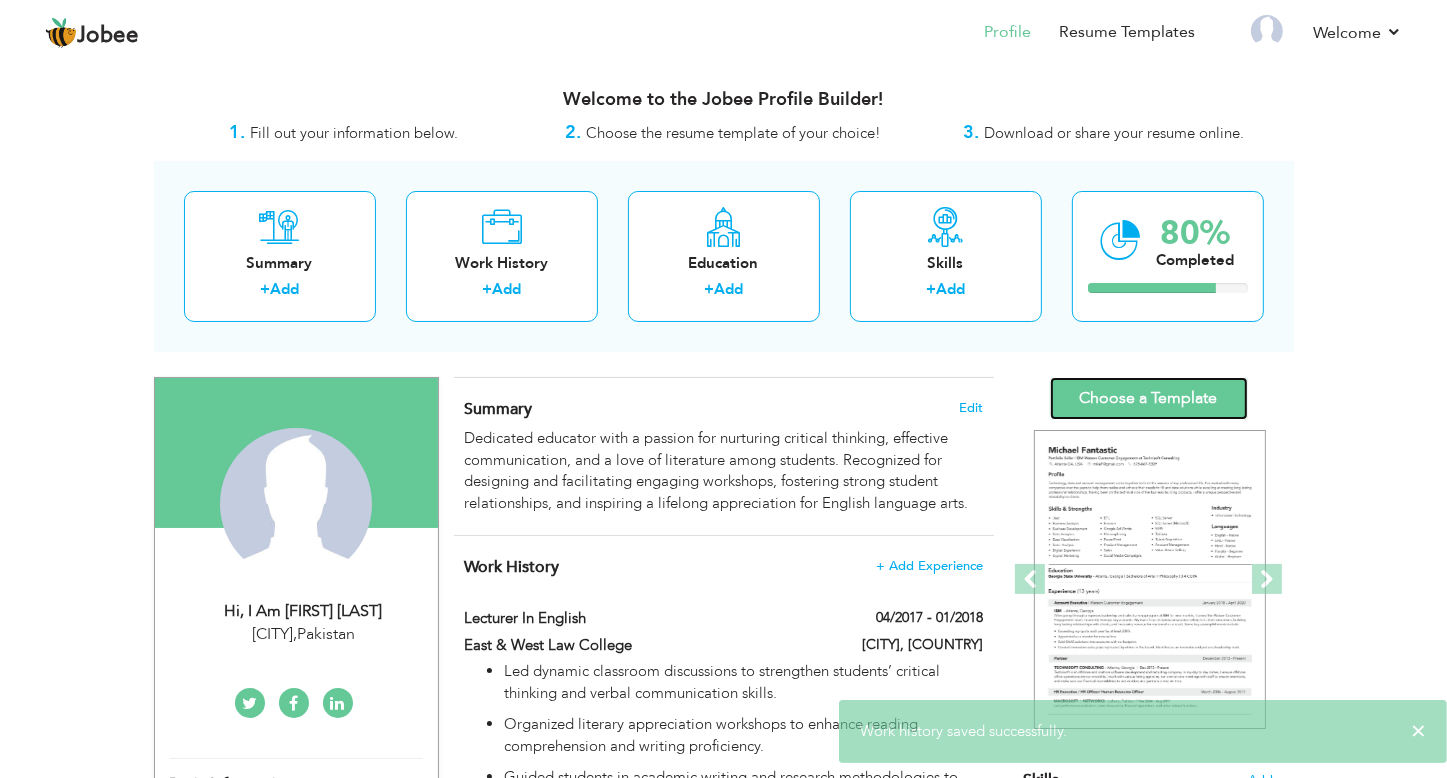 click on "Choose a Template" at bounding box center [1149, 398] 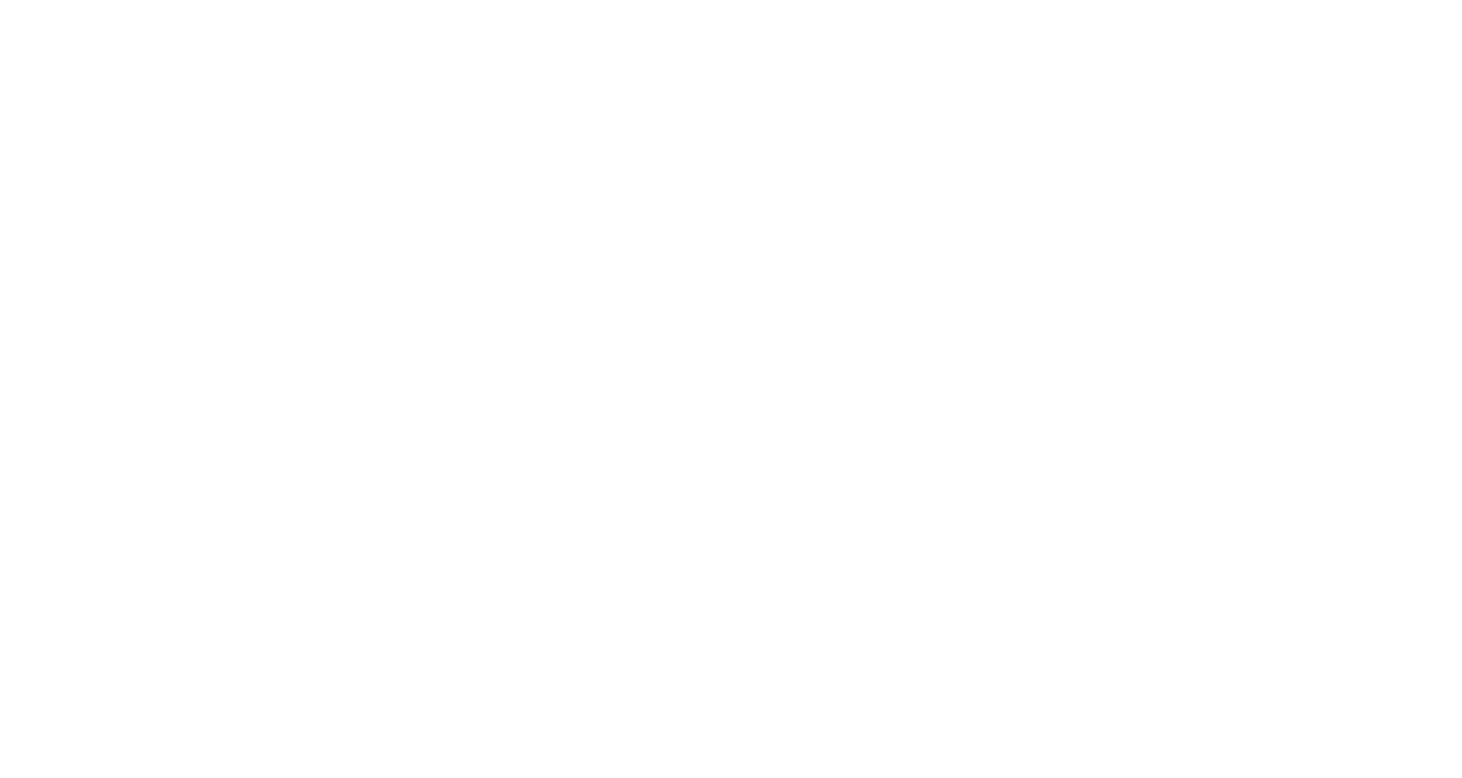 scroll, scrollTop: 0, scrollLeft: 0, axis: both 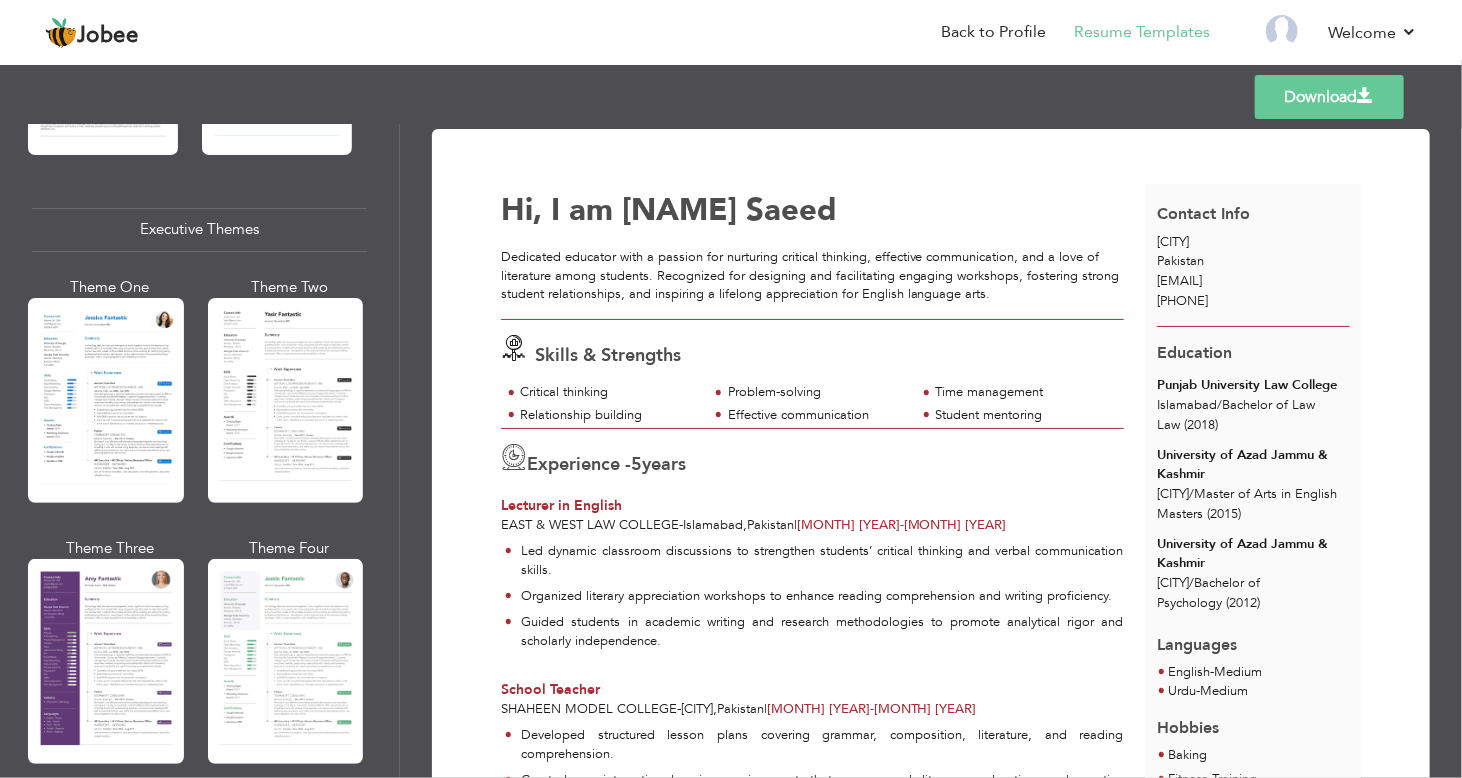 click at bounding box center [286, 400] 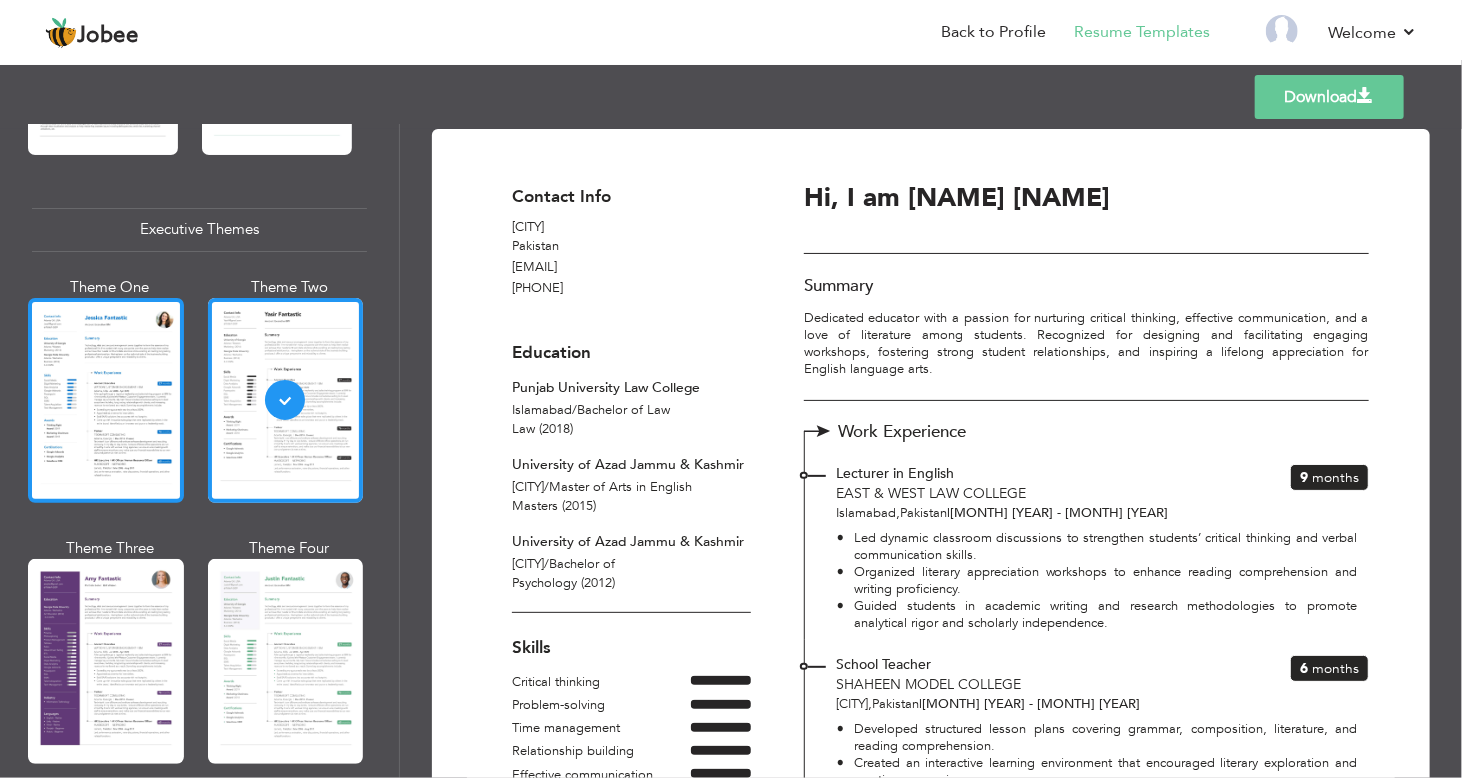 click at bounding box center (106, 400) 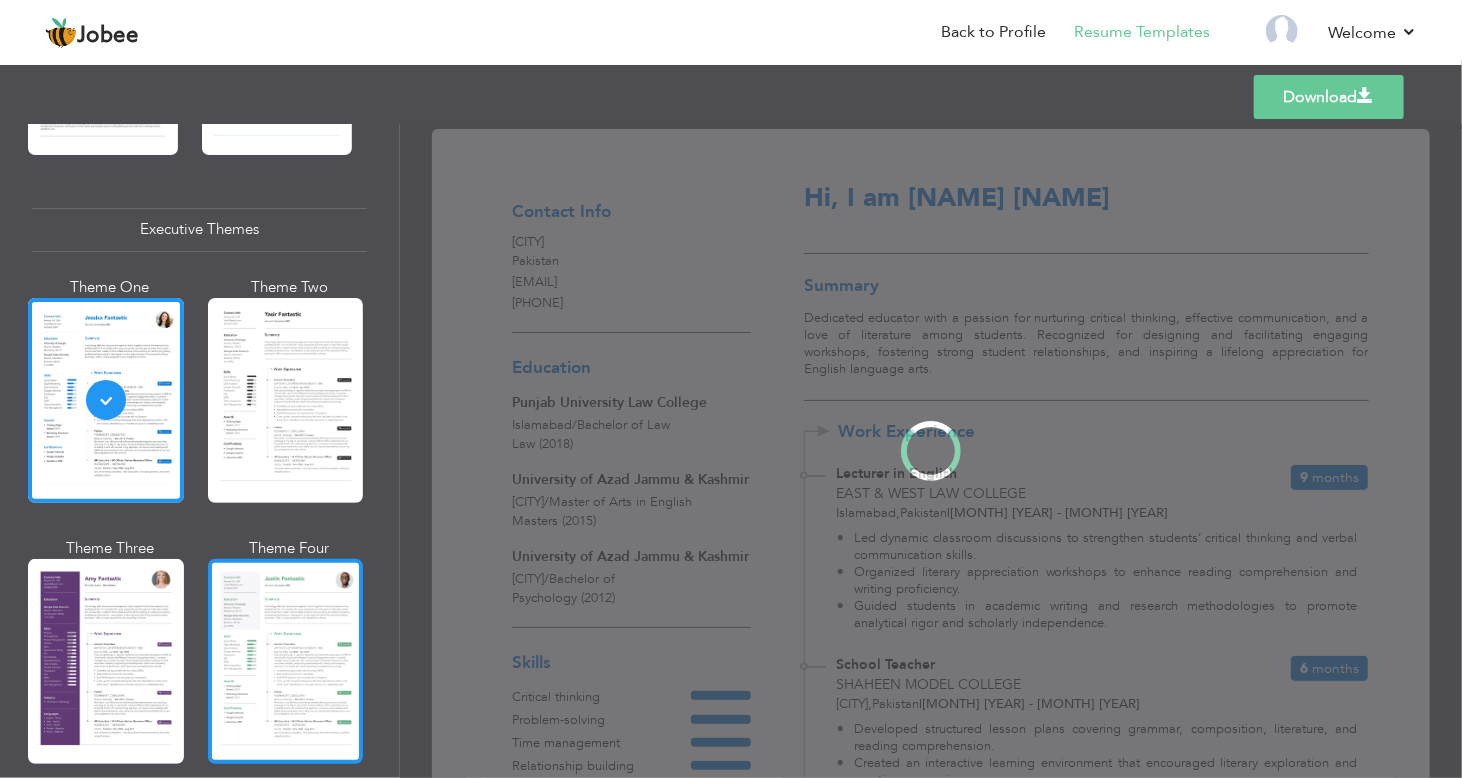 scroll, scrollTop: 1434, scrollLeft: 0, axis: vertical 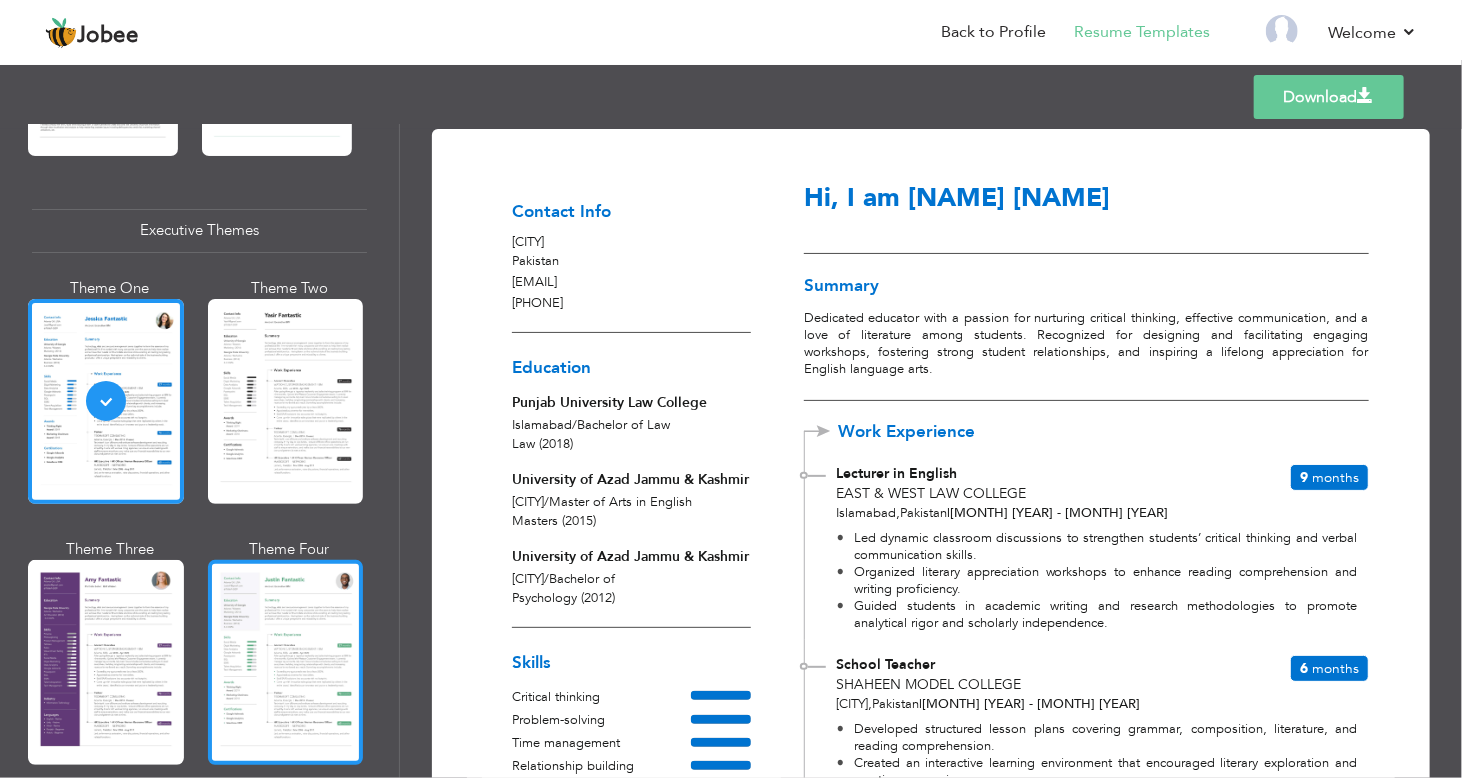 click at bounding box center [286, 662] 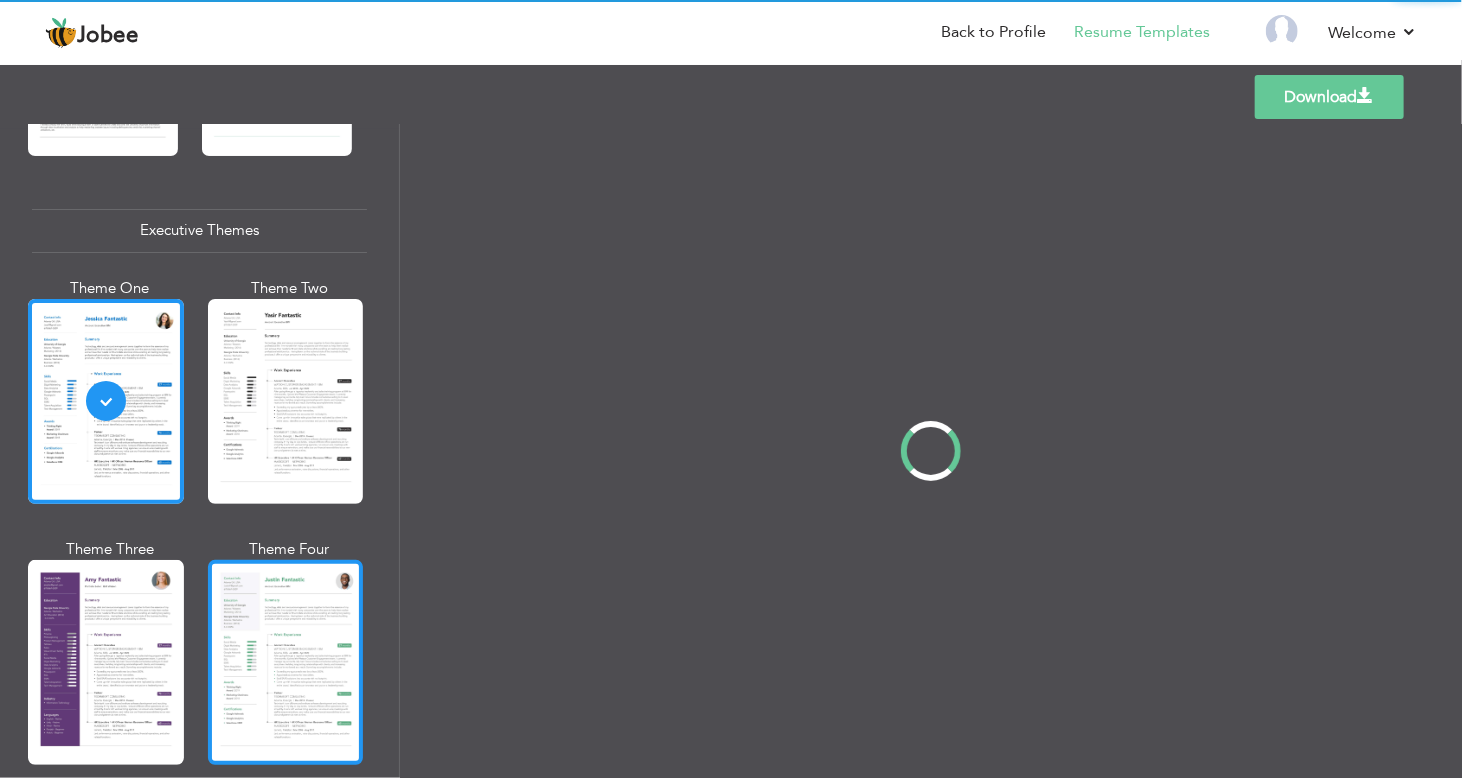 scroll, scrollTop: 1435, scrollLeft: 0, axis: vertical 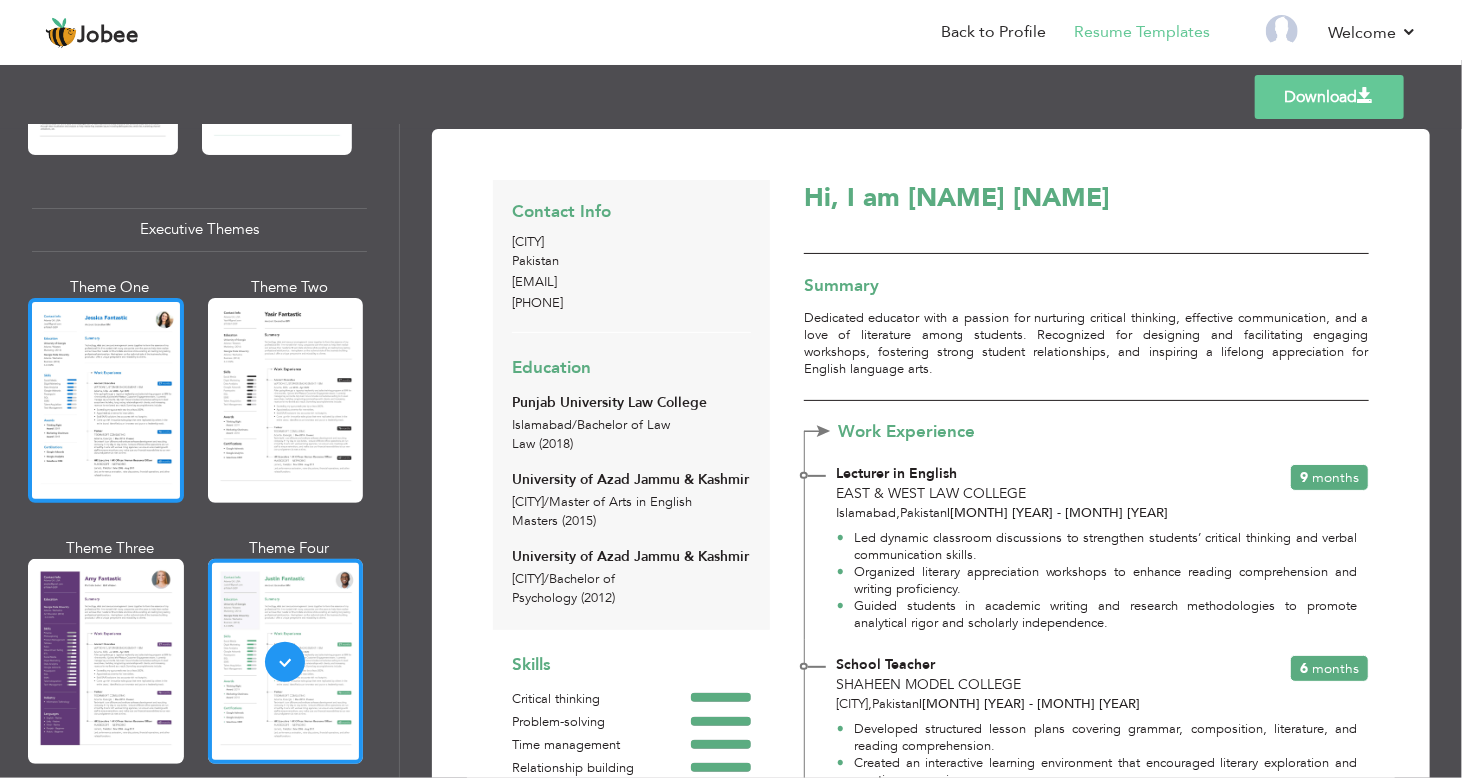 click at bounding box center (106, 400) 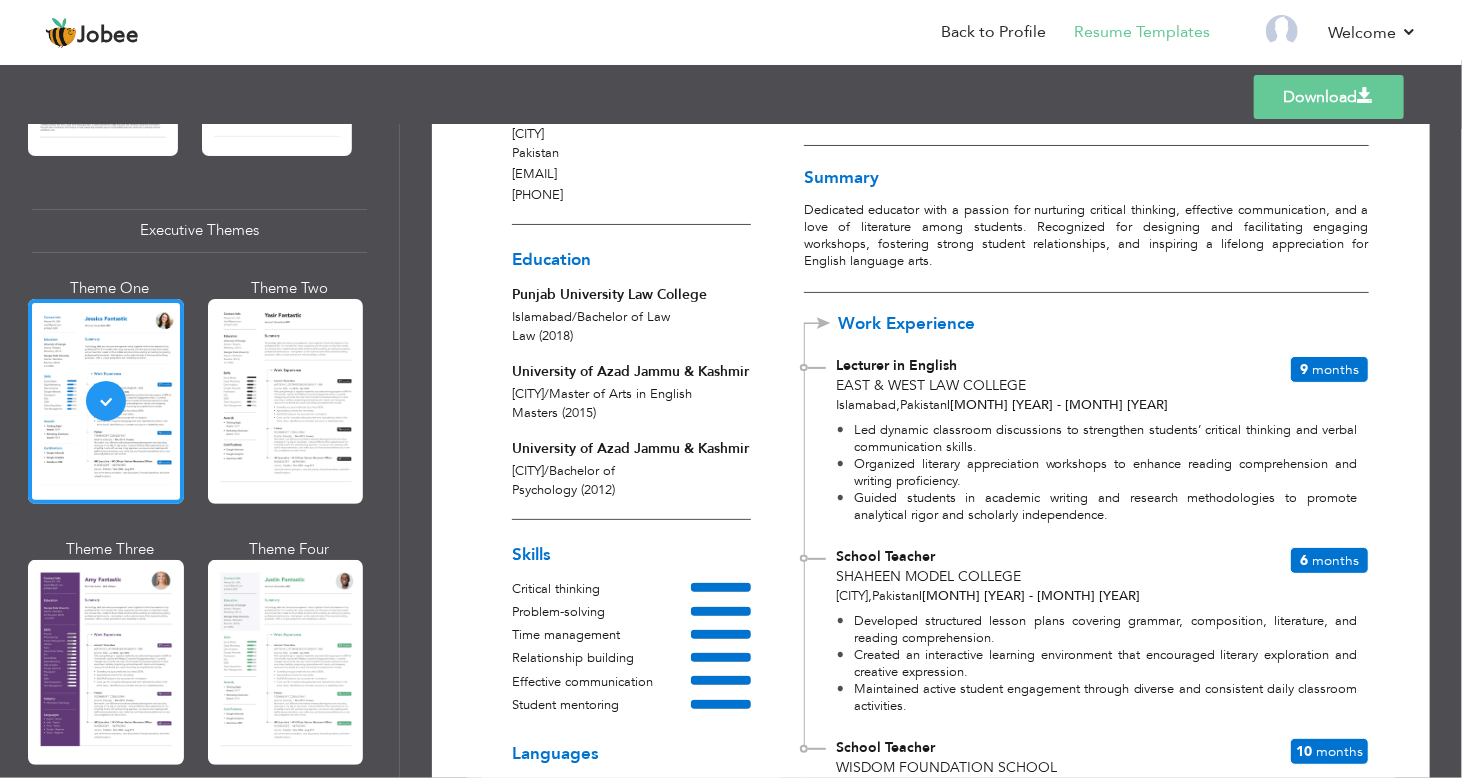 scroll, scrollTop: 190, scrollLeft: 0, axis: vertical 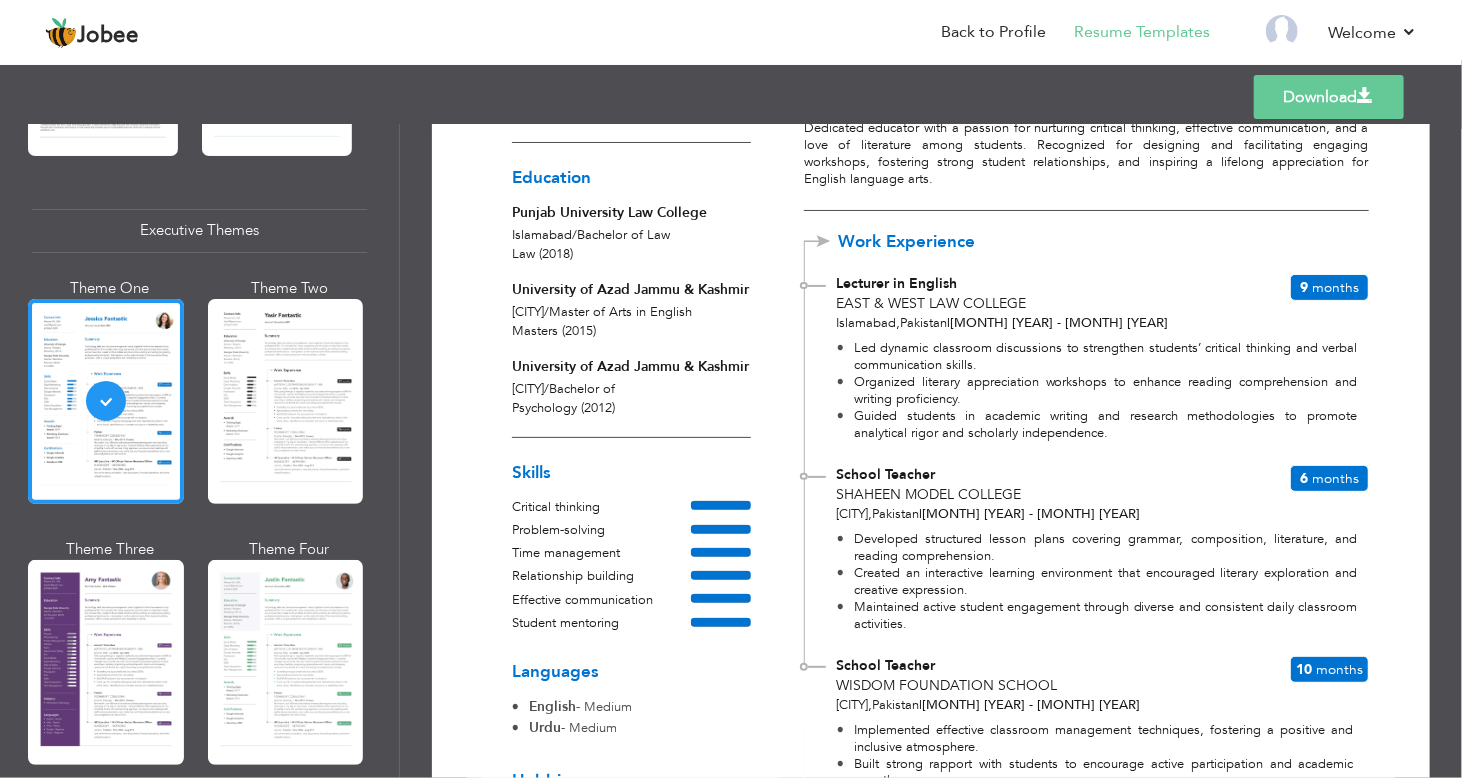 click on "Muzaffarabad
/
Master of Arts in English" at bounding box center (602, 312) 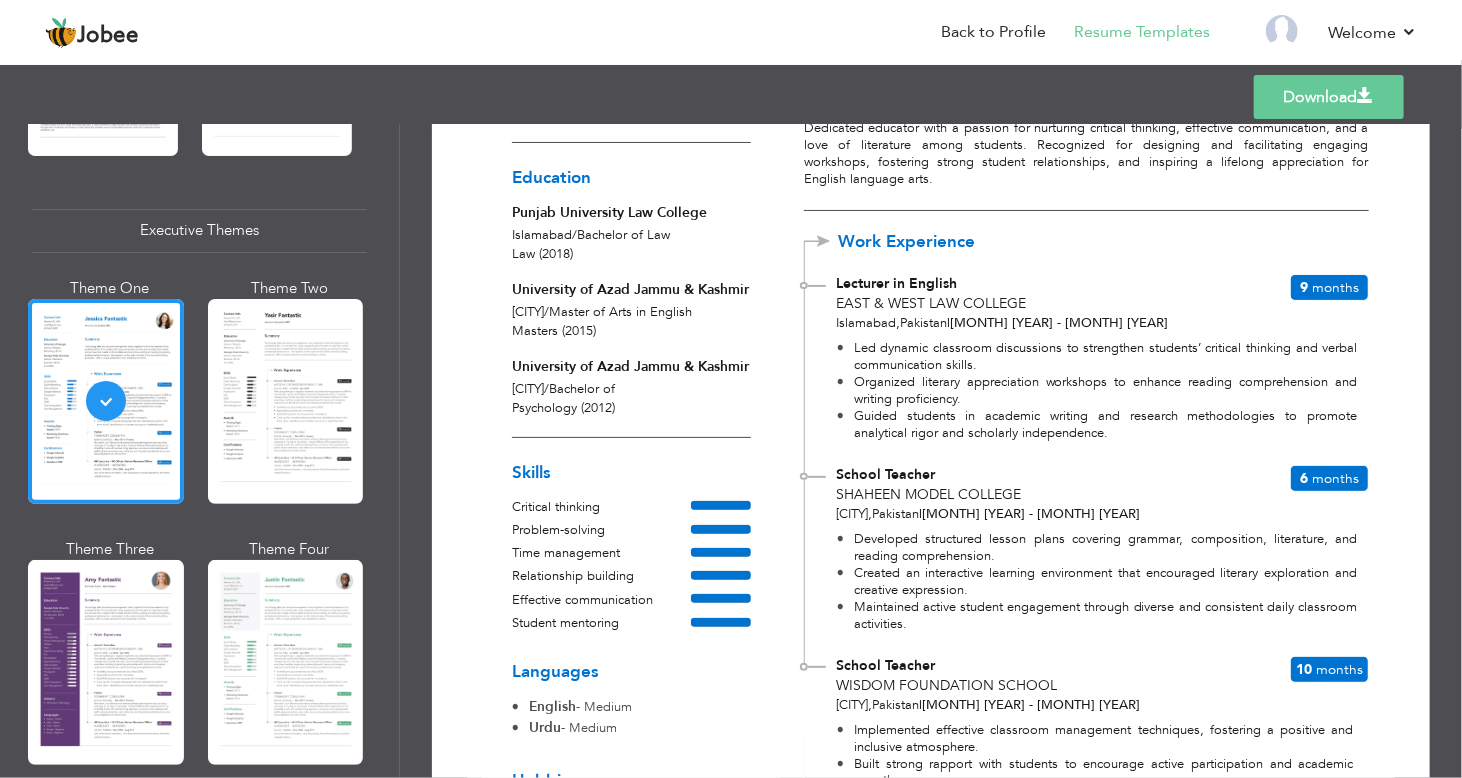 scroll, scrollTop: 0, scrollLeft: 0, axis: both 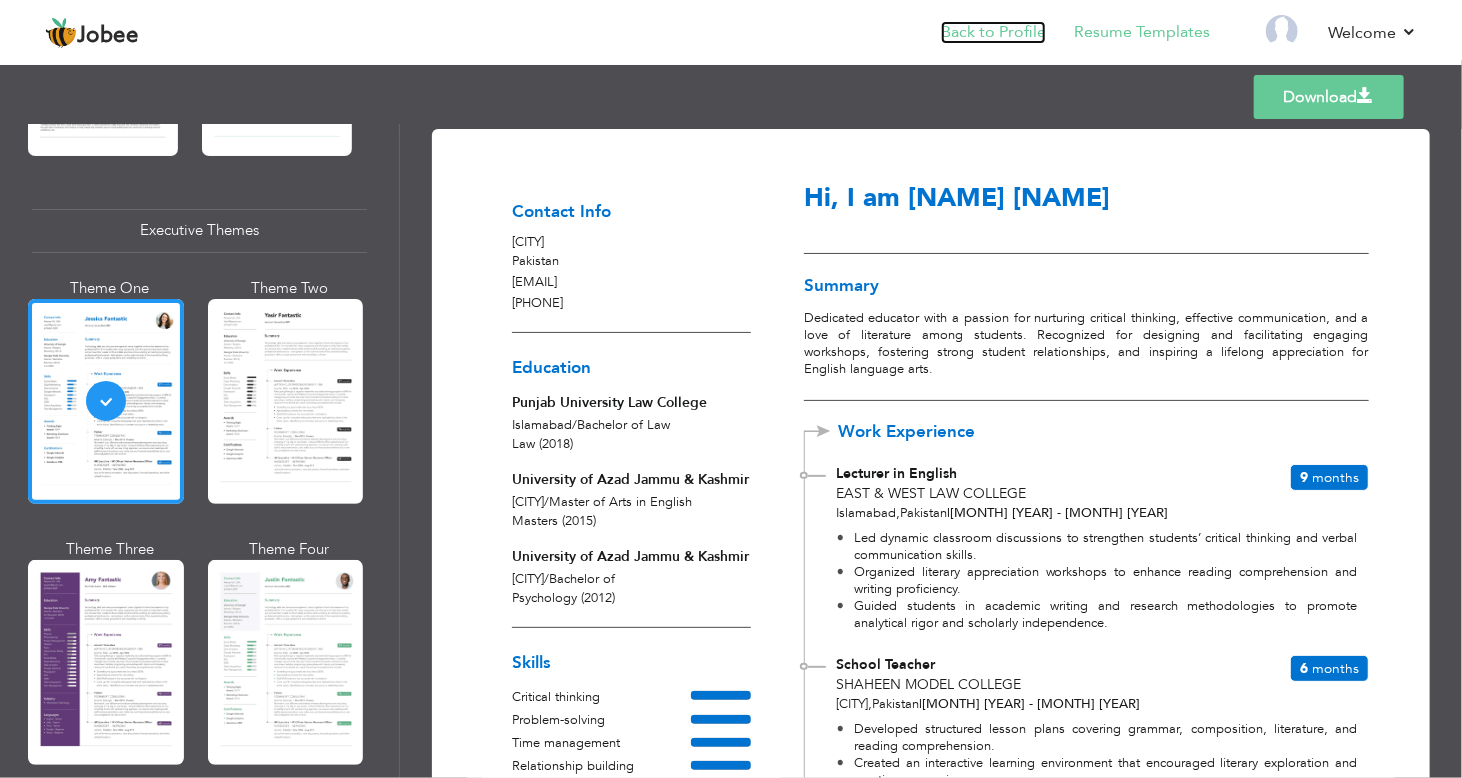 click on "Back to Profile" at bounding box center [993, 32] 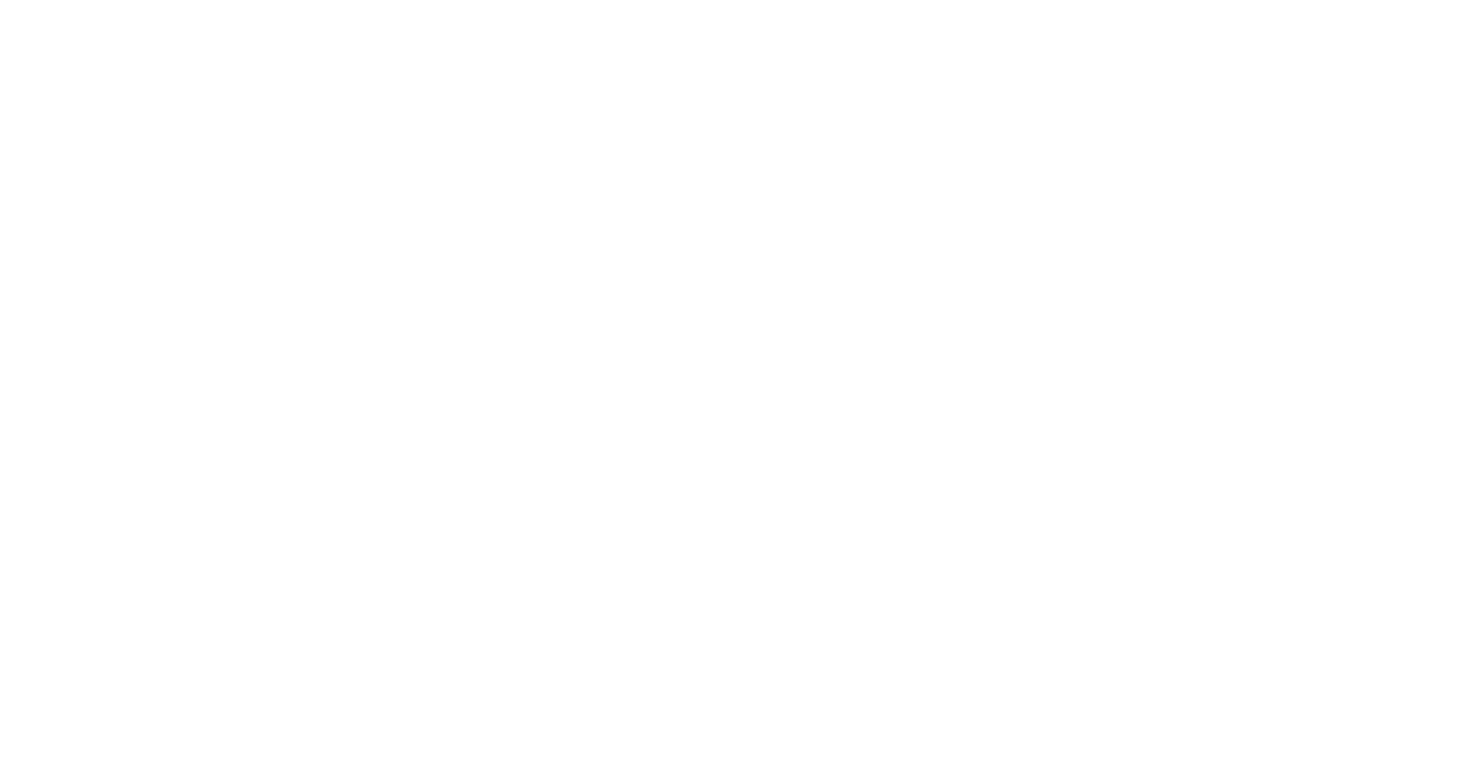 scroll, scrollTop: 0, scrollLeft: 0, axis: both 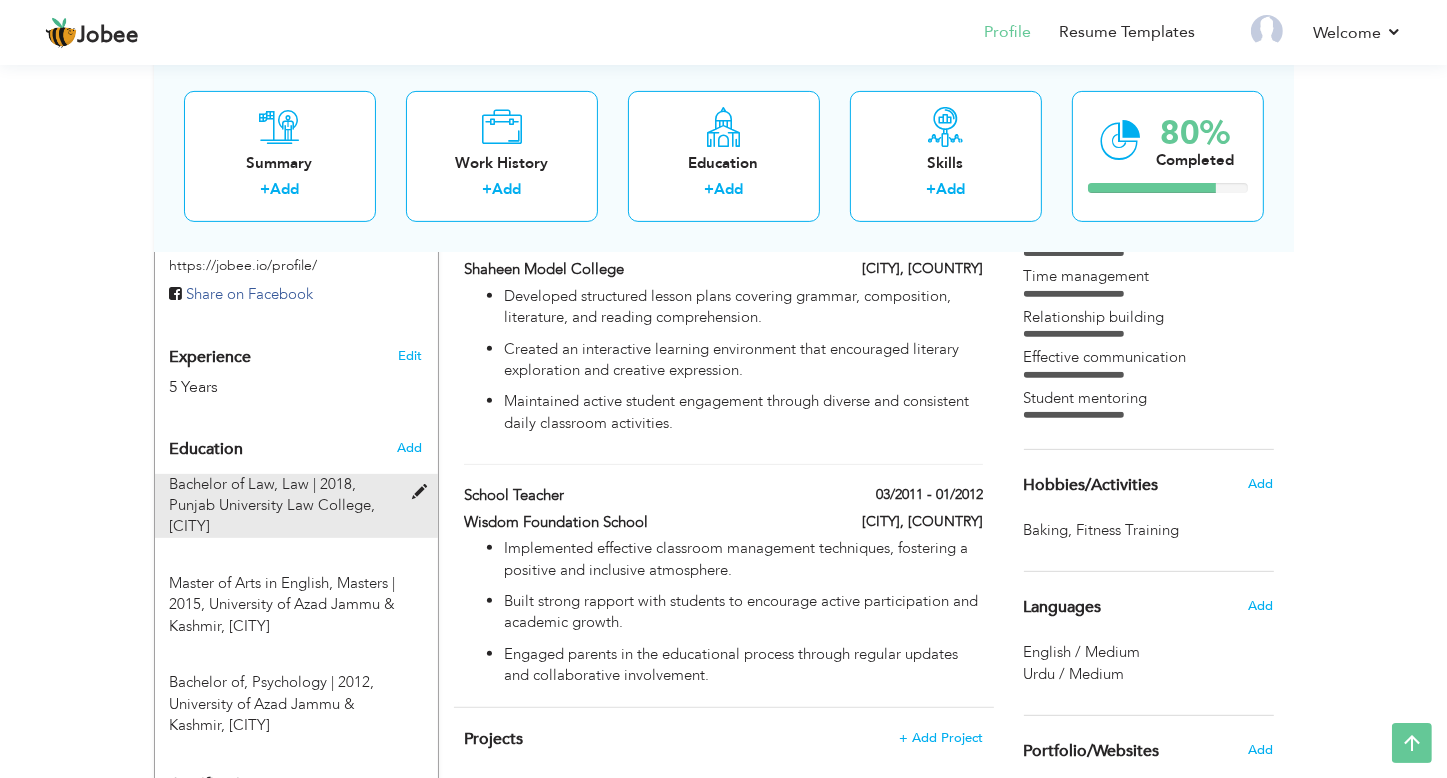 click on "Bachelor of Law, Law | [YEAR], Punjab University Law College, [CITY]" at bounding box center (284, 506) 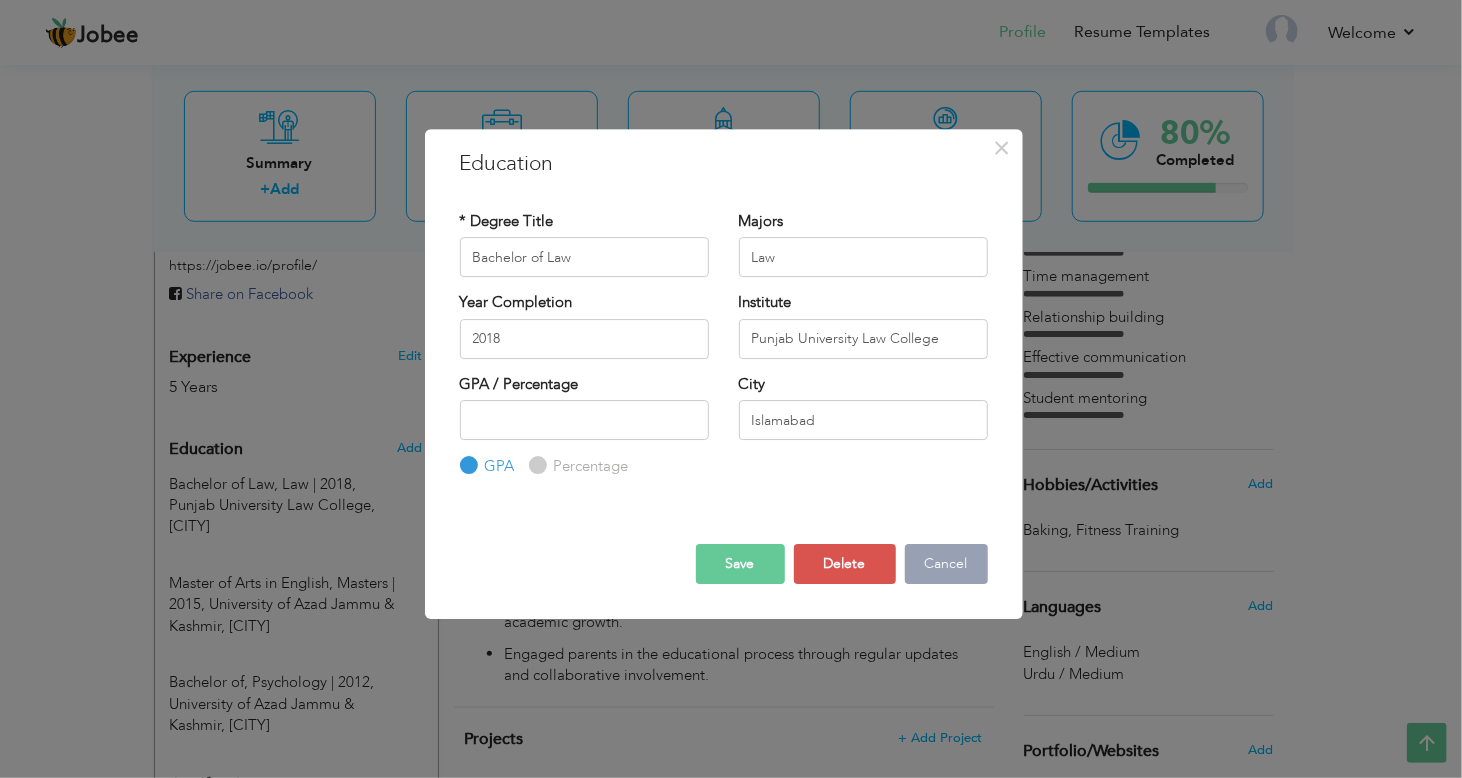 click on "Cancel" at bounding box center [946, 564] 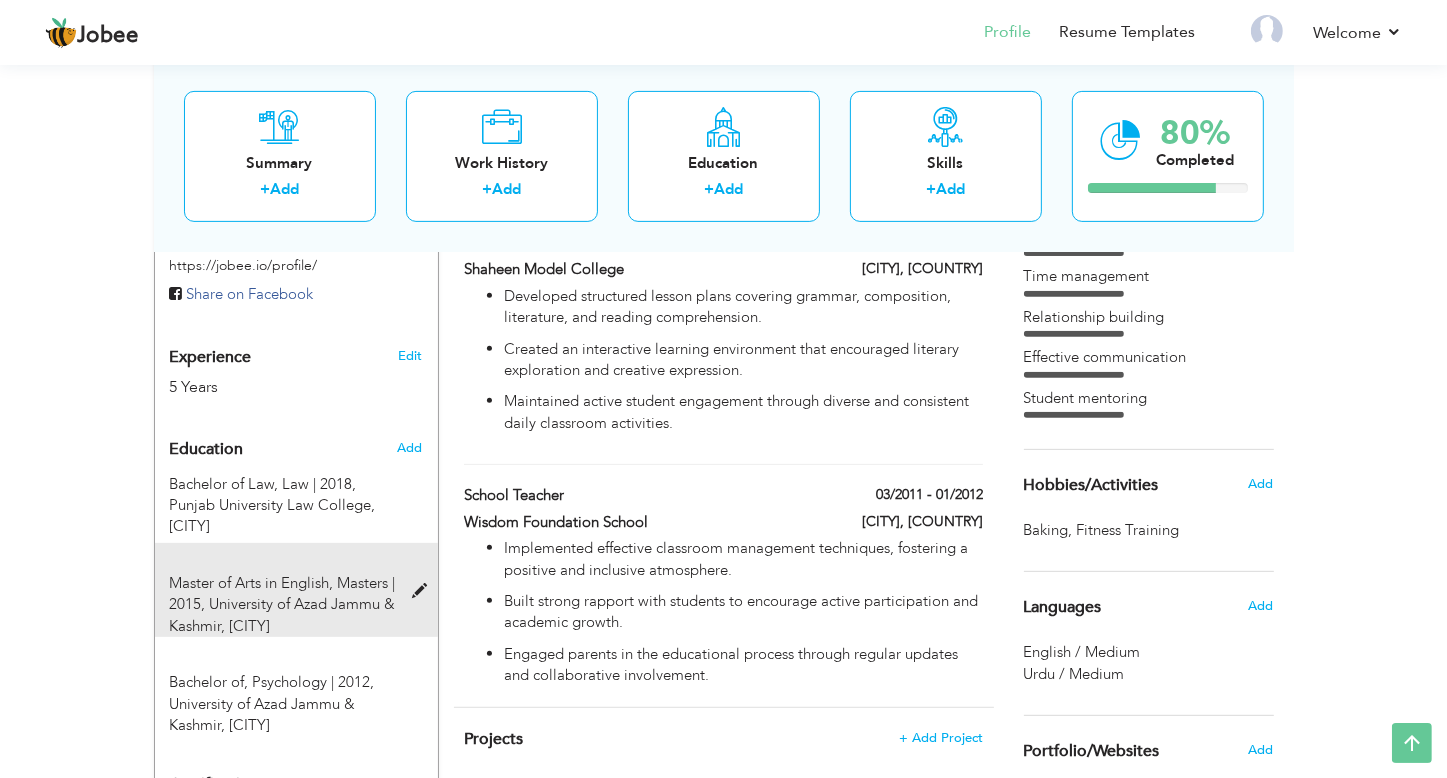 click at bounding box center [424, 591] 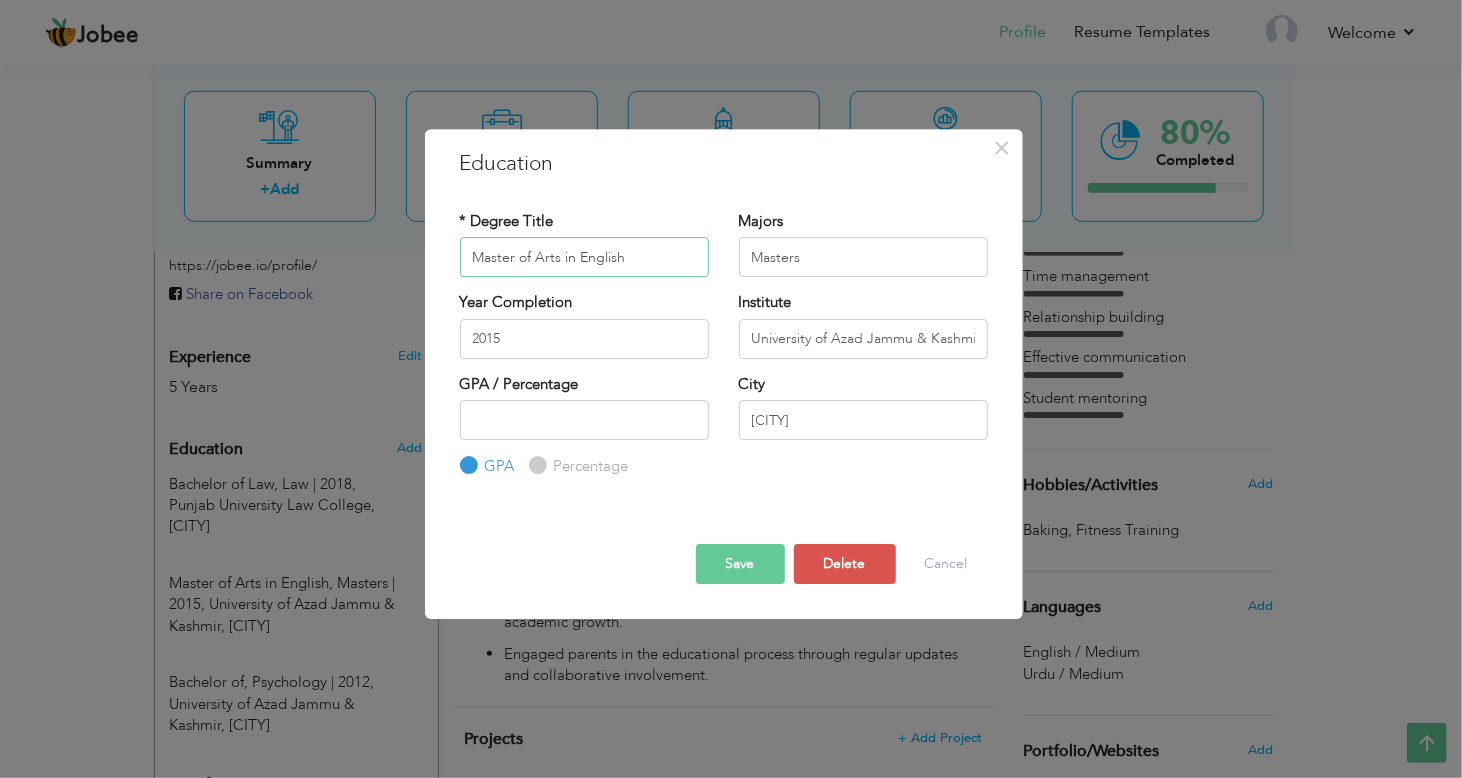 click on "Master of Arts in English" at bounding box center [584, 257] 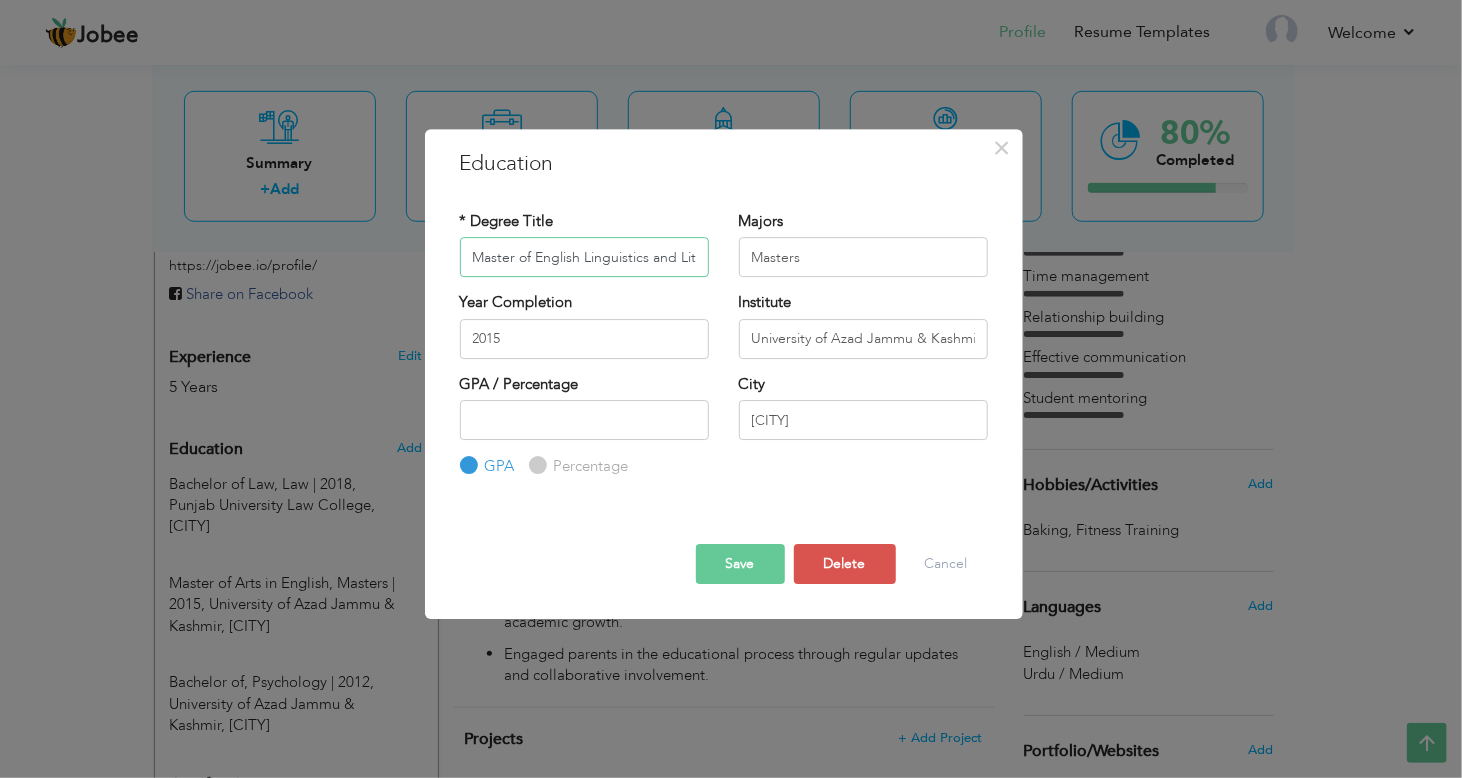 scroll, scrollTop: 0, scrollLeft: 42, axis: horizontal 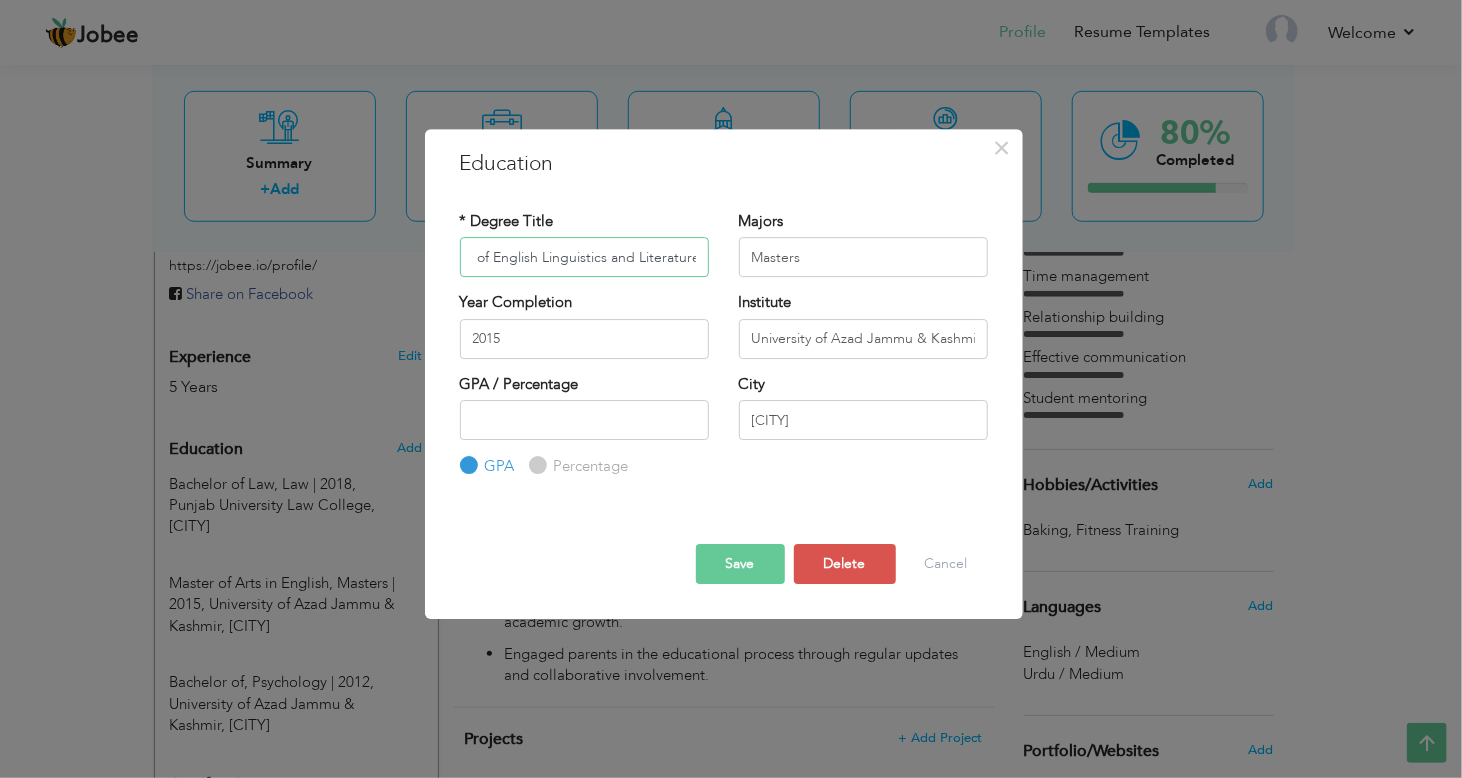 type on "Master of English Linguistics and Literature" 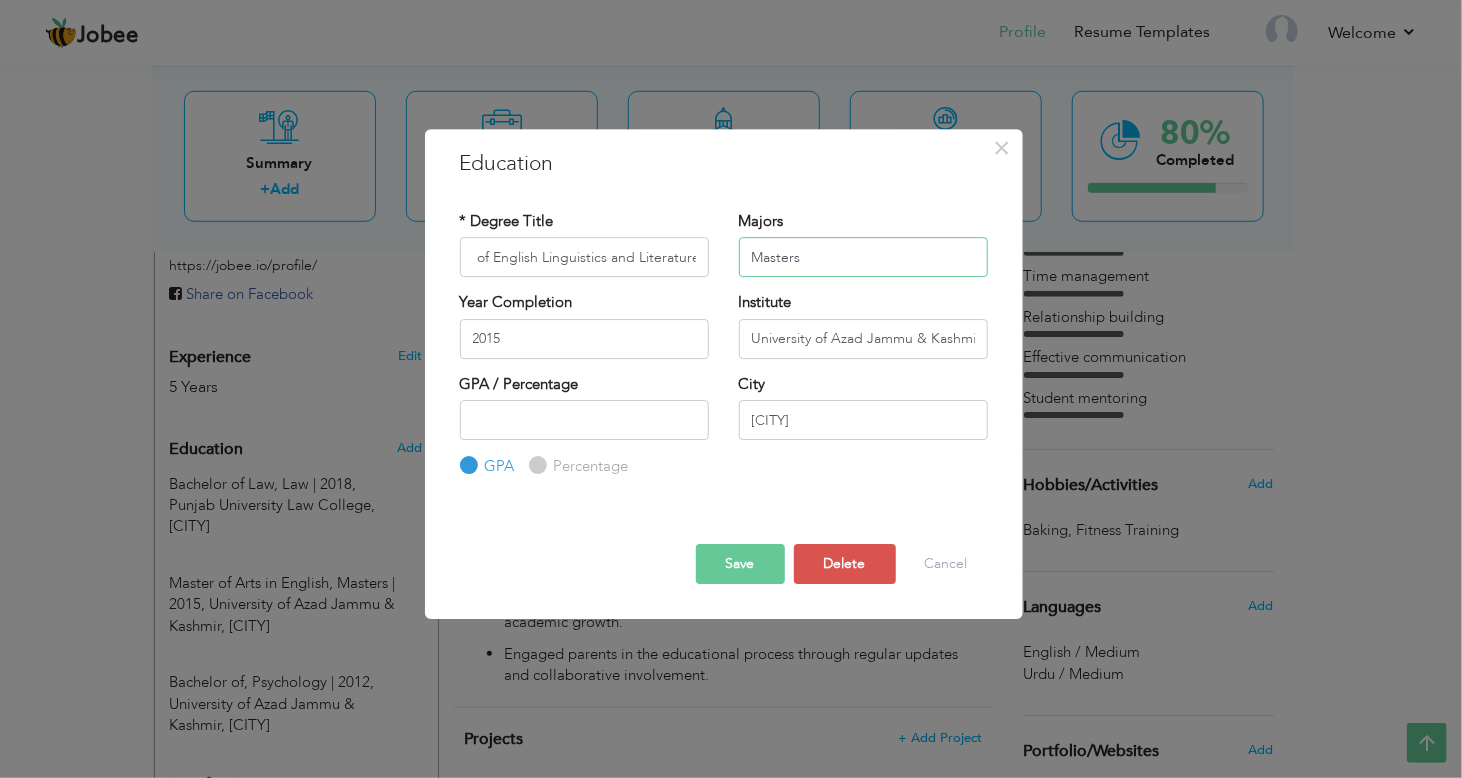 scroll, scrollTop: 0, scrollLeft: 0, axis: both 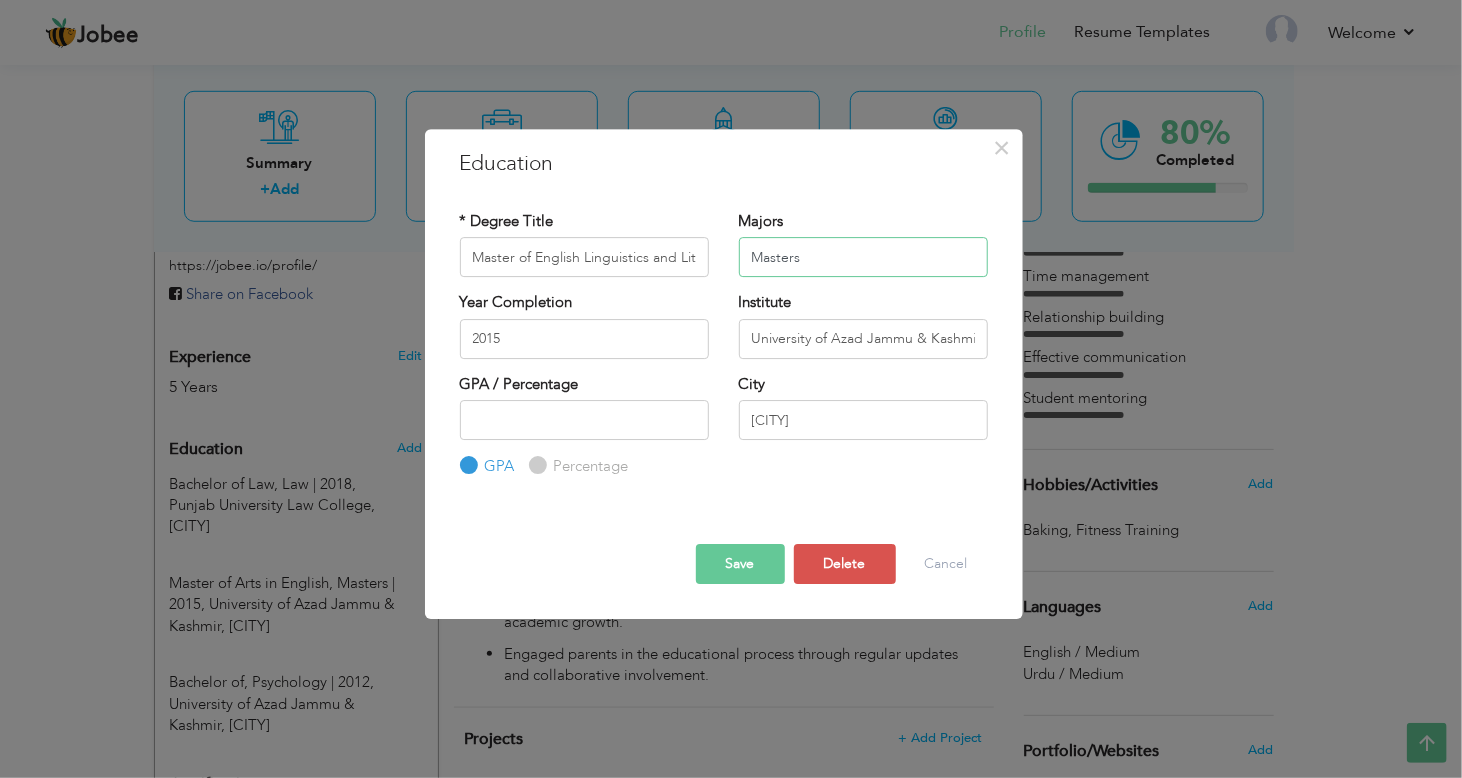 click on "Masters" at bounding box center [863, 257] 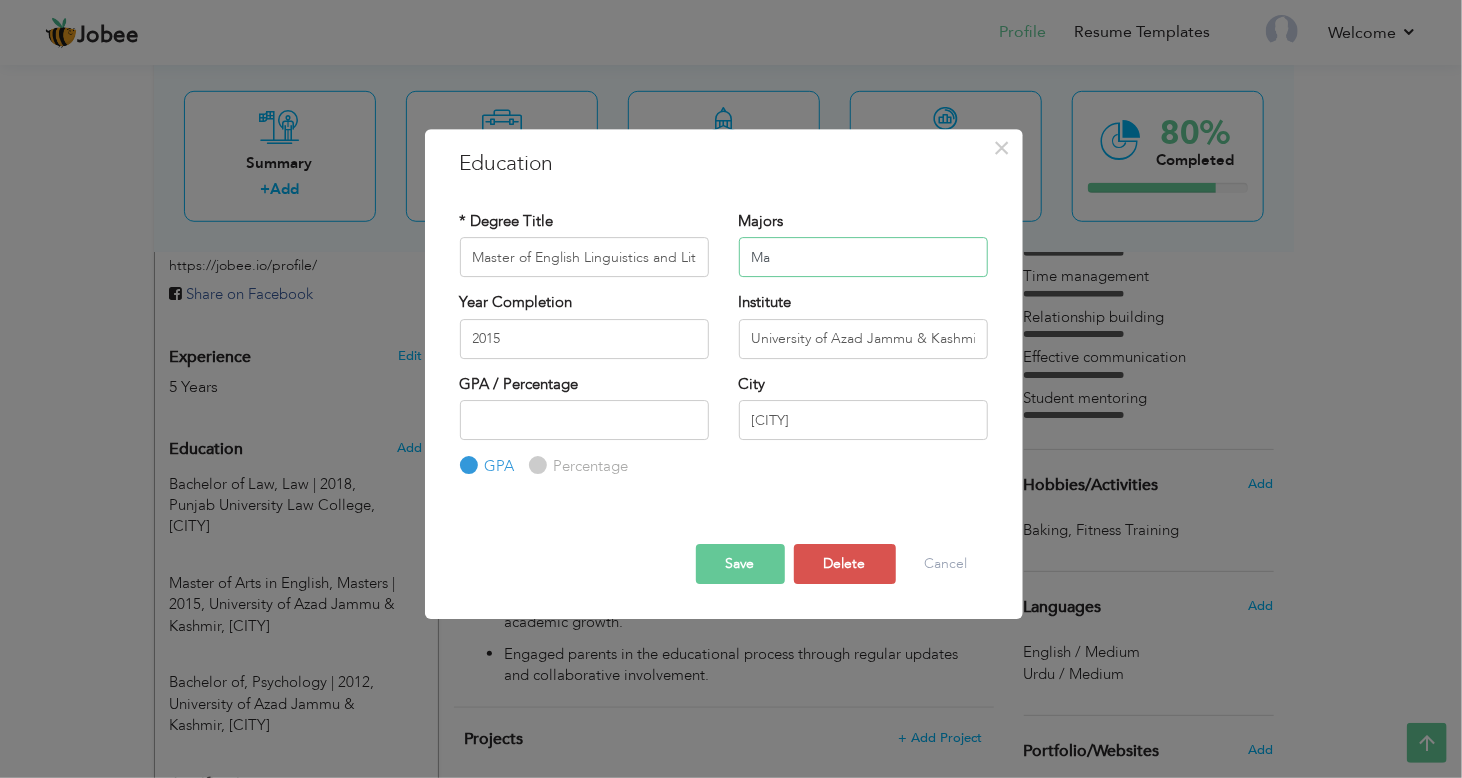 type on "M" 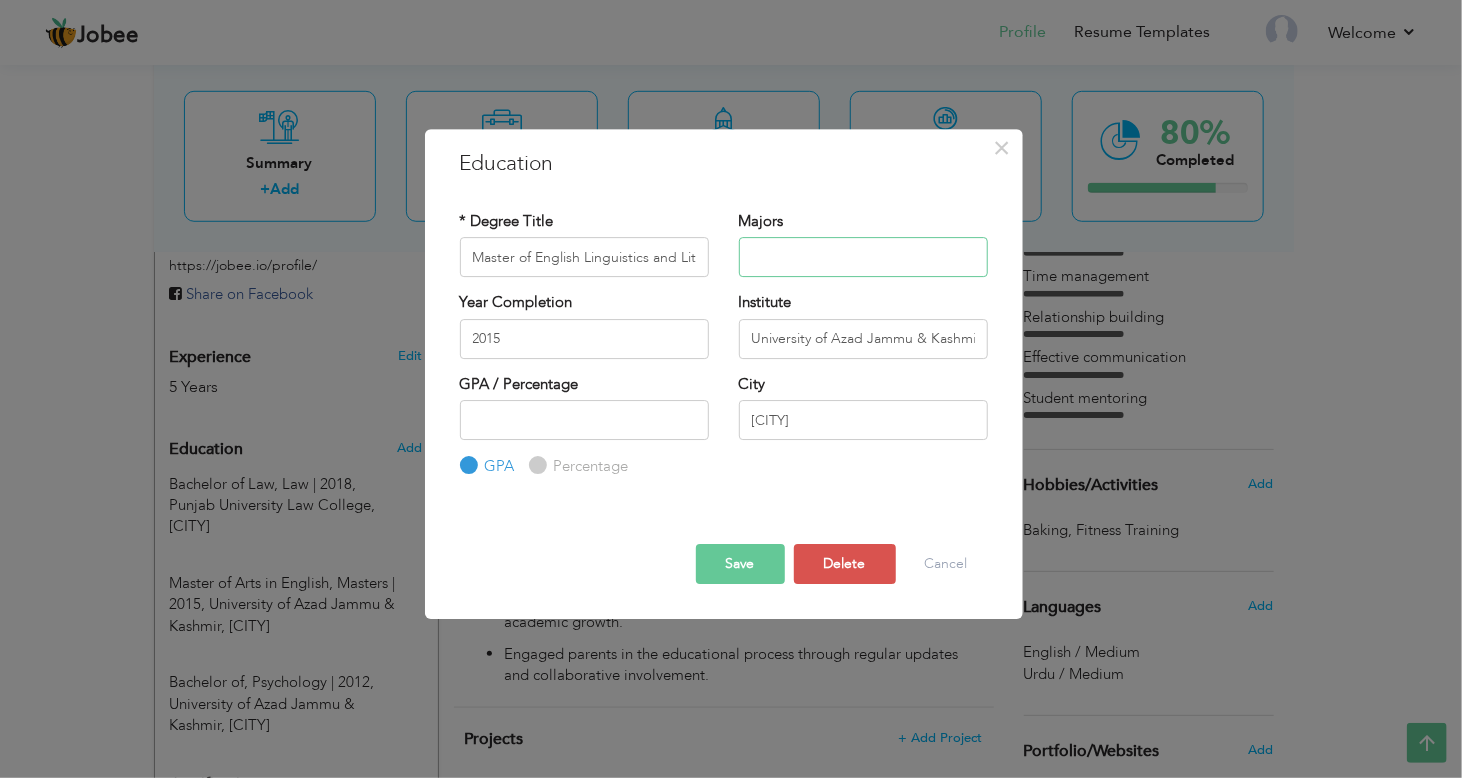 type 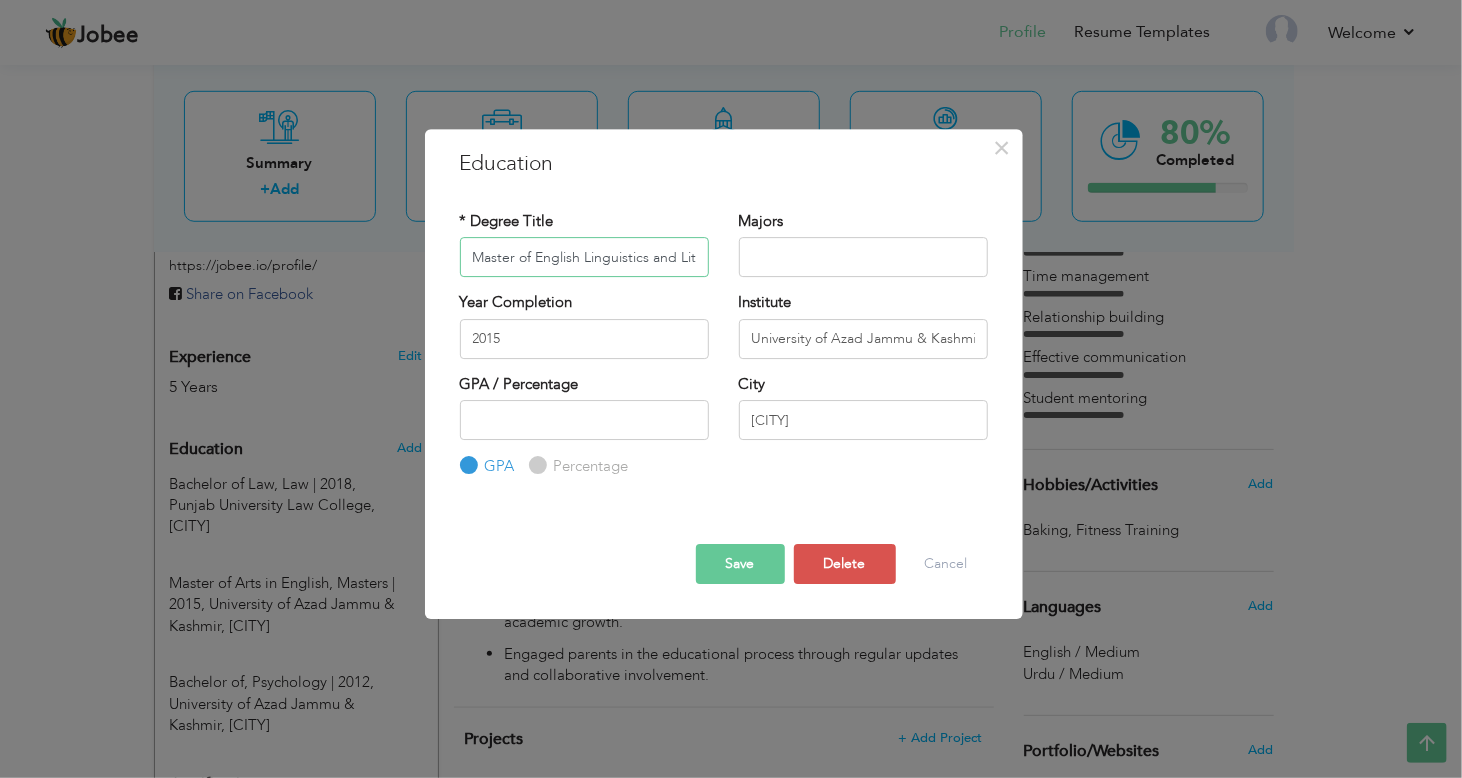scroll, scrollTop: 0, scrollLeft: 42, axis: horizontal 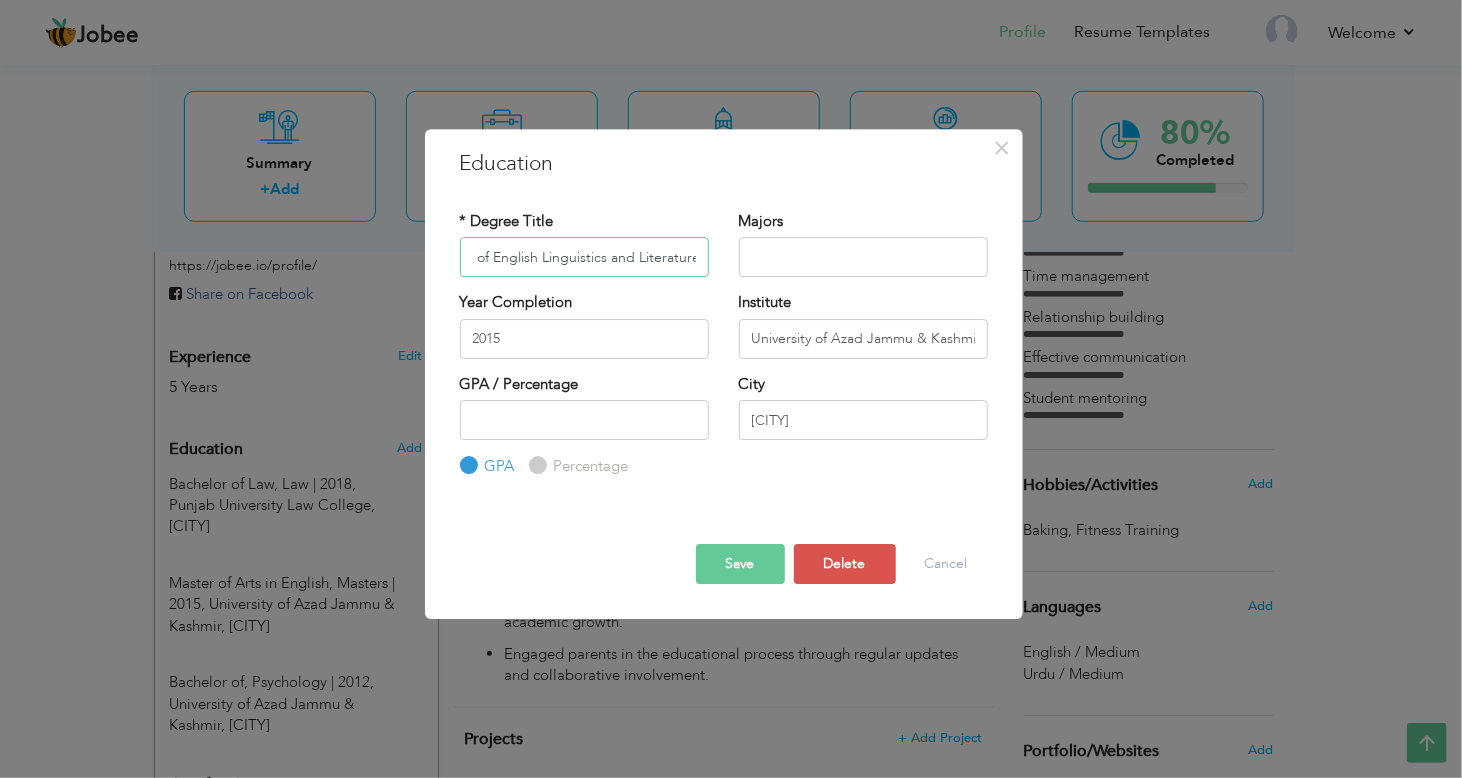 drag, startPoint x: 580, startPoint y: 260, endPoint x: 745, endPoint y: 291, distance: 167.88687 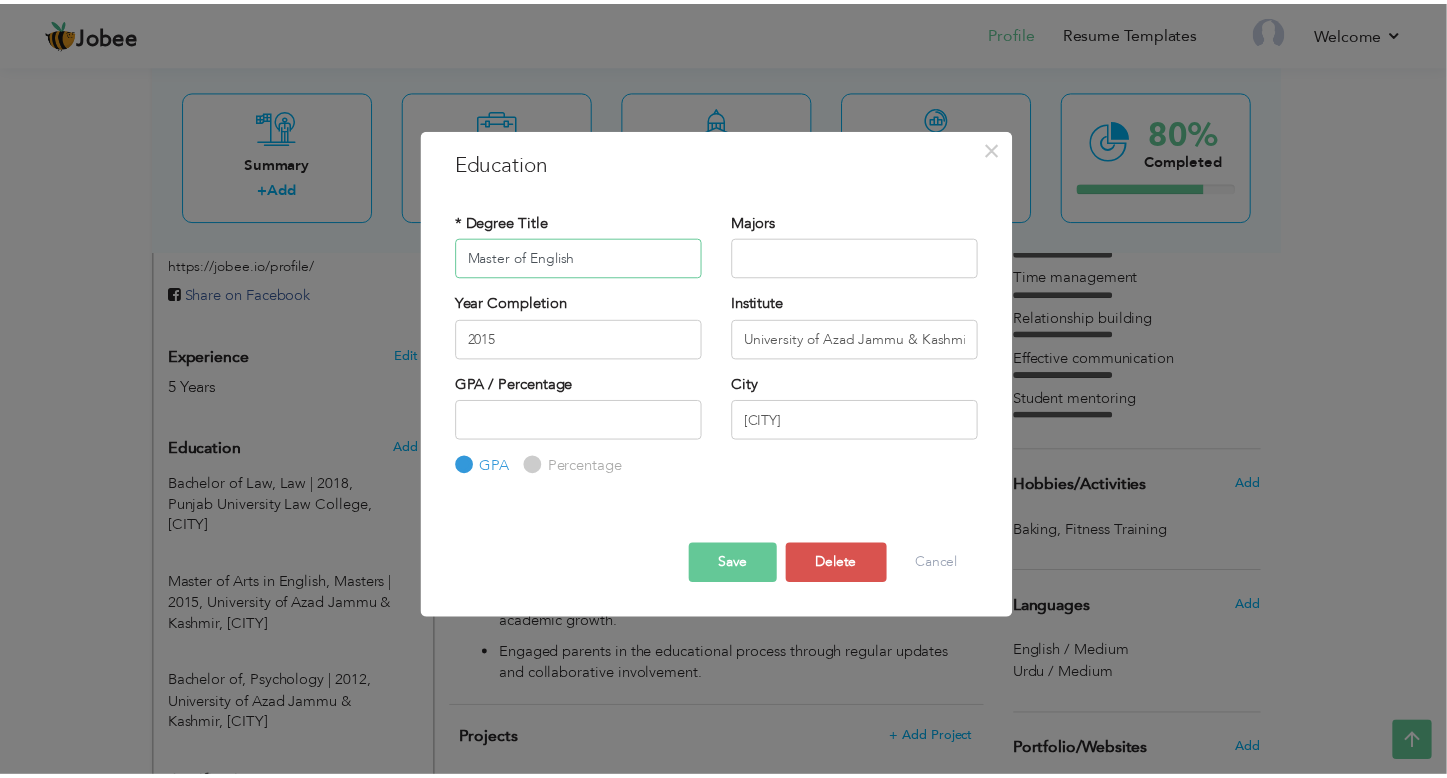 scroll, scrollTop: 0, scrollLeft: 0, axis: both 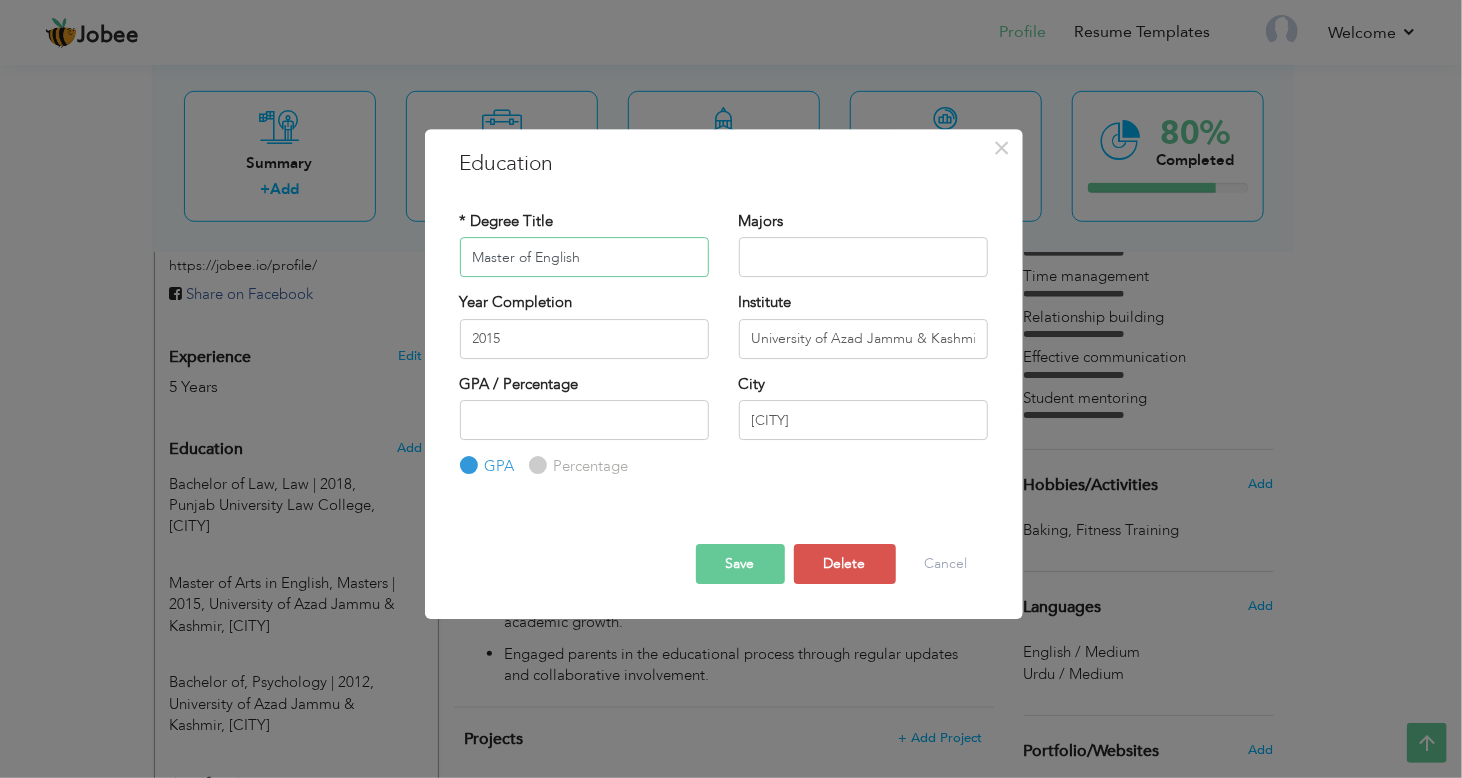 type on "Master of English" 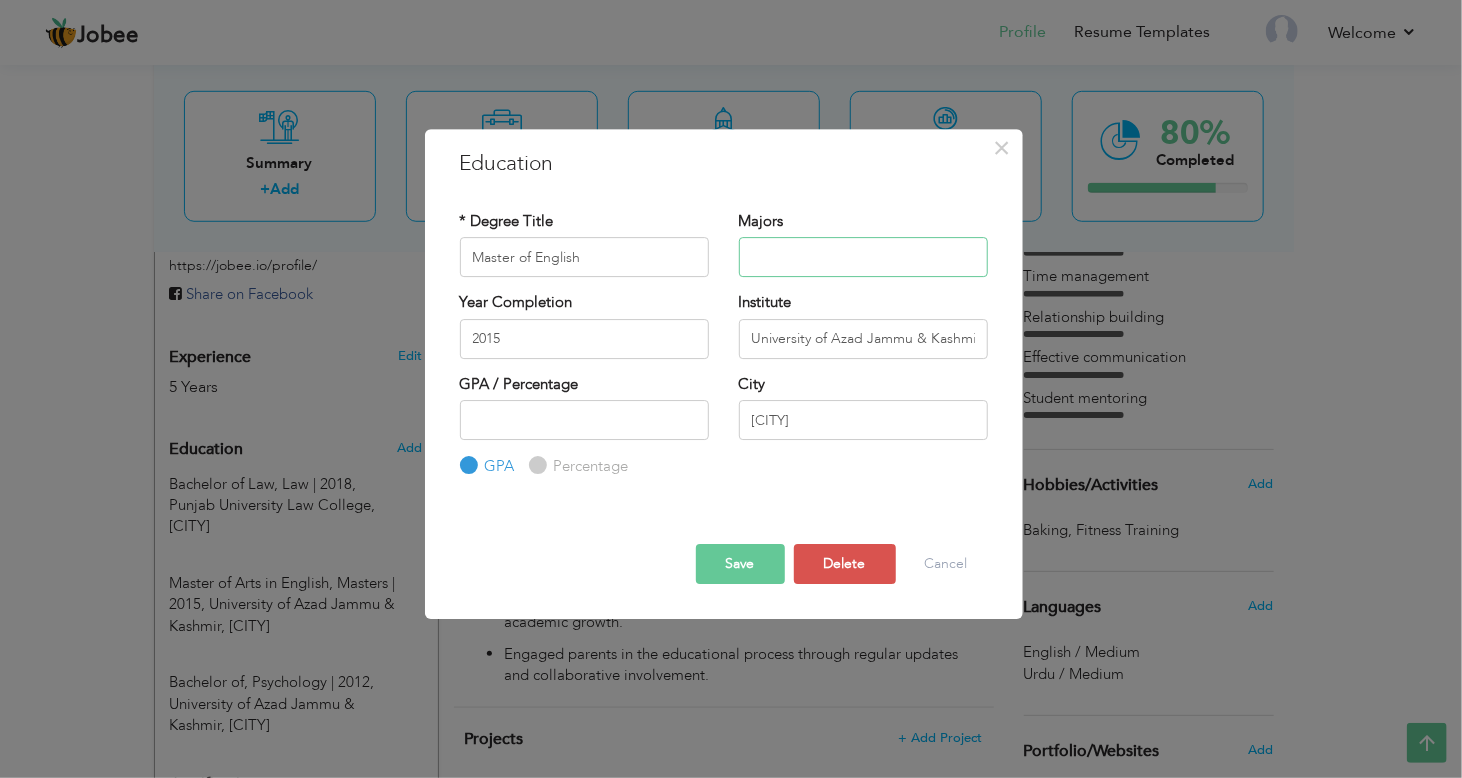 click at bounding box center (863, 257) 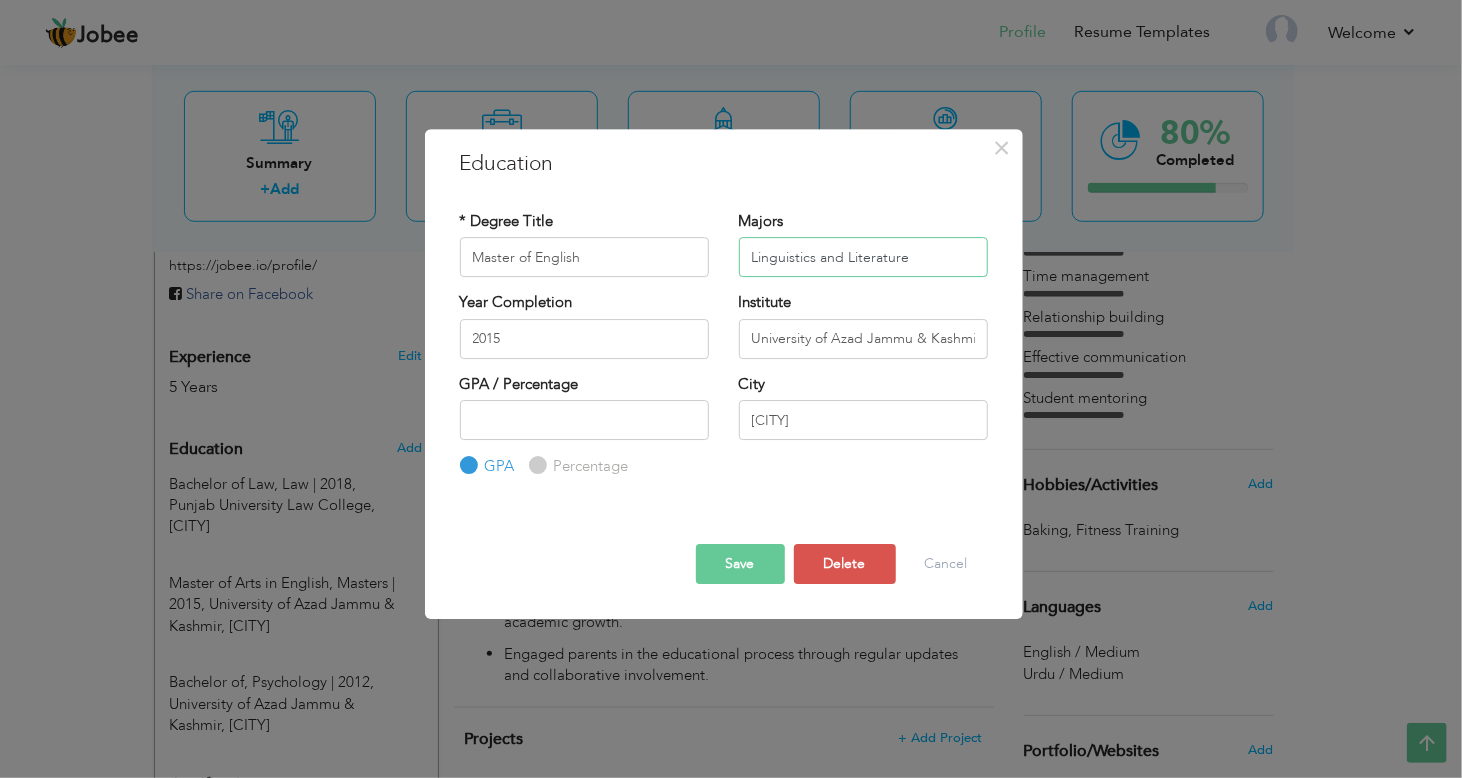 click on "Linguistics and Literature" at bounding box center (863, 257) 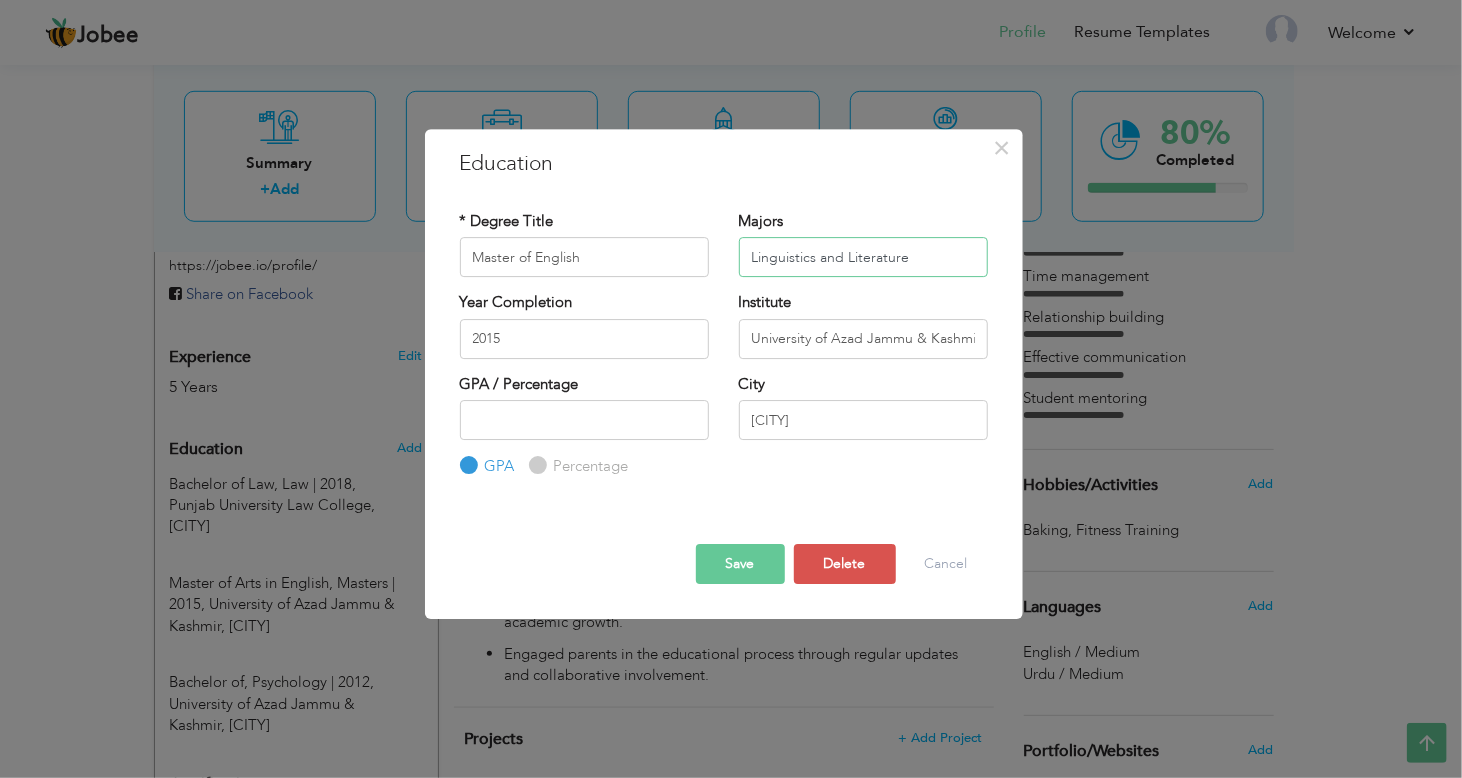 type on "Linguistics and Literature" 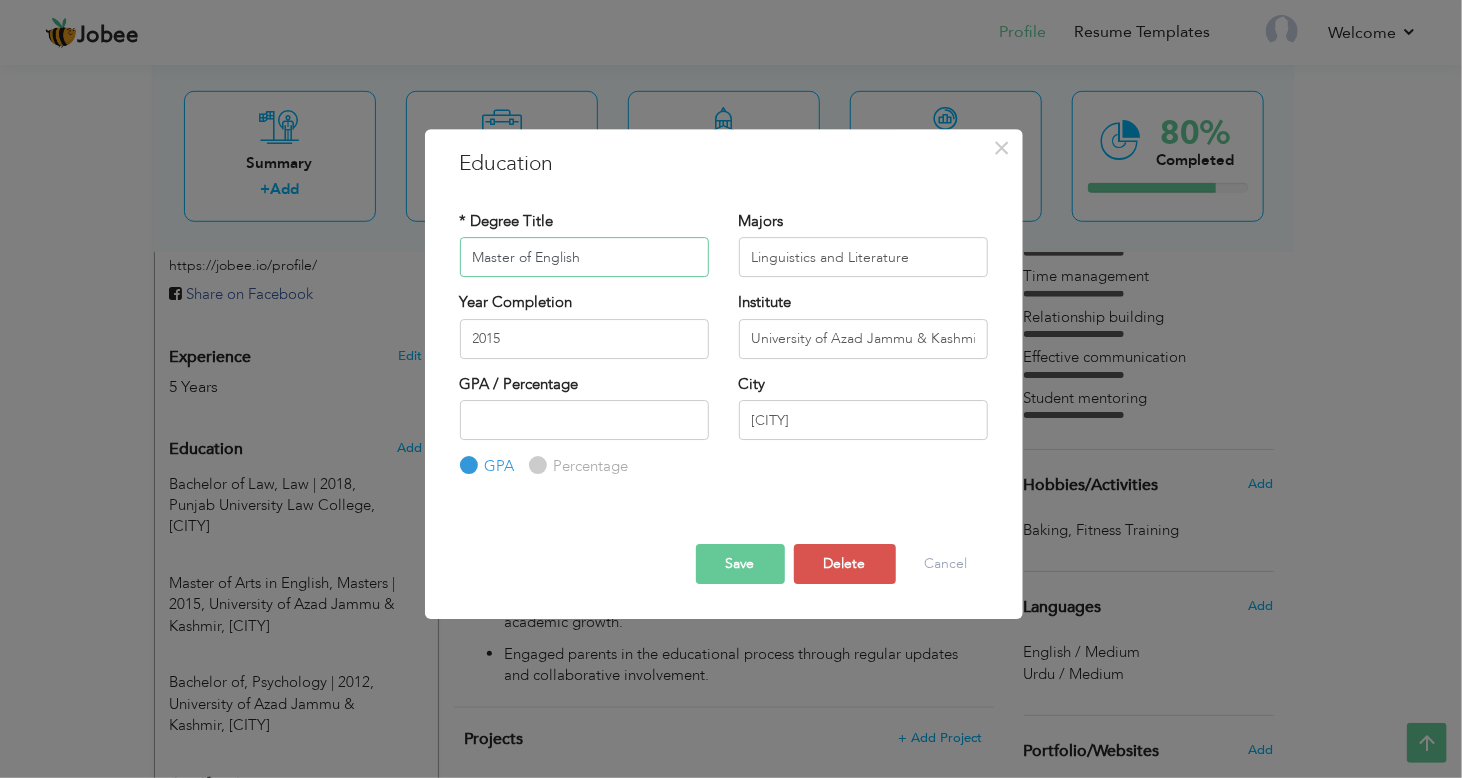 click on "Master of English" at bounding box center [584, 257] 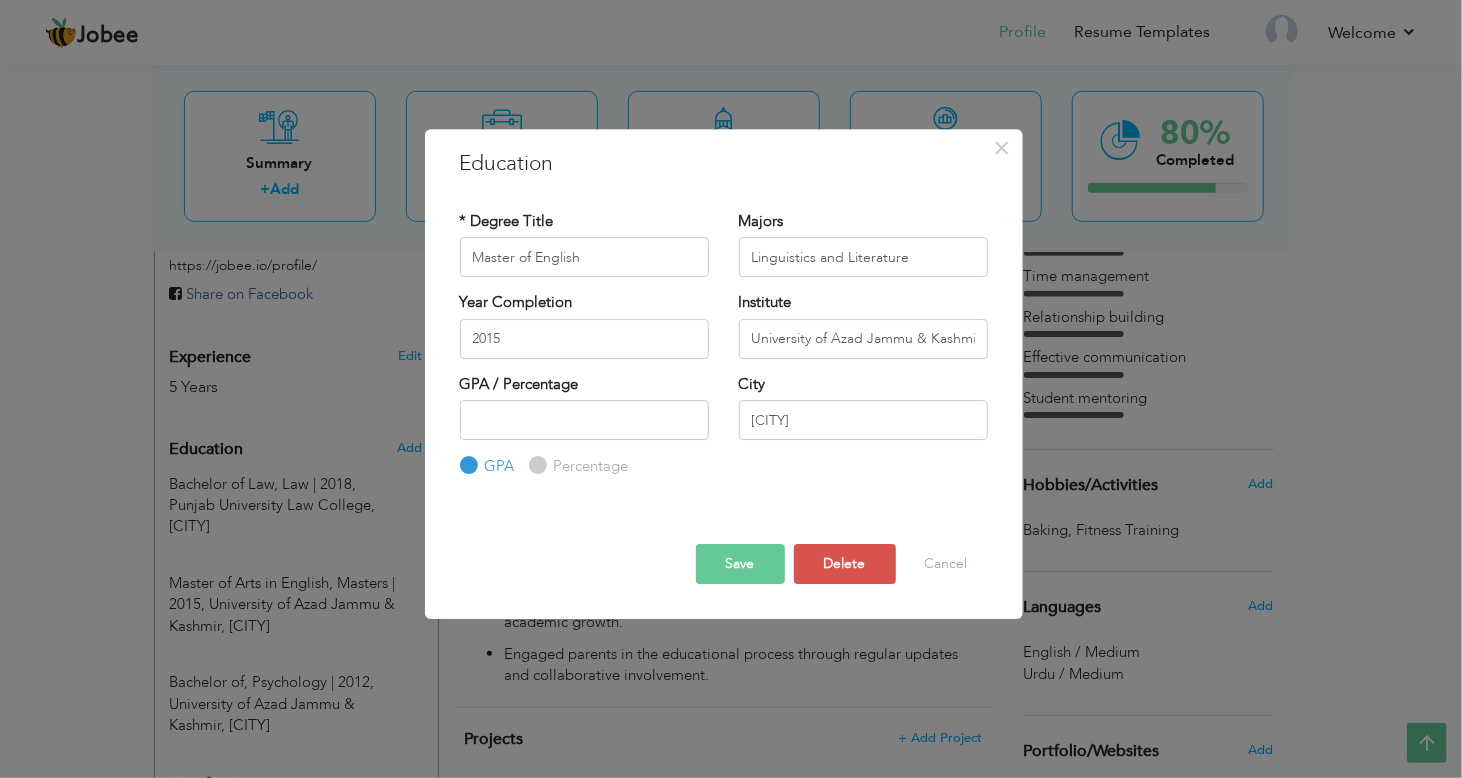 click on "Save" at bounding box center [740, 564] 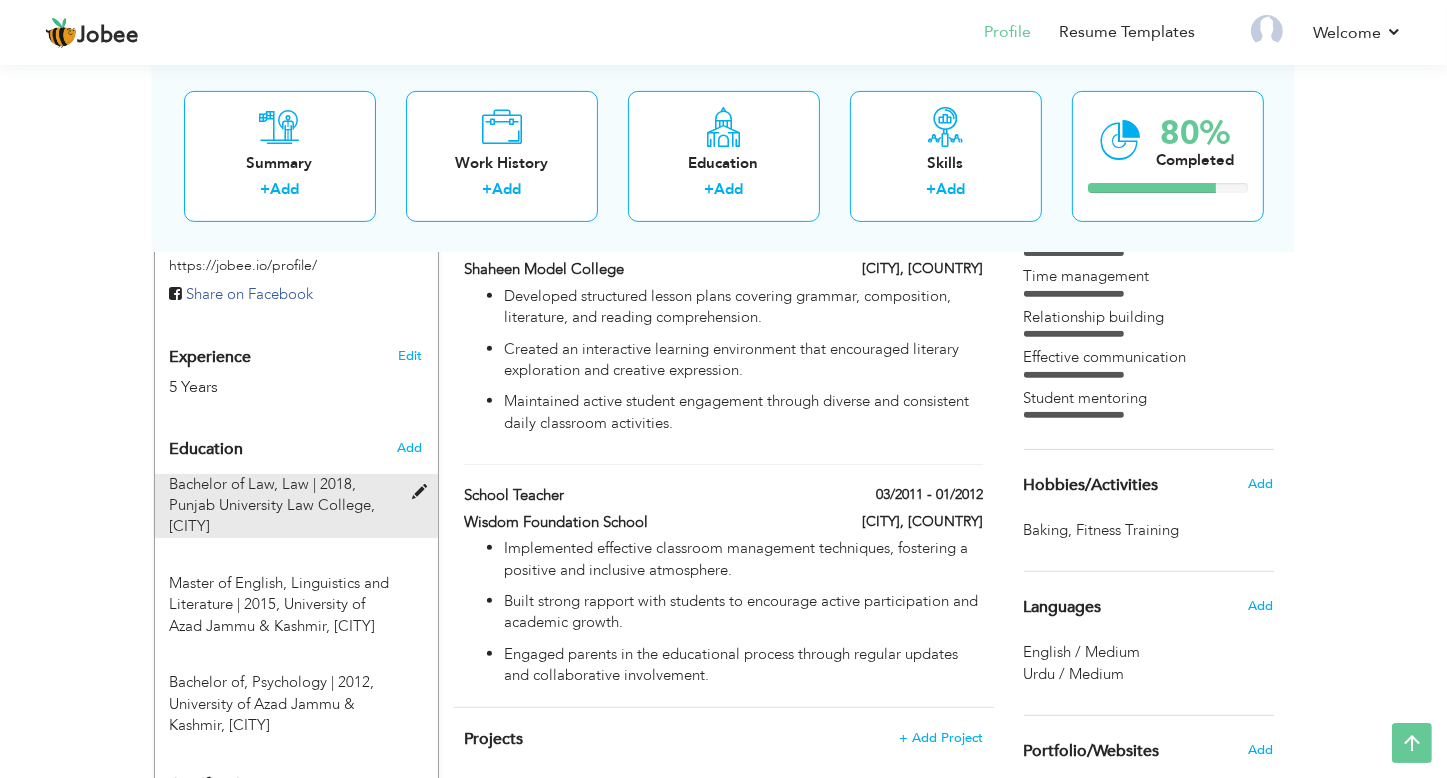click on "Punjab University Law College, Islamabad" at bounding box center [273, 515] 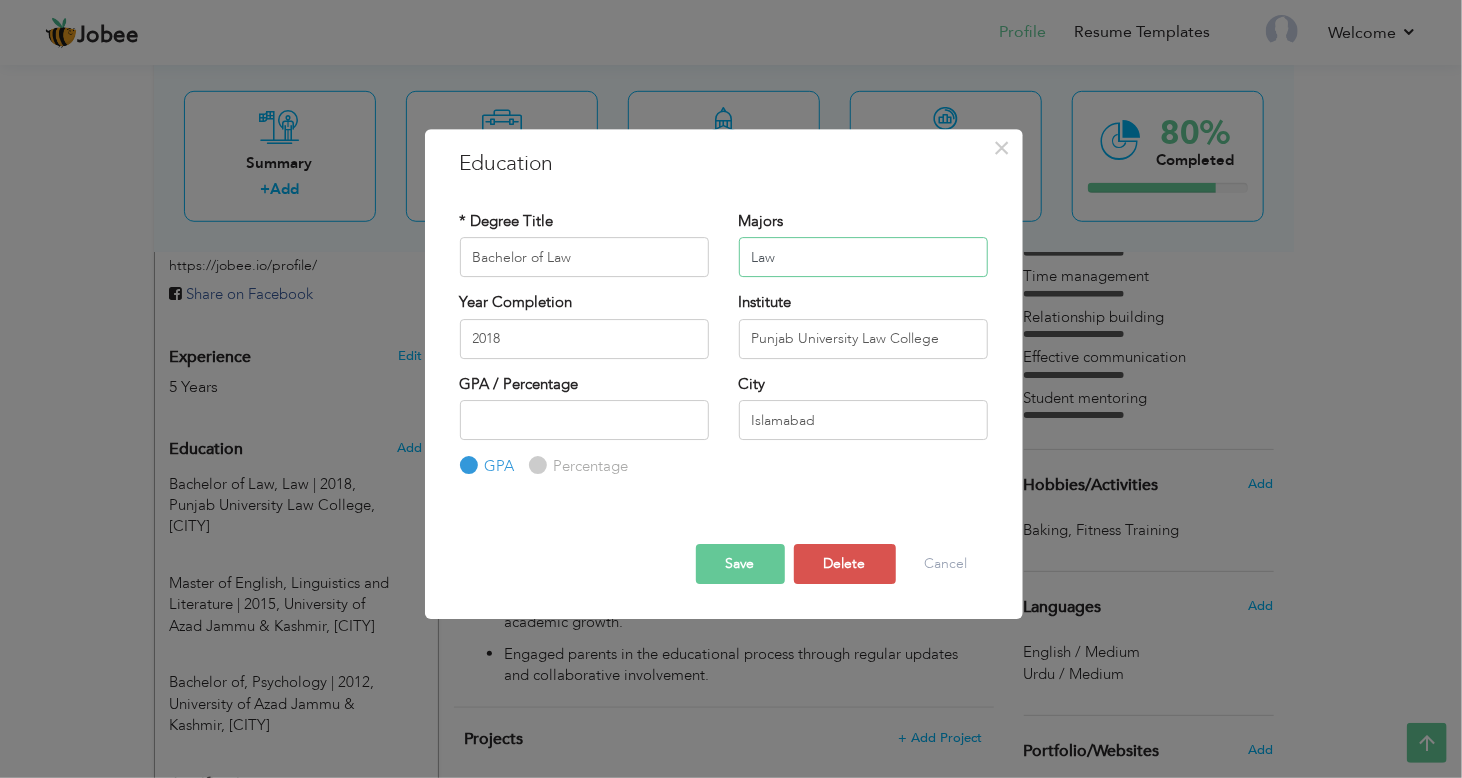 click on "Law" at bounding box center (863, 257) 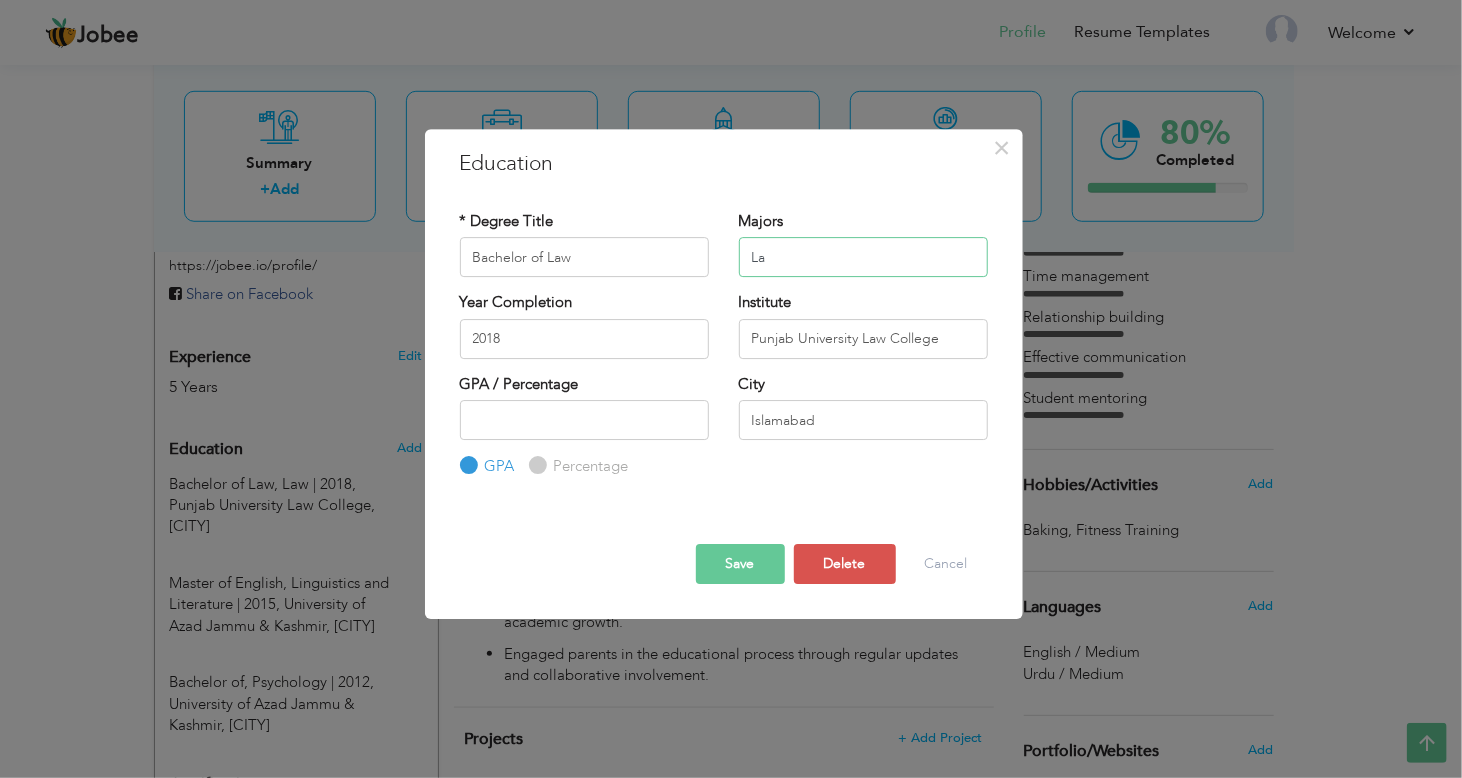type on "L" 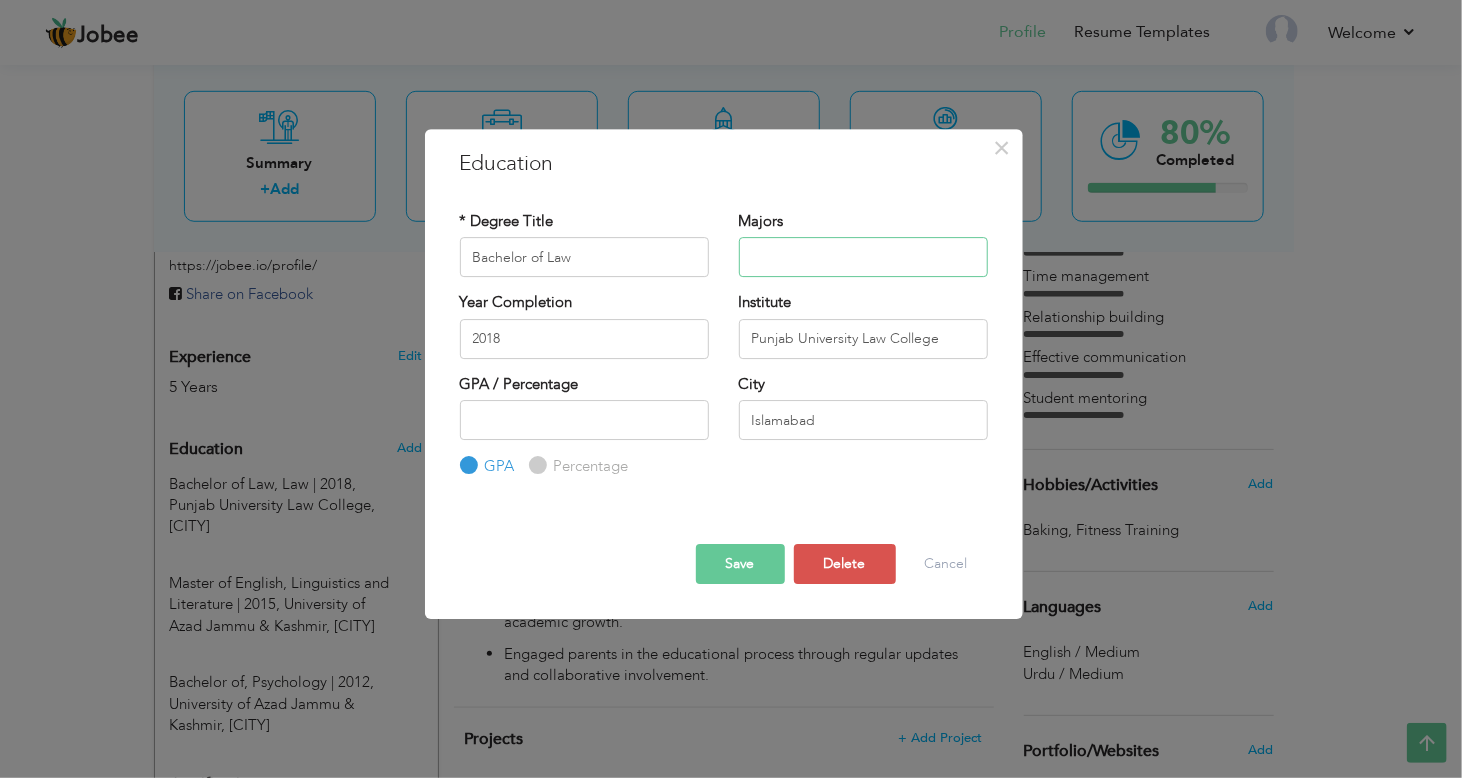 type 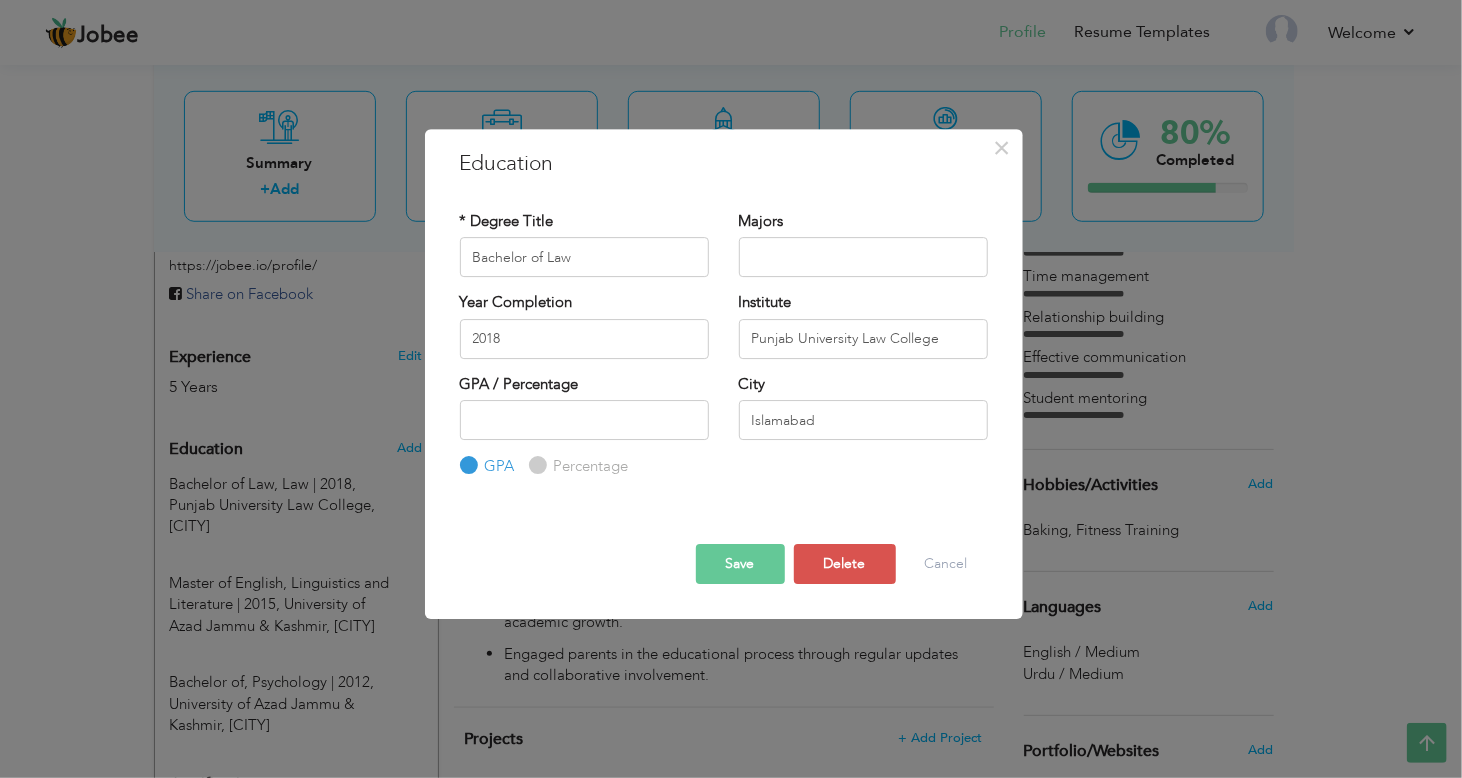 click on "Save" at bounding box center [740, 564] 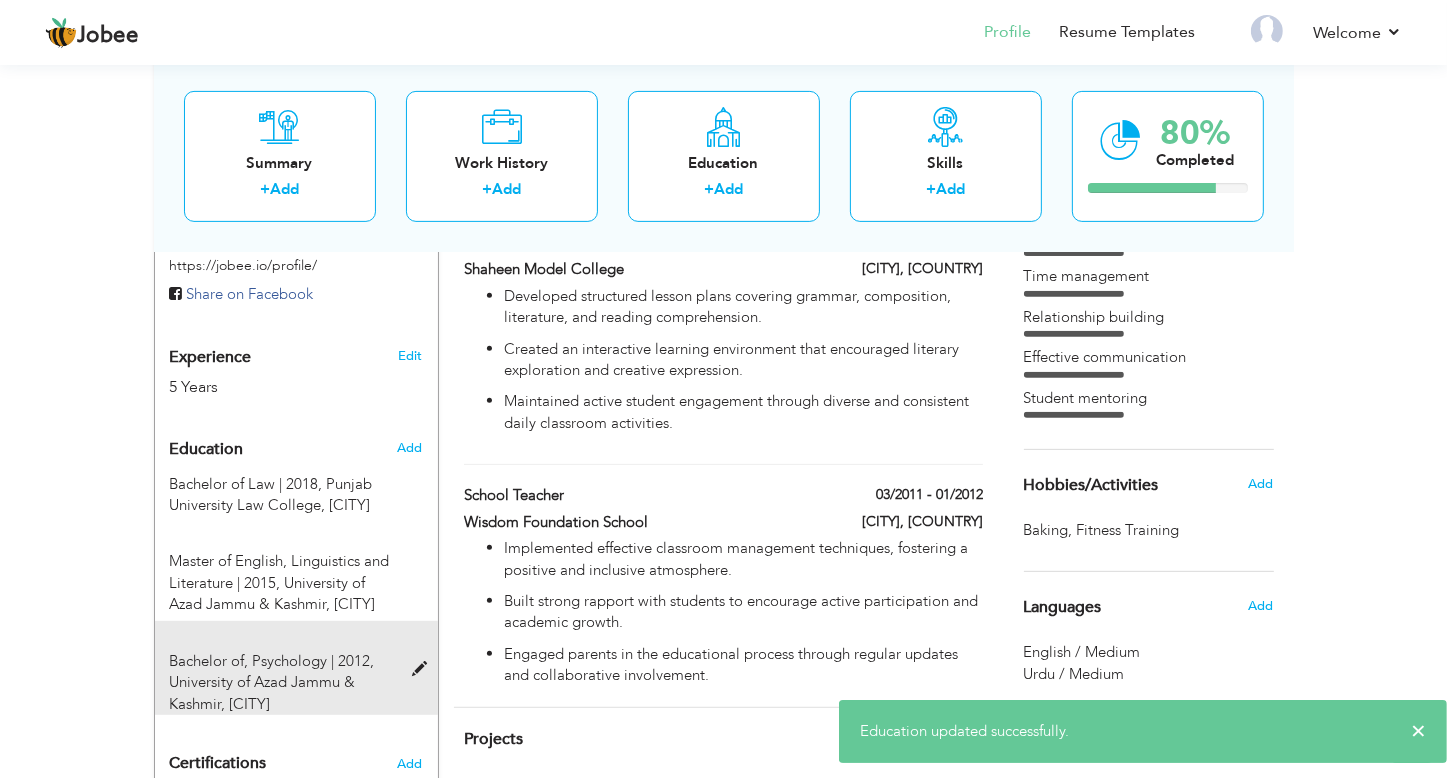 click on "[UNIVERSITY] [COUNTRY], [CITY]" at bounding box center (263, 692) 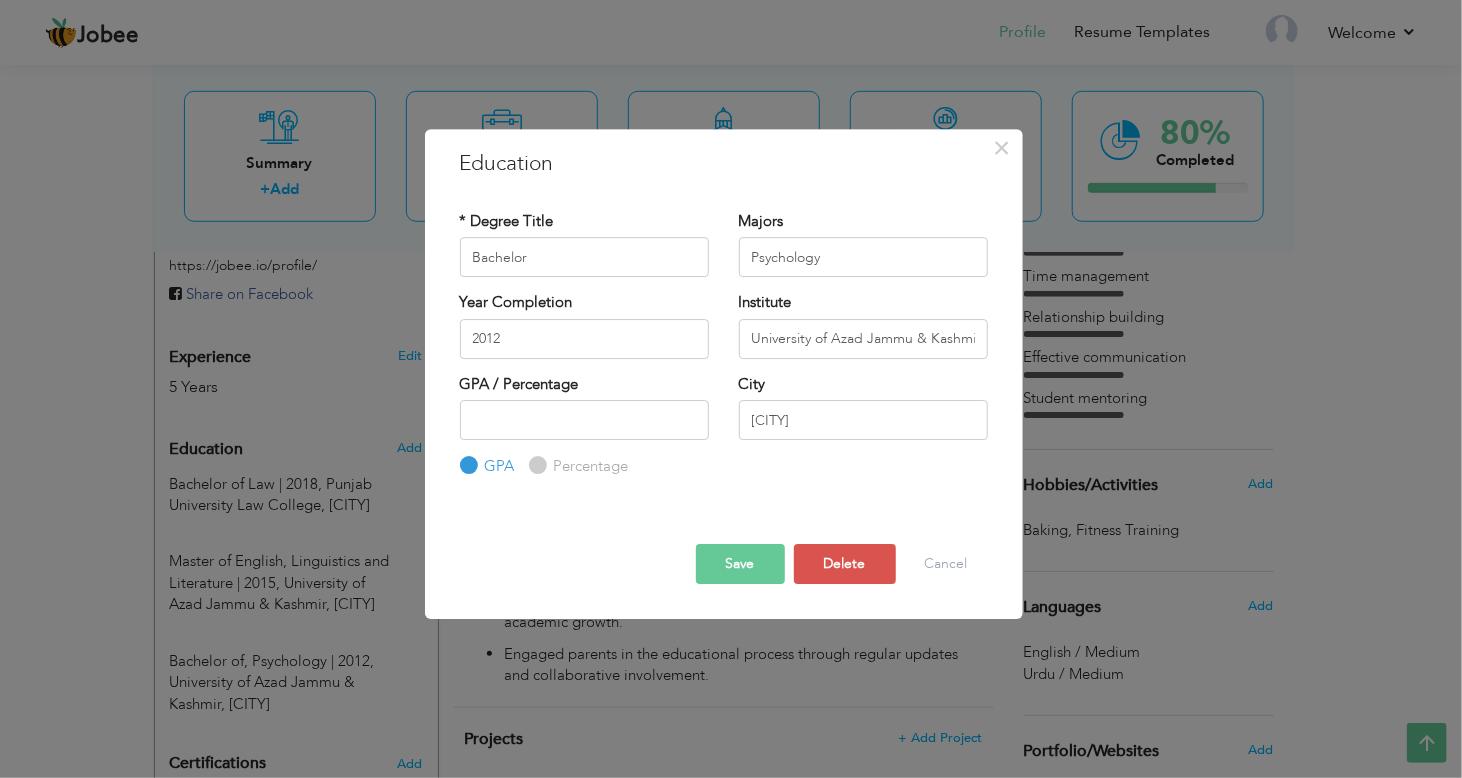 click on "Save" at bounding box center [740, 564] 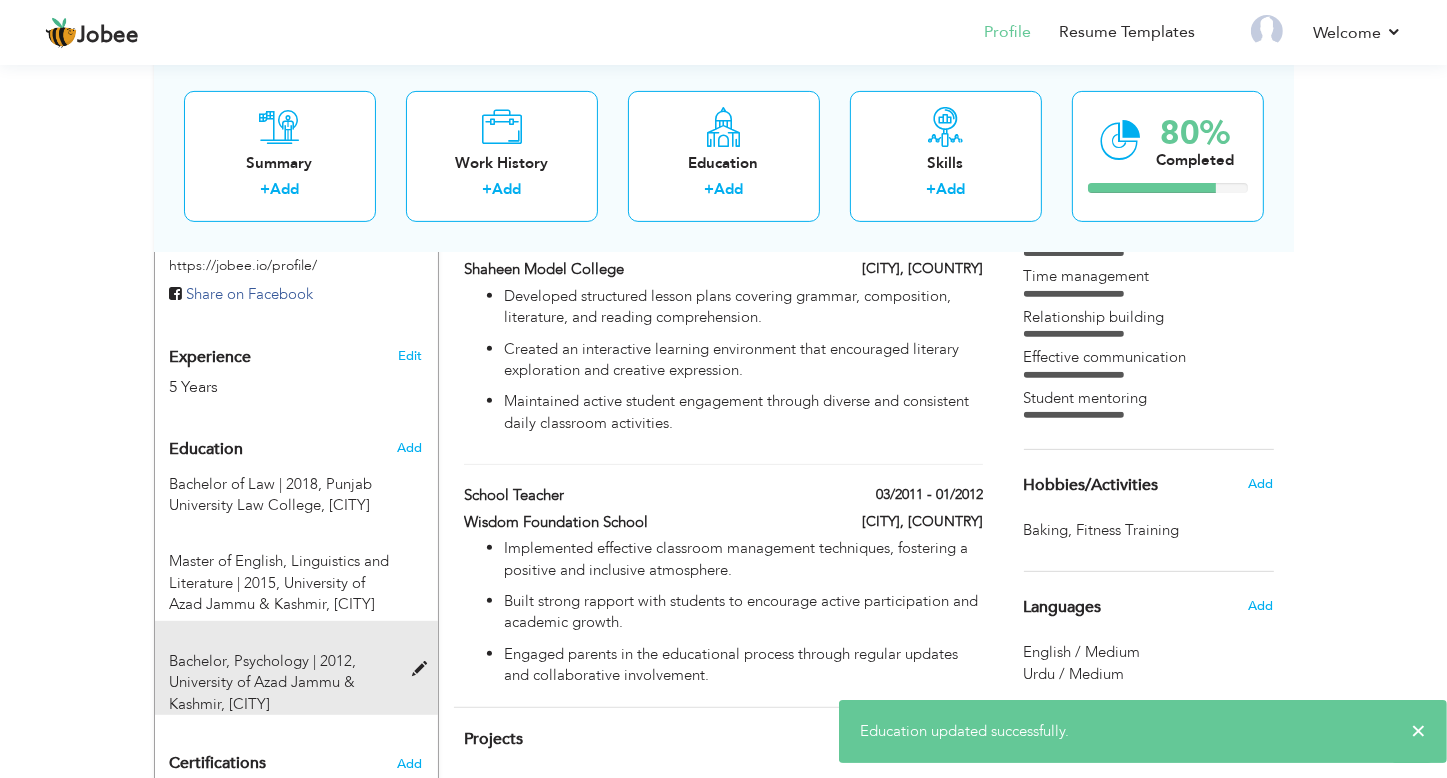 click on "Bachelor,  Psychology  |  2012," at bounding box center (263, 661) 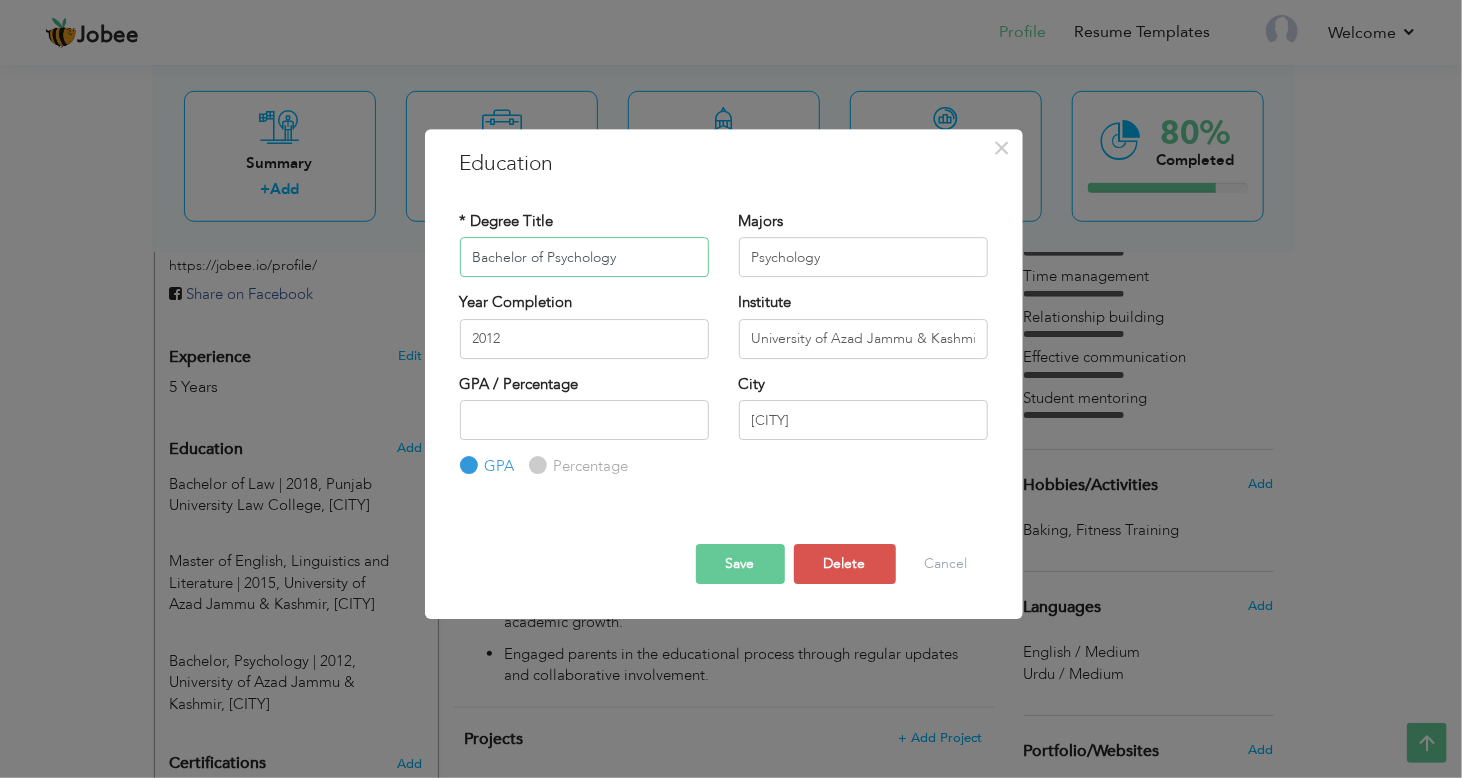 type on "Bachelor of Psychology" 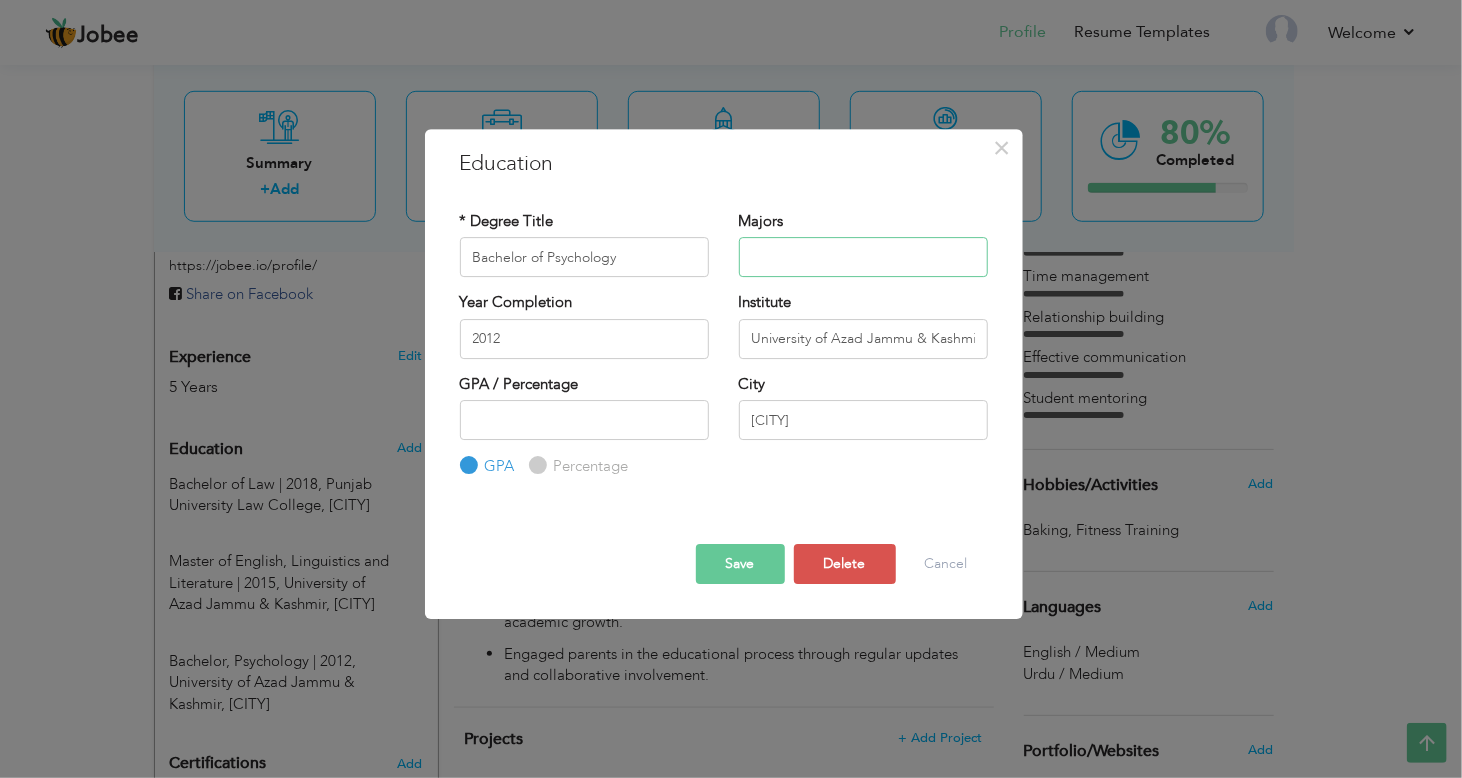 type 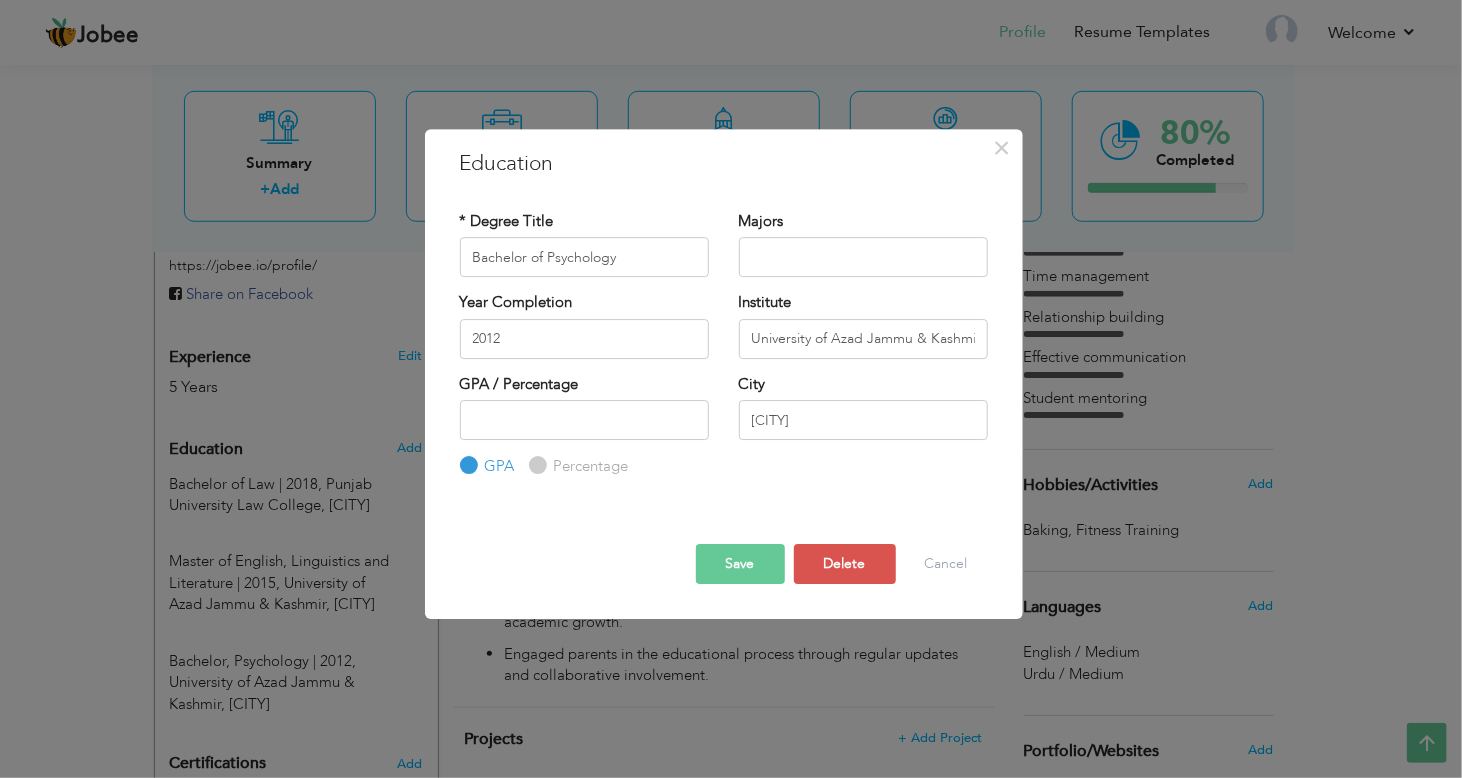 click on "Save" at bounding box center [740, 564] 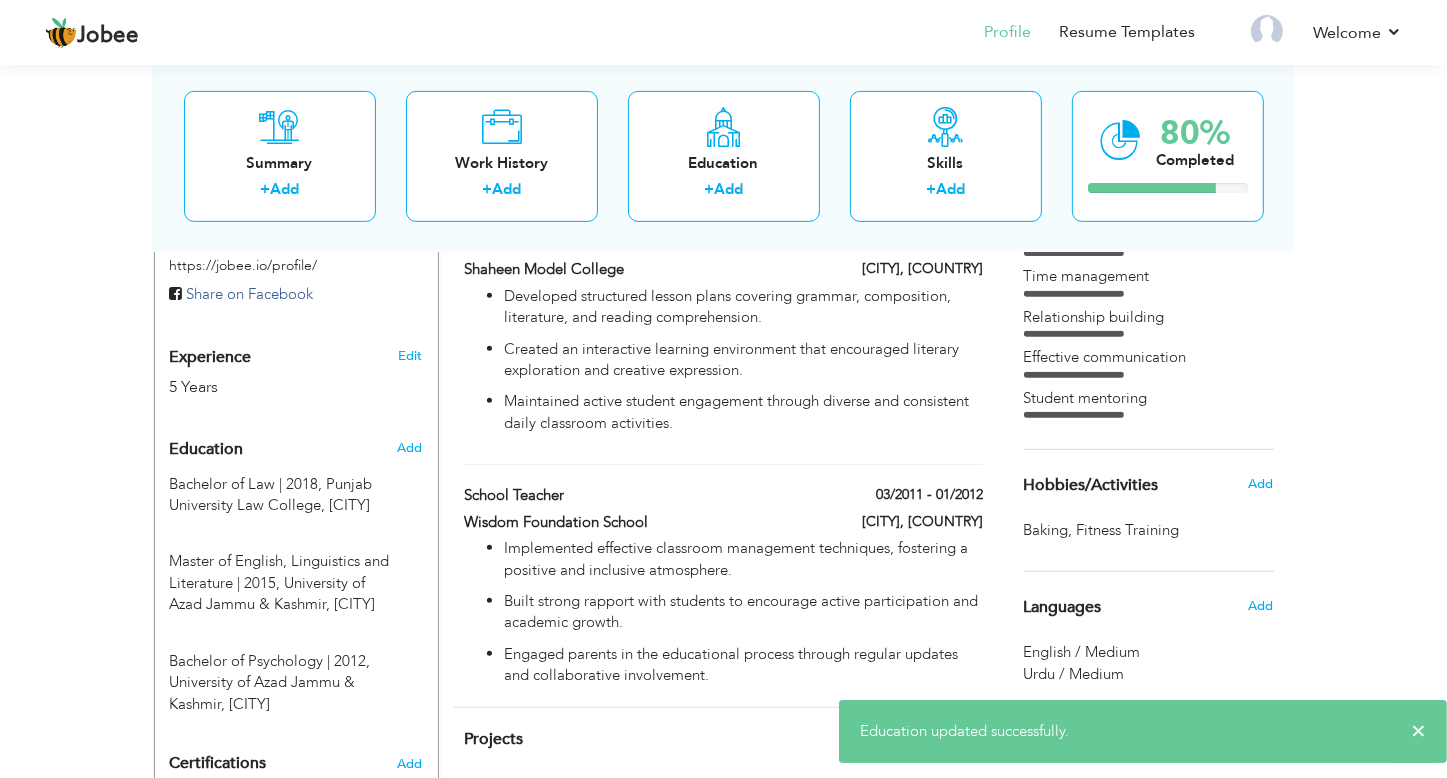 drag, startPoint x: 472, startPoint y: 512, endPoint x: 463, endPoint y: 367, distance: 145.27904 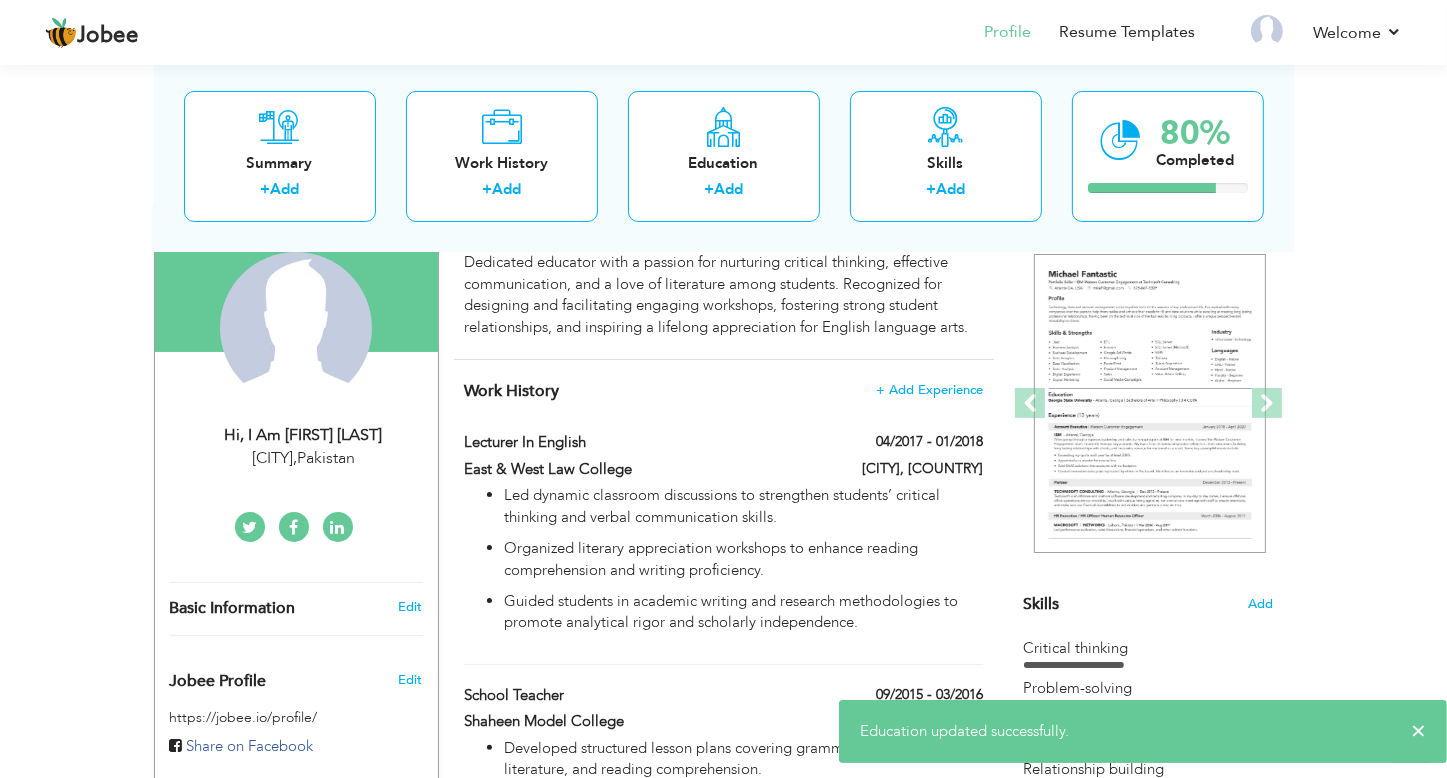 scroll, scrollTop: 0, scrollLeft: 0, axis: both 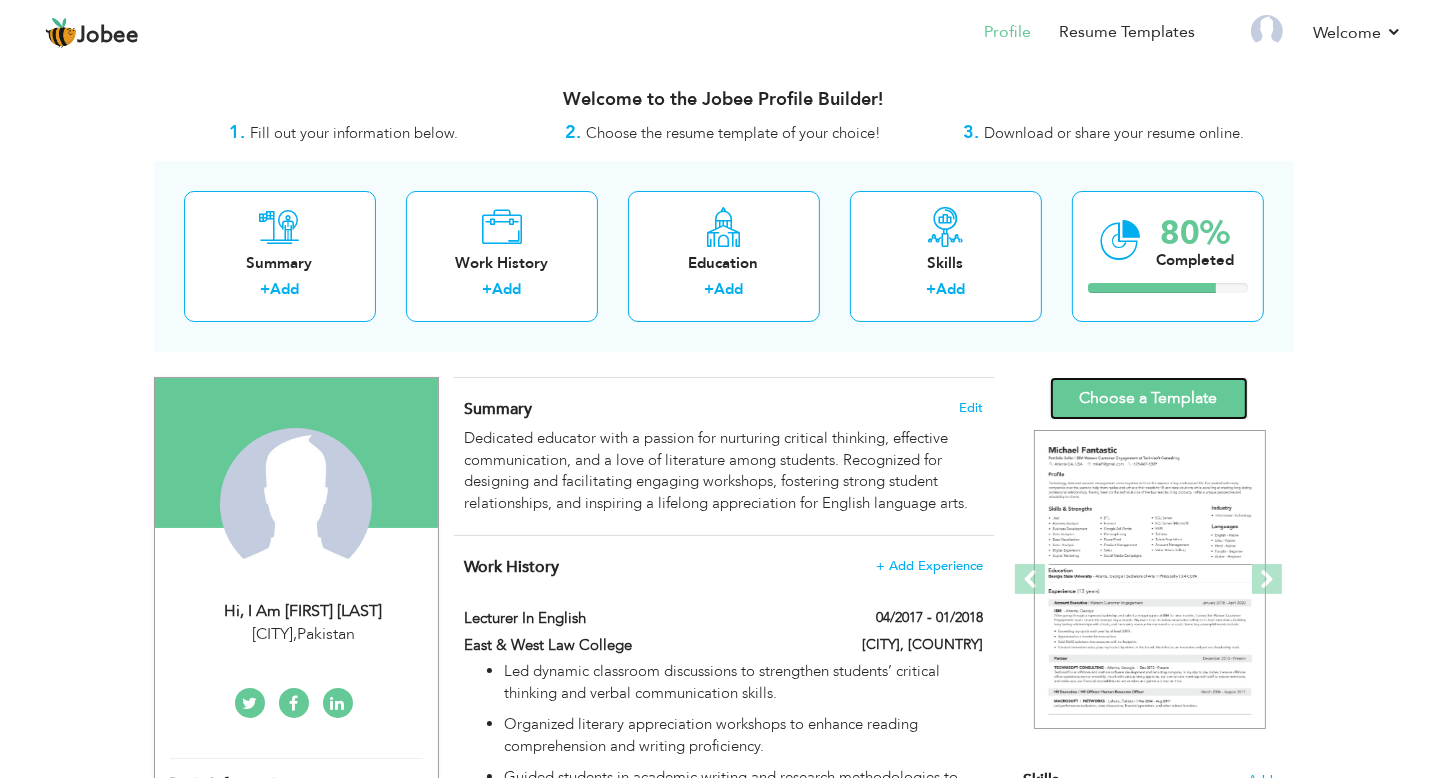 click on "Choose a Template" at bounding box center [1149, 398] 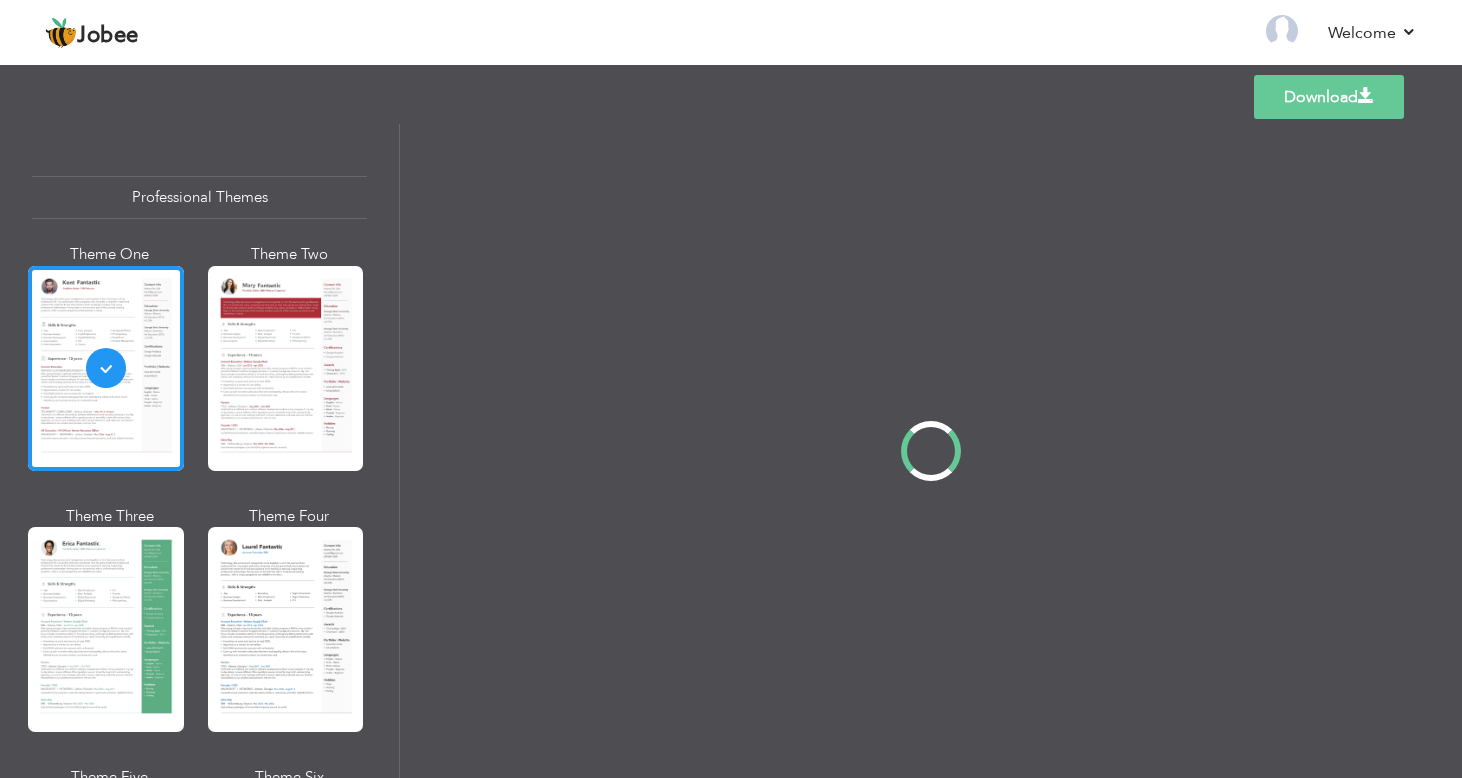 scroll, scrollTop: 0, scrollLeft: 0, axis: both 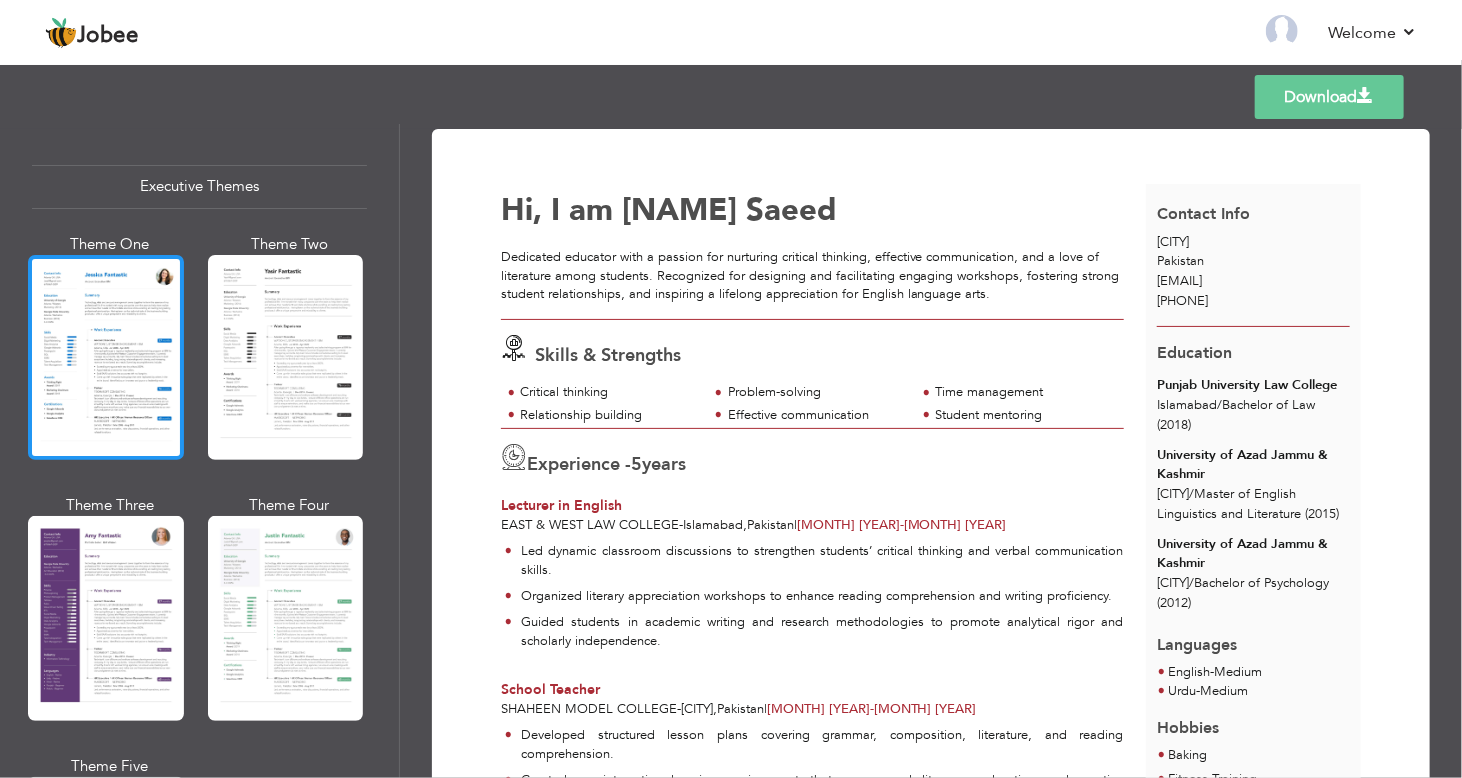 click at bounding box center [106, 357] 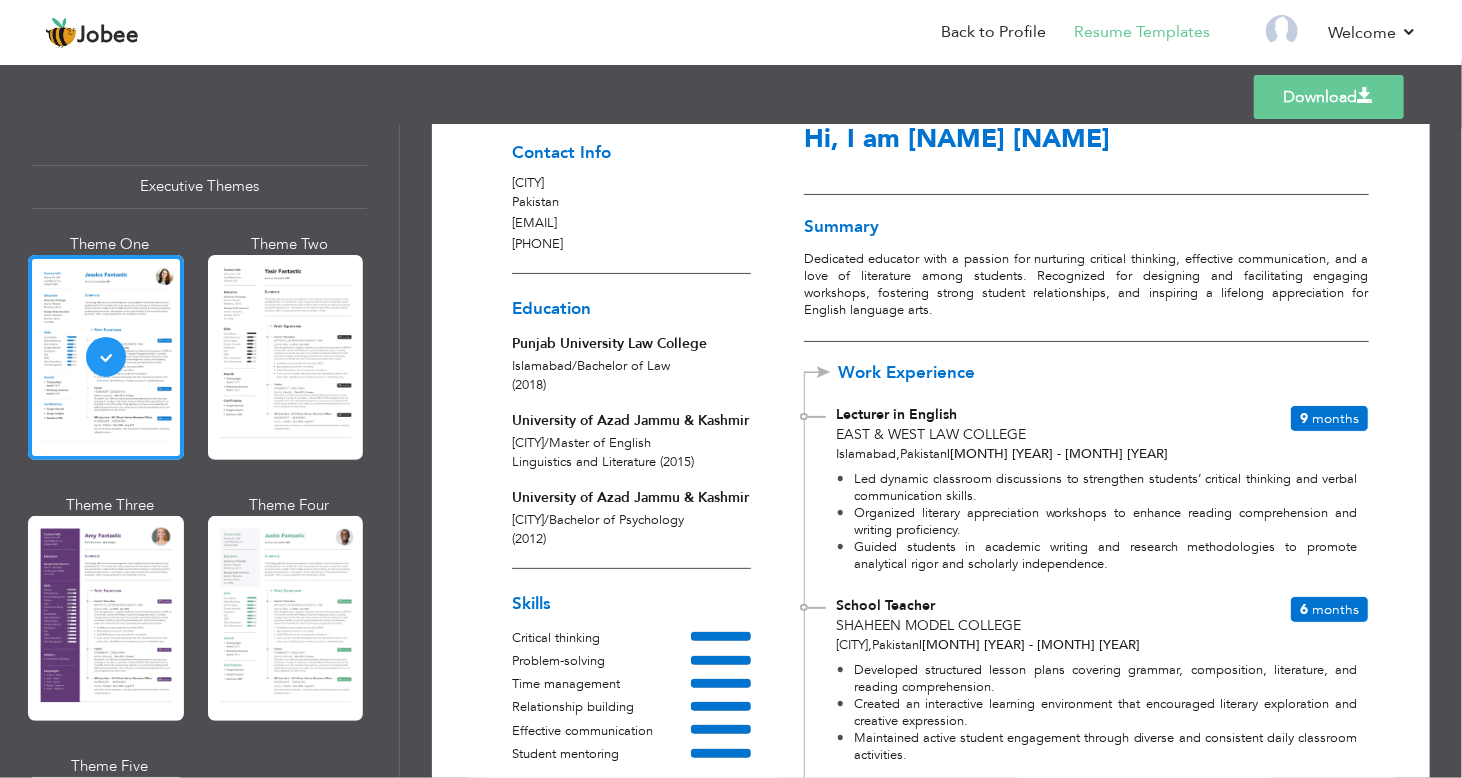 scroll, scrollTop: 48, scrollLeft: 0, axis: vertical 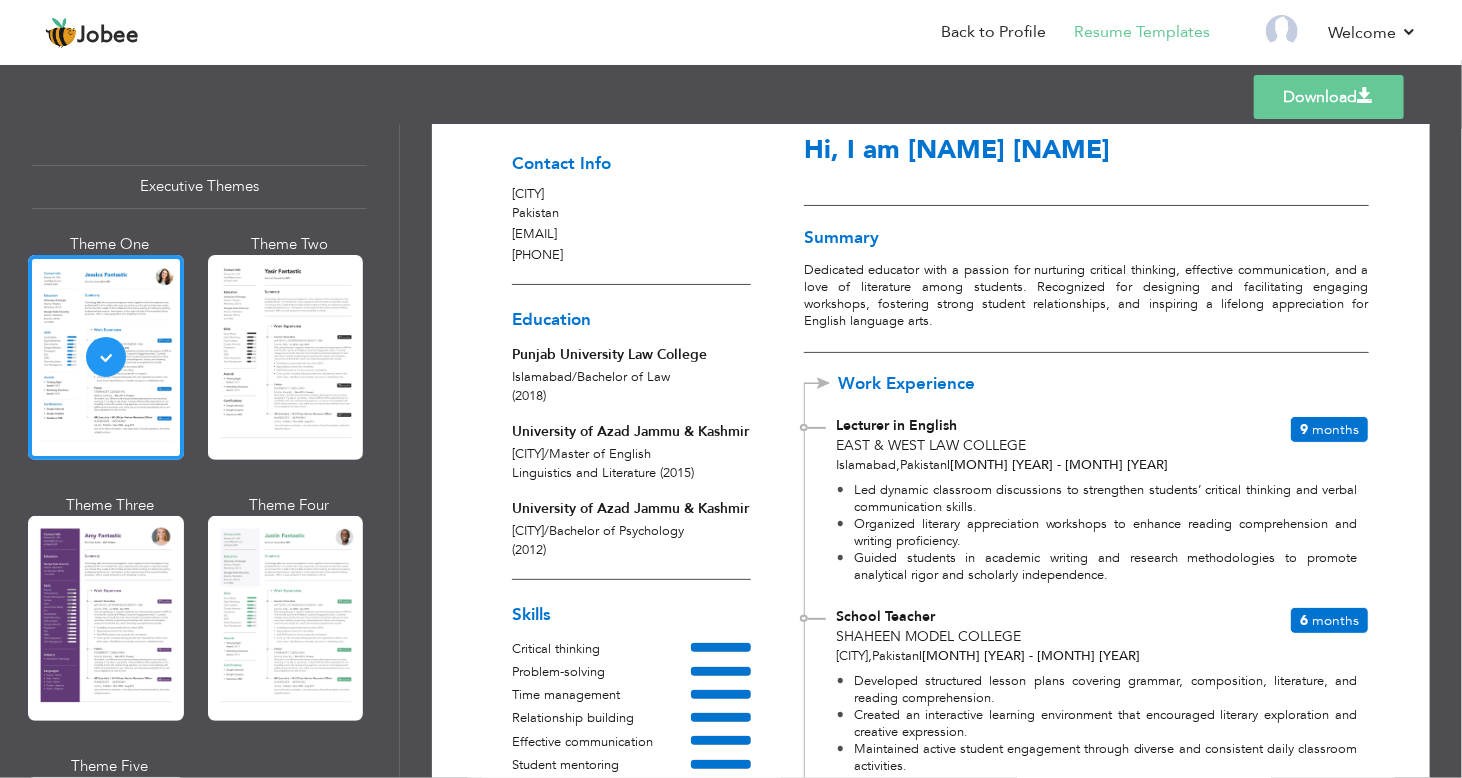 click on "saeedcivilworks@gmail.com" at bounding box center [631, 235] 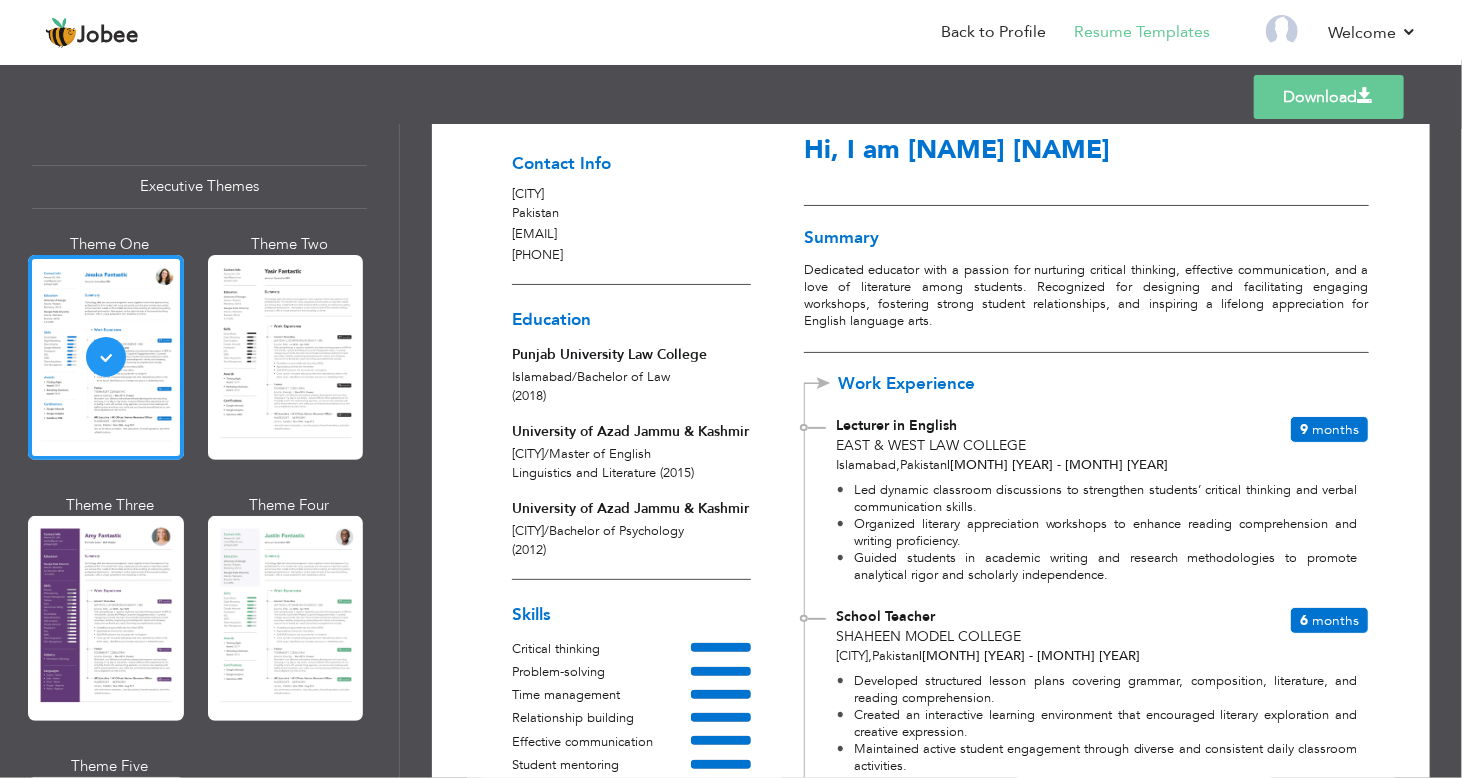 click on "Download" at bounding box center [1329, 97] 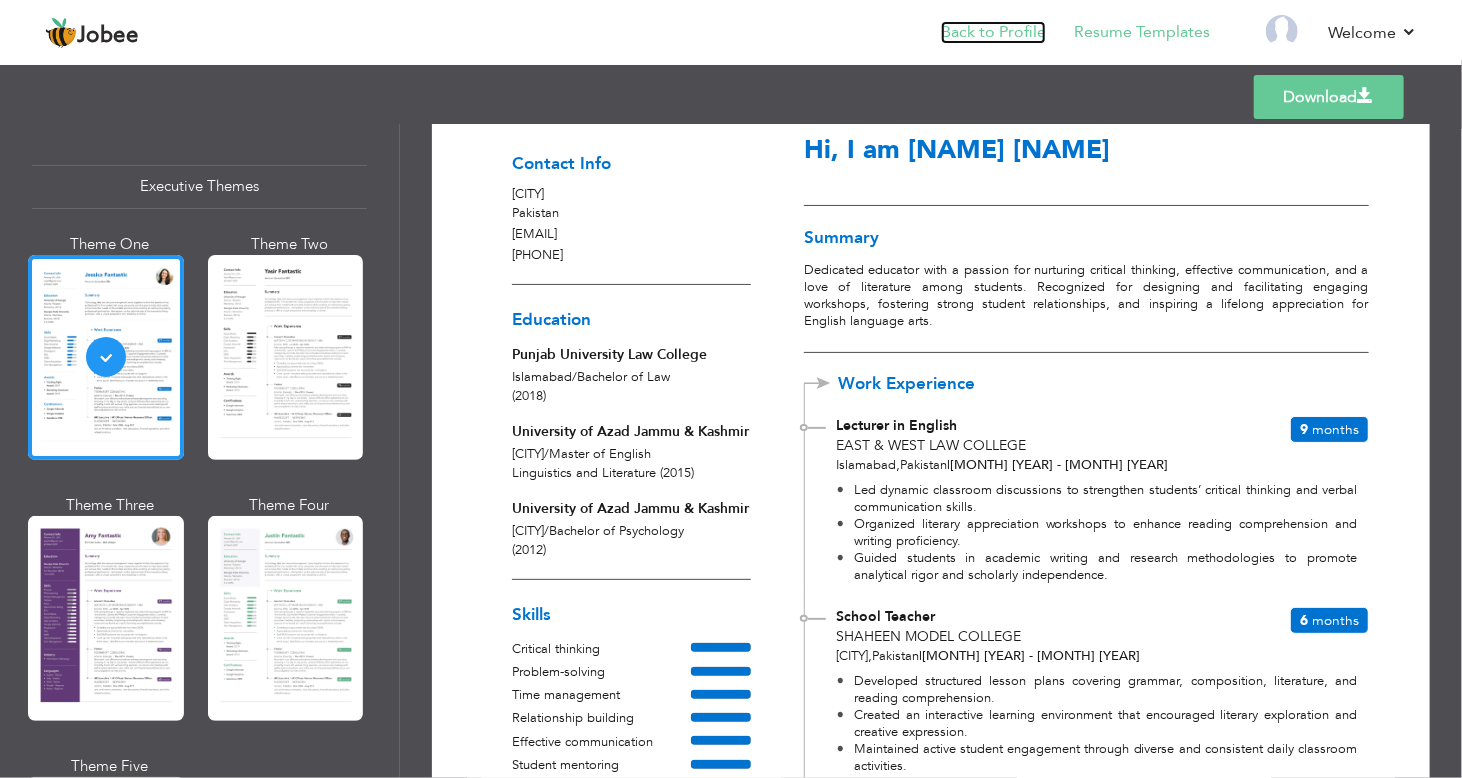 click on "Back to Profile" at bounding box center (993, 32) 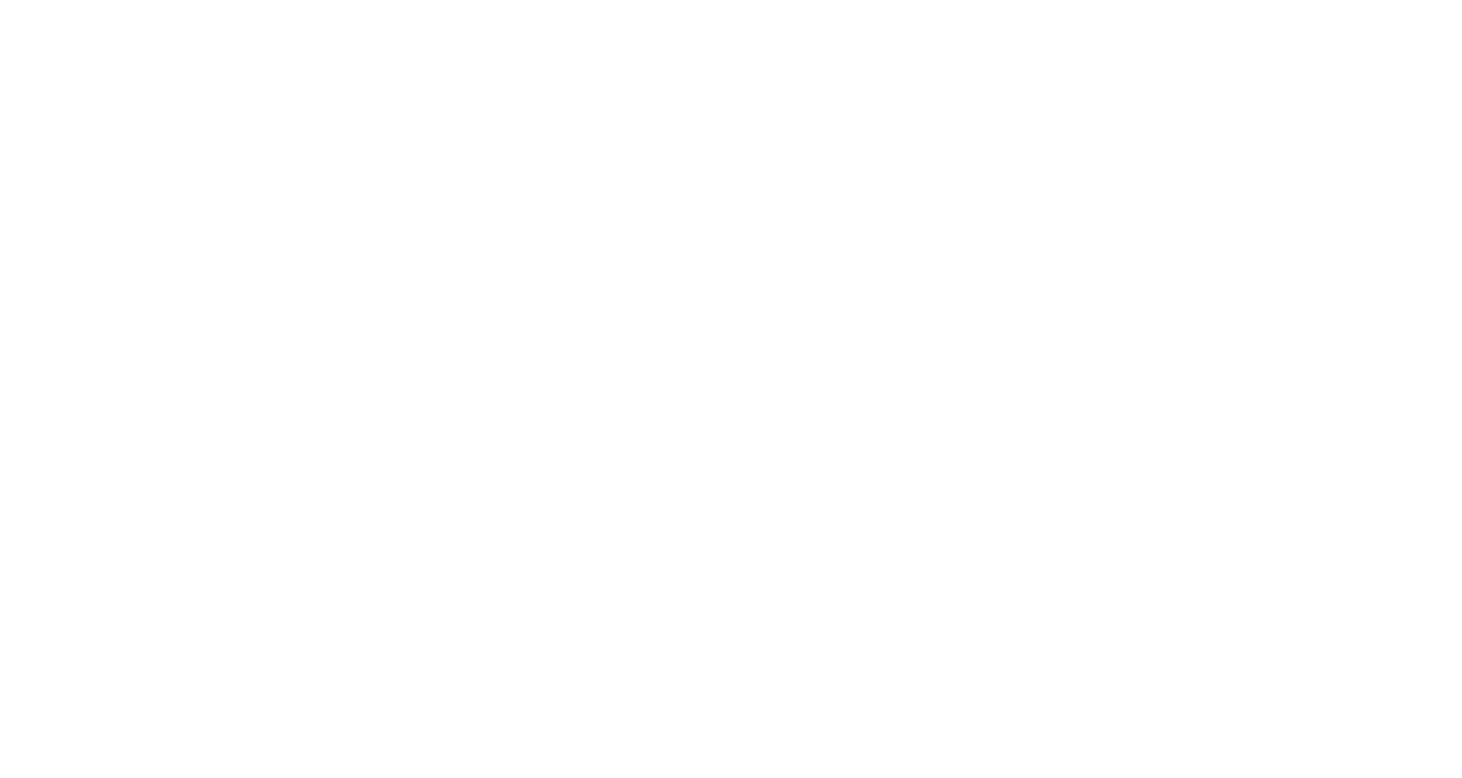 scroll, scrollTop: 0, scrollLeft: 0, axis: both 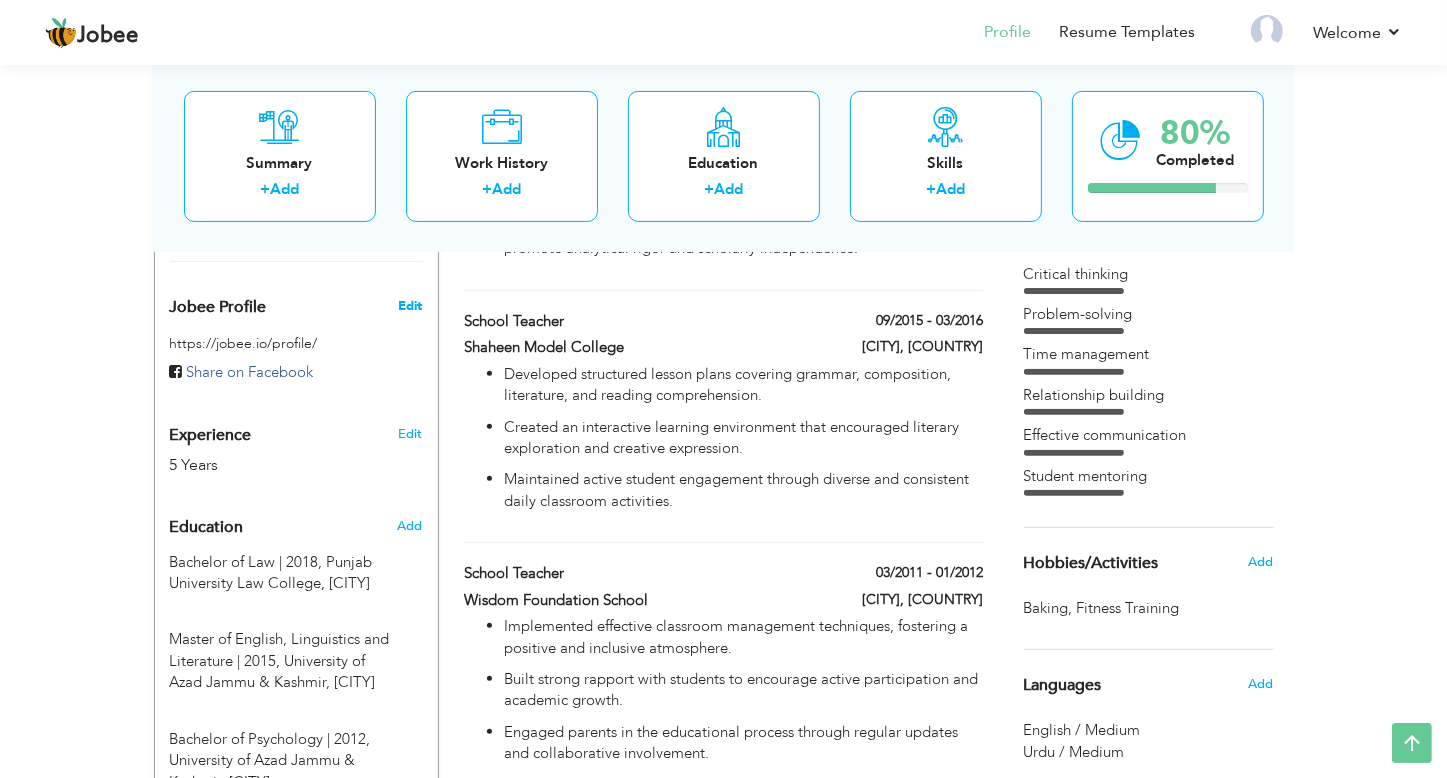 click on "Edit" at bounding box center (410, 306) 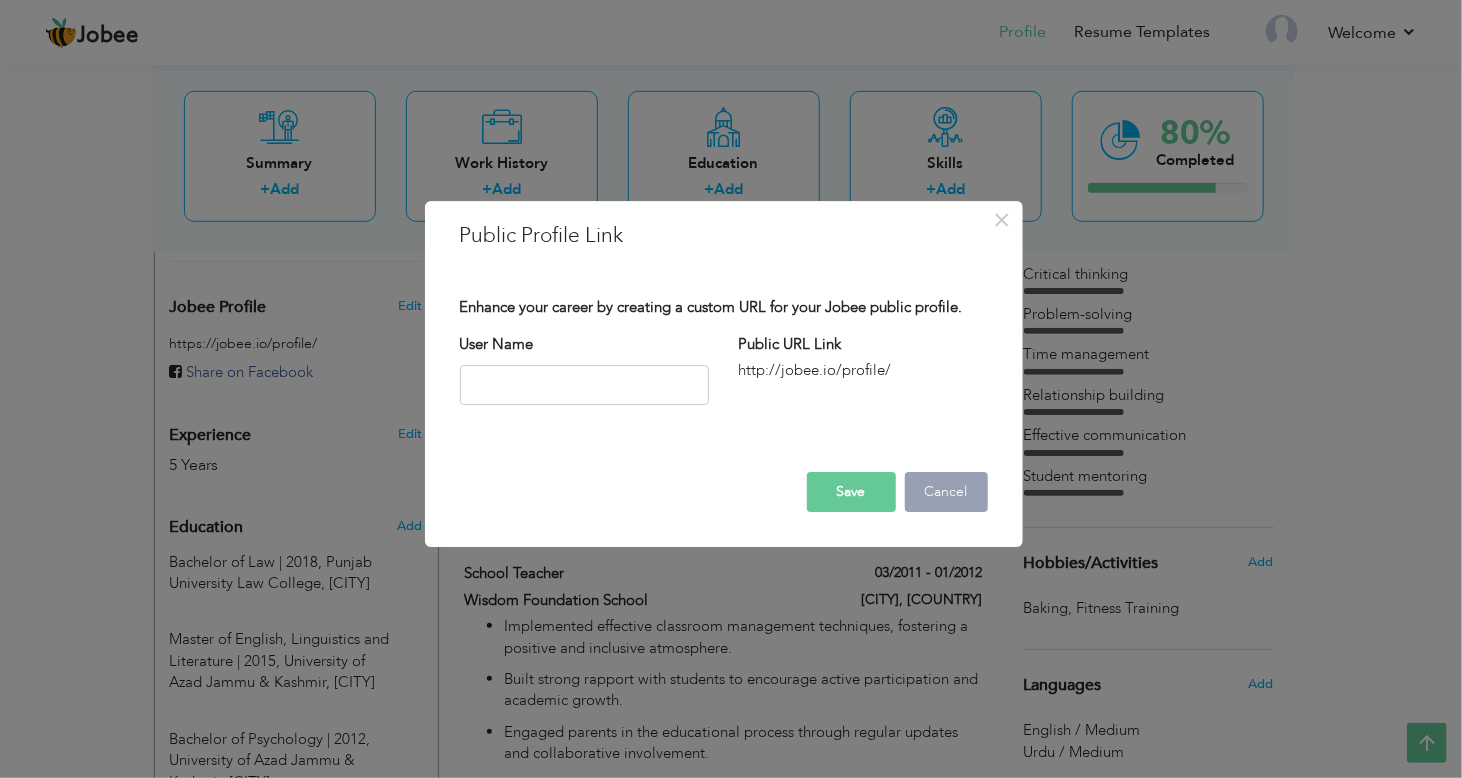 click on "Cancel" at bounding box center (946, 492) 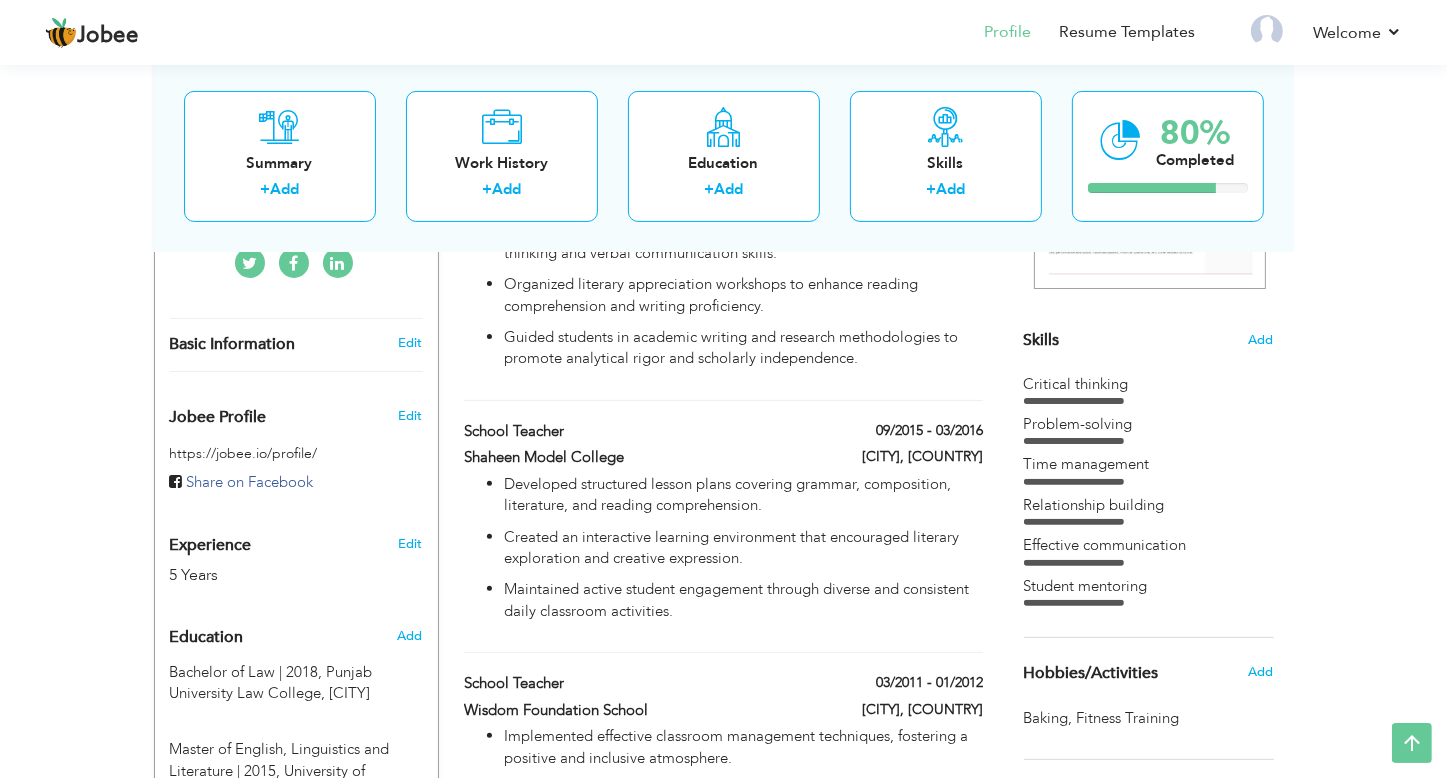 scroll, scrollTop: 439, scrollLeft: 0, axis: vertical 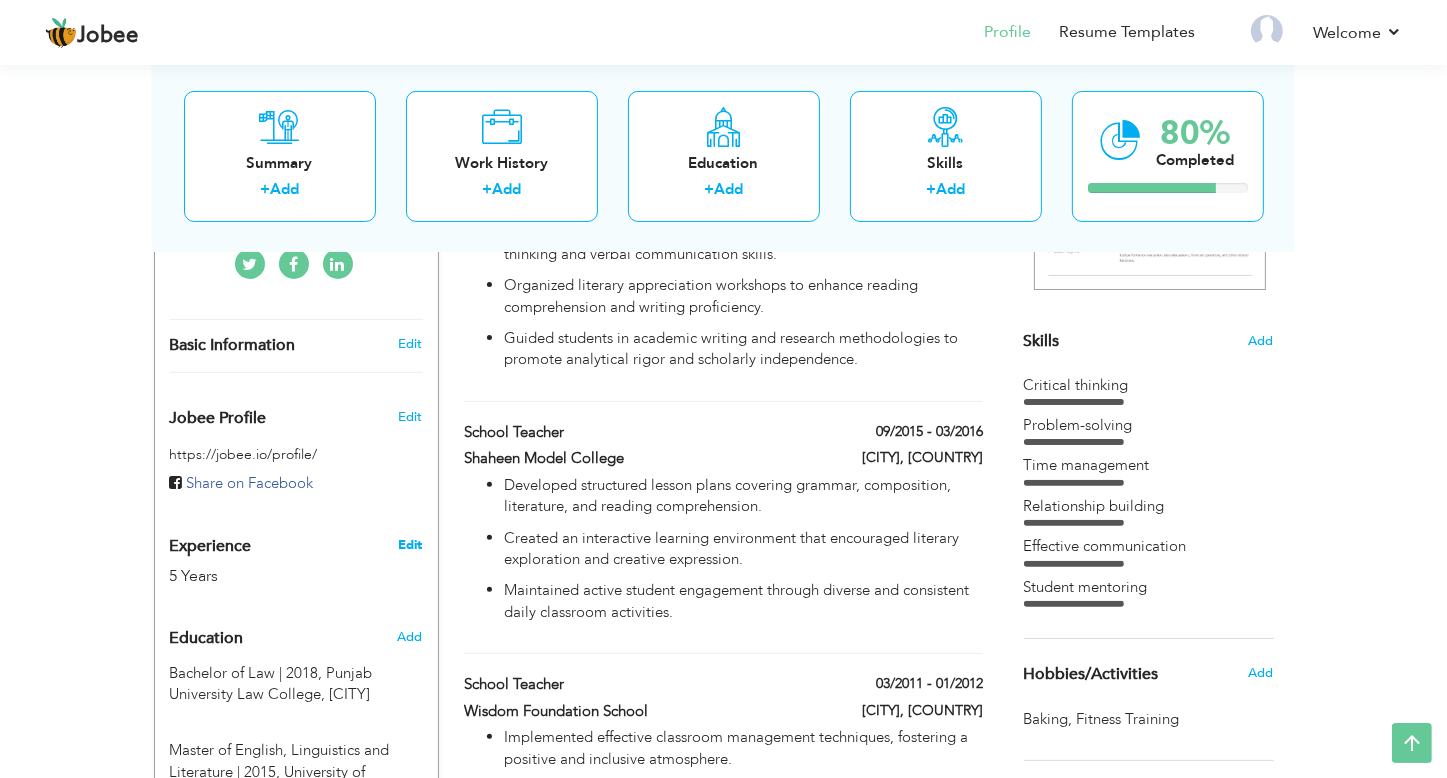 click on "Edit" at bounding box center (410, 545) 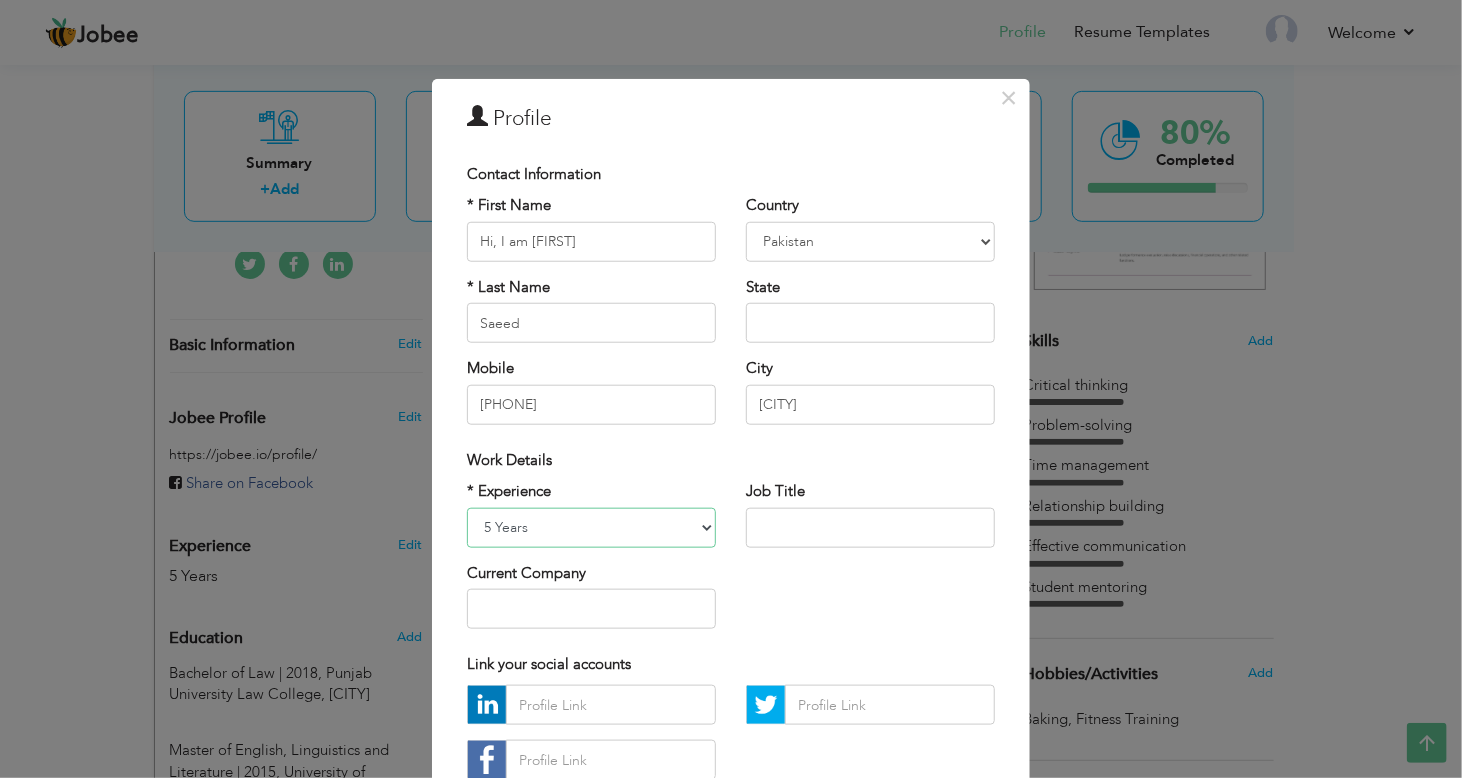 click on "Entry Level Less than 1 Year 1 Year 2 Years 3 Years 4 Years 5 Years 6 Years 7 Years 8 Years 9 Years 10 Years 11 Years 12 Years 13 Years 14 Years 15 Years 16 Years 17 Years 18 Years 19 Years 20 Years 21 Years 22 Years 23 Years 24 Years 25 Years 26 Years 27 Years 28 Years 29 Years 30 Years 31 Years 32 Years 33 Years 34 Years 35 Years More than 35 Years" at bounding box center (591, 527) 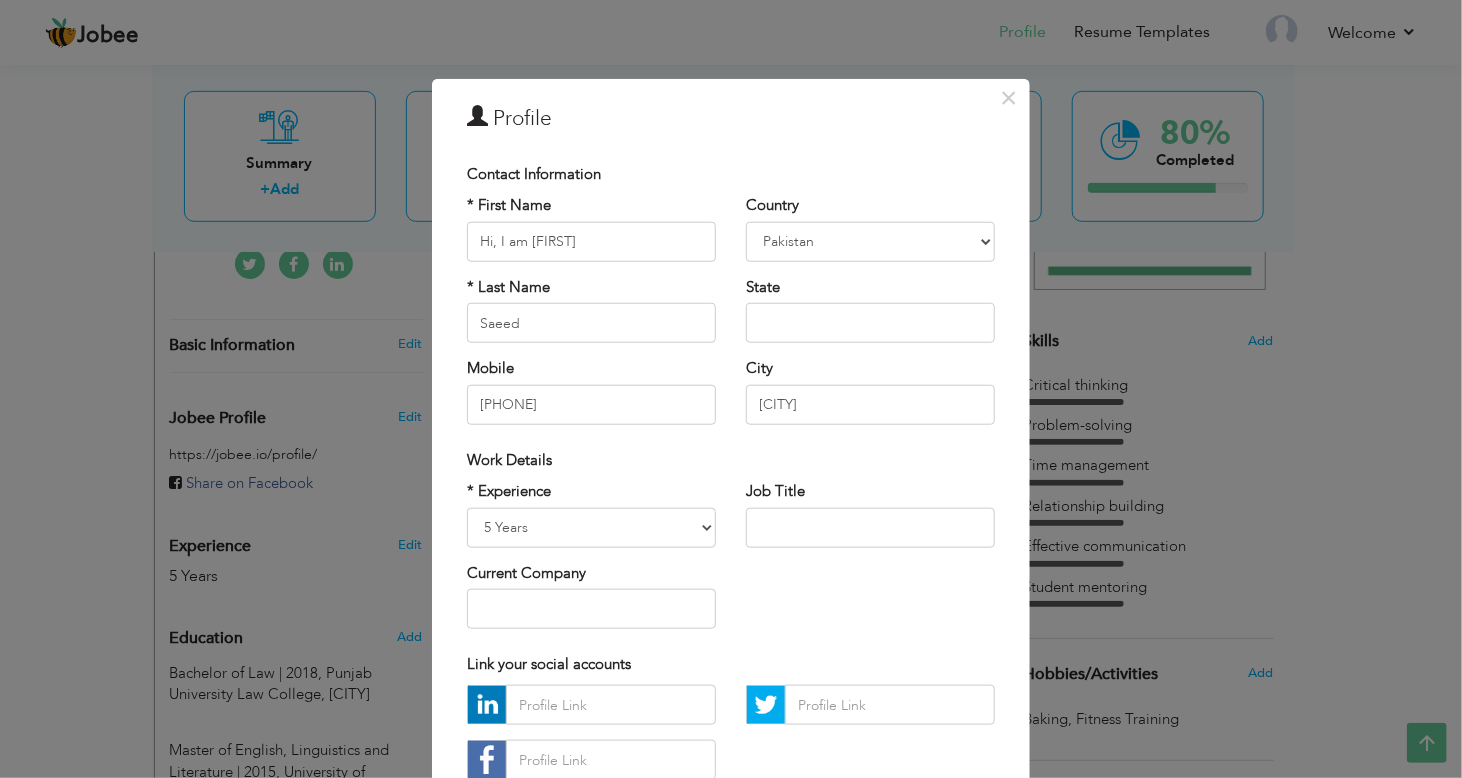 click on "×
Profile" at bounding box center [731, 121] 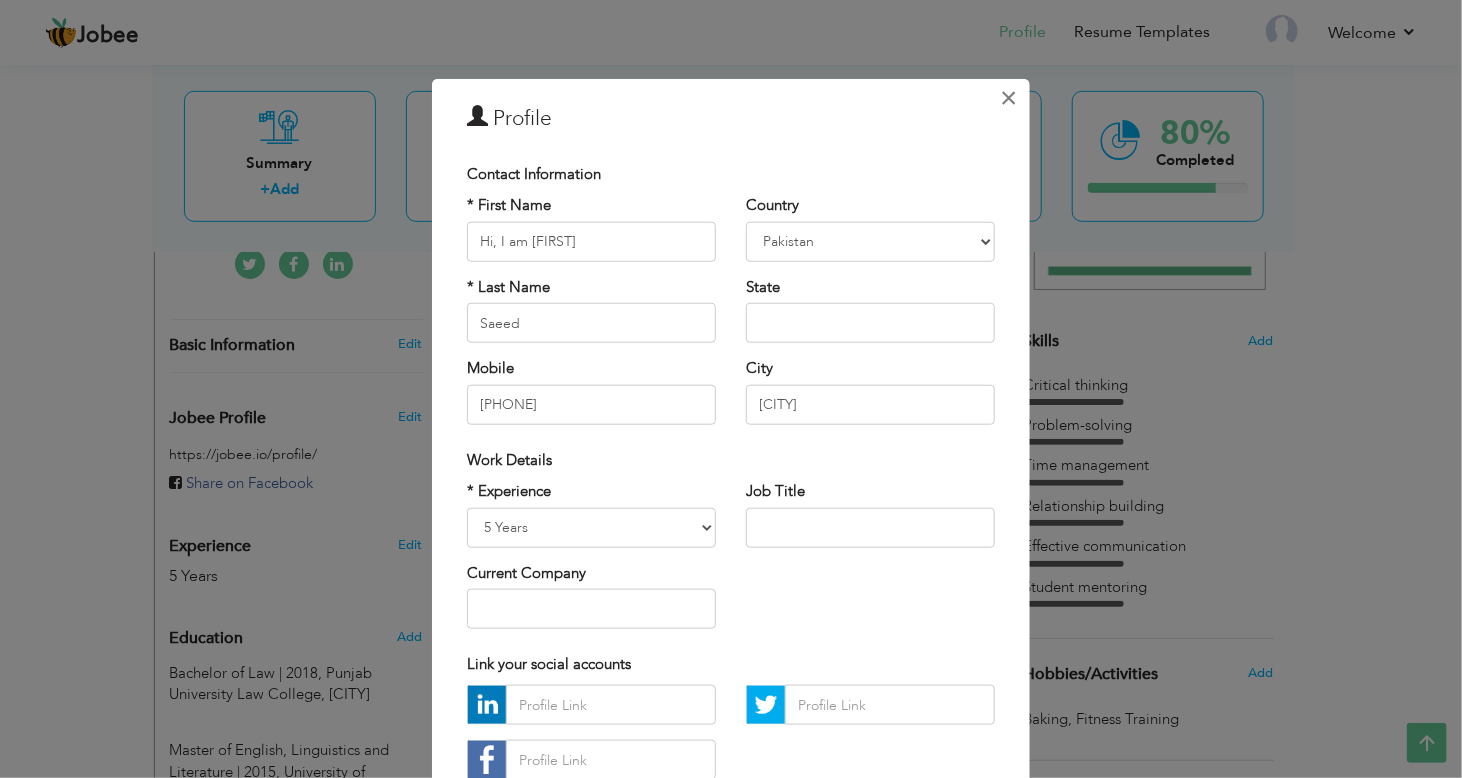 click on "×" at bounding box center (1009, 98) 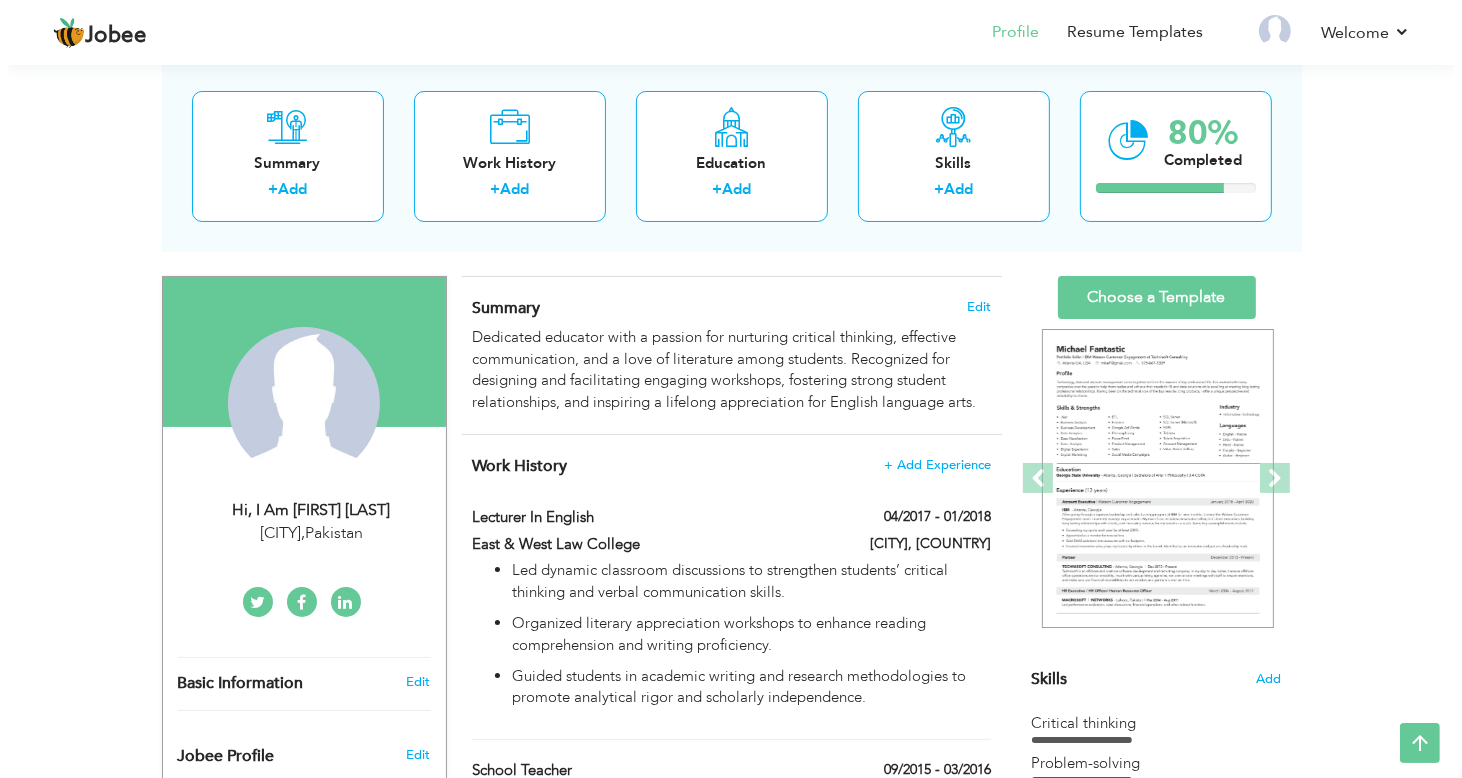 scroll, scrollTop: 169, scrollLeft: 0, axis: vertical 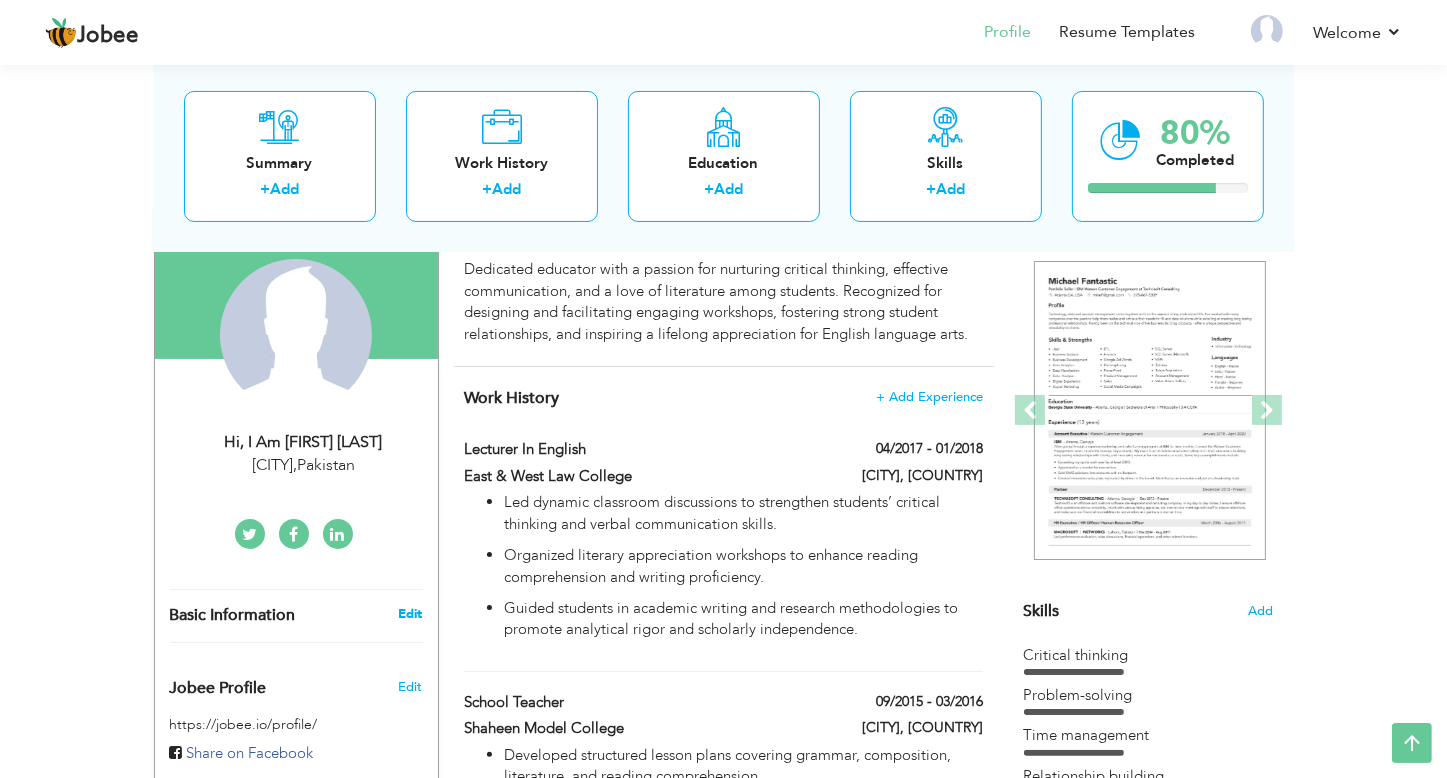 click on "Edit" at bounding box center [410, 614] 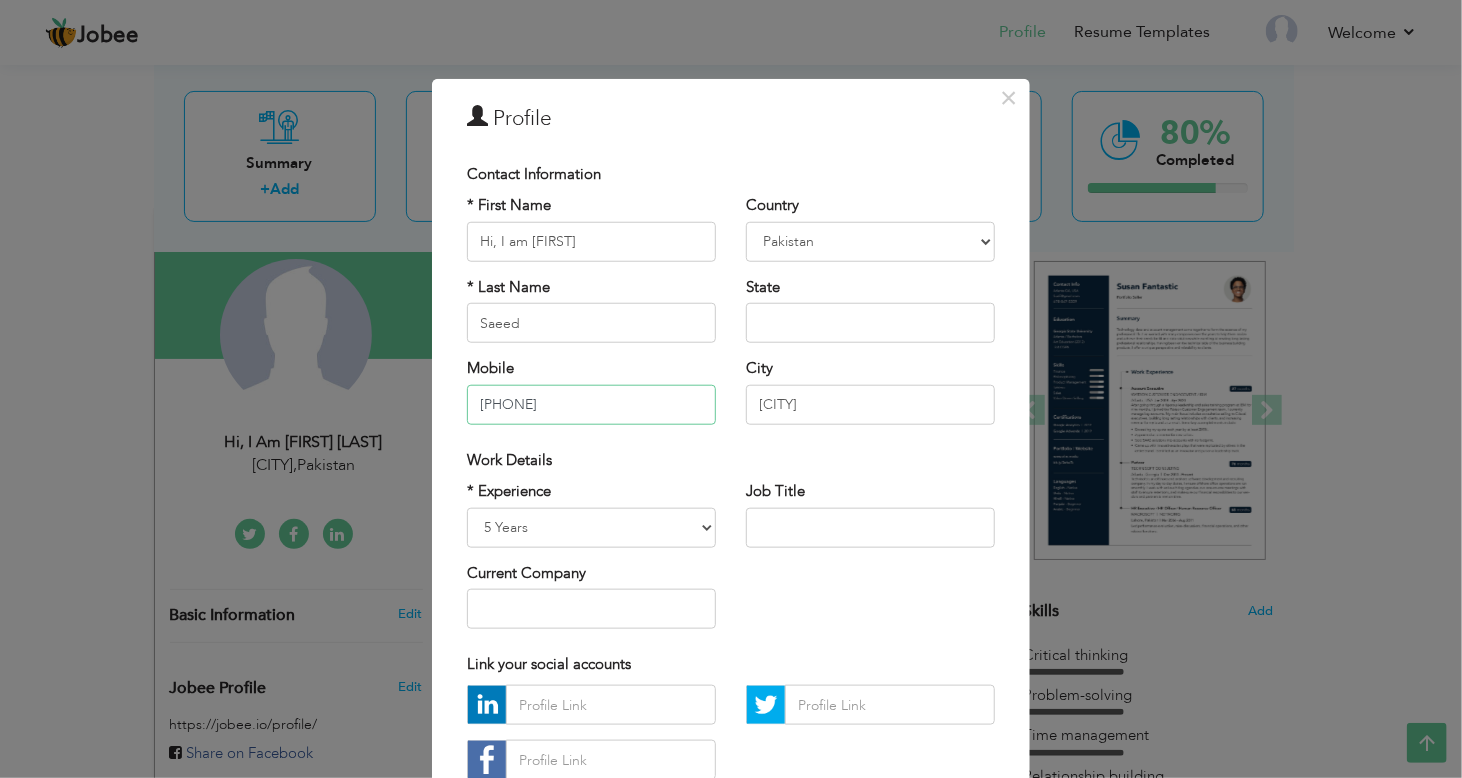 click on "03438828363" at bounding box center [591, 404] 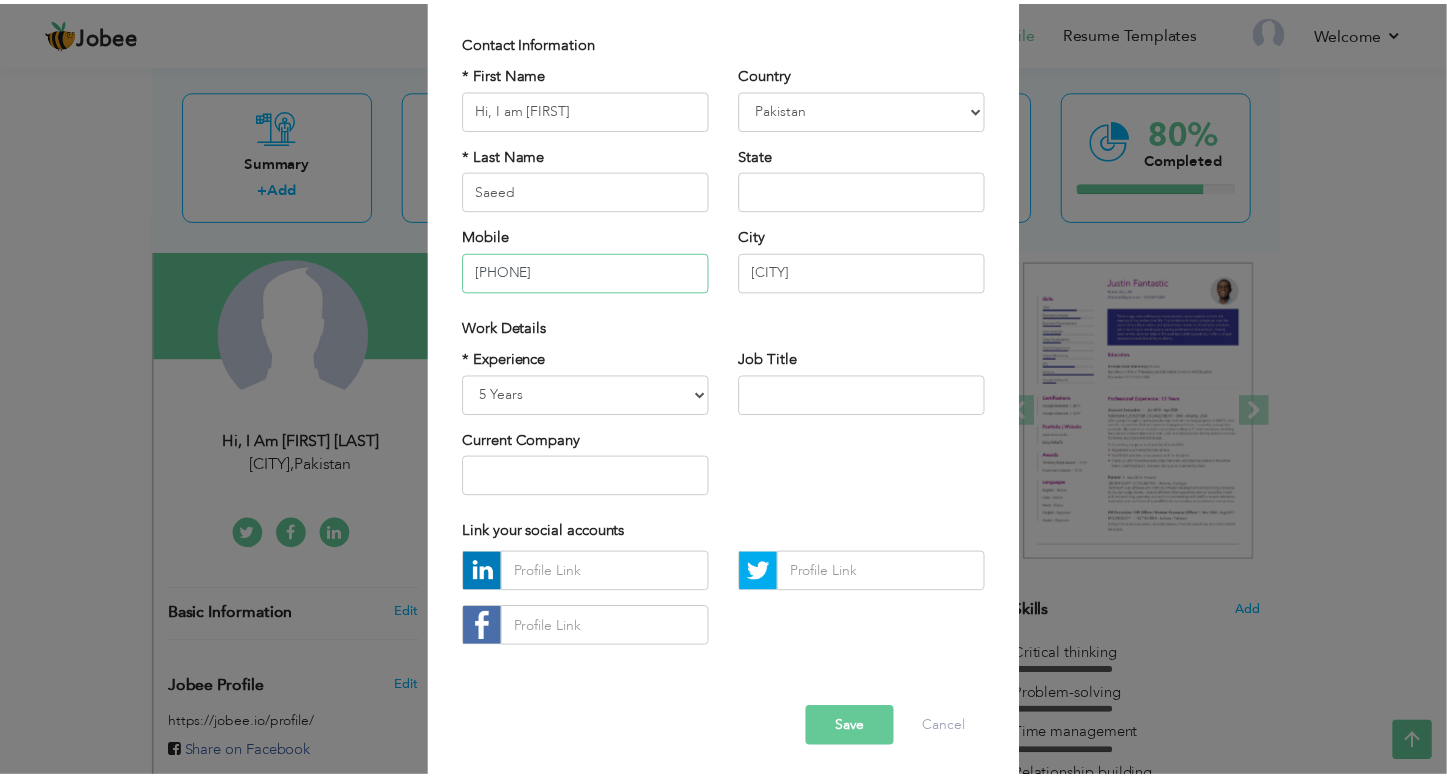 scroll, scrollTop: 138, scrollLeft: 0, axis: vertical 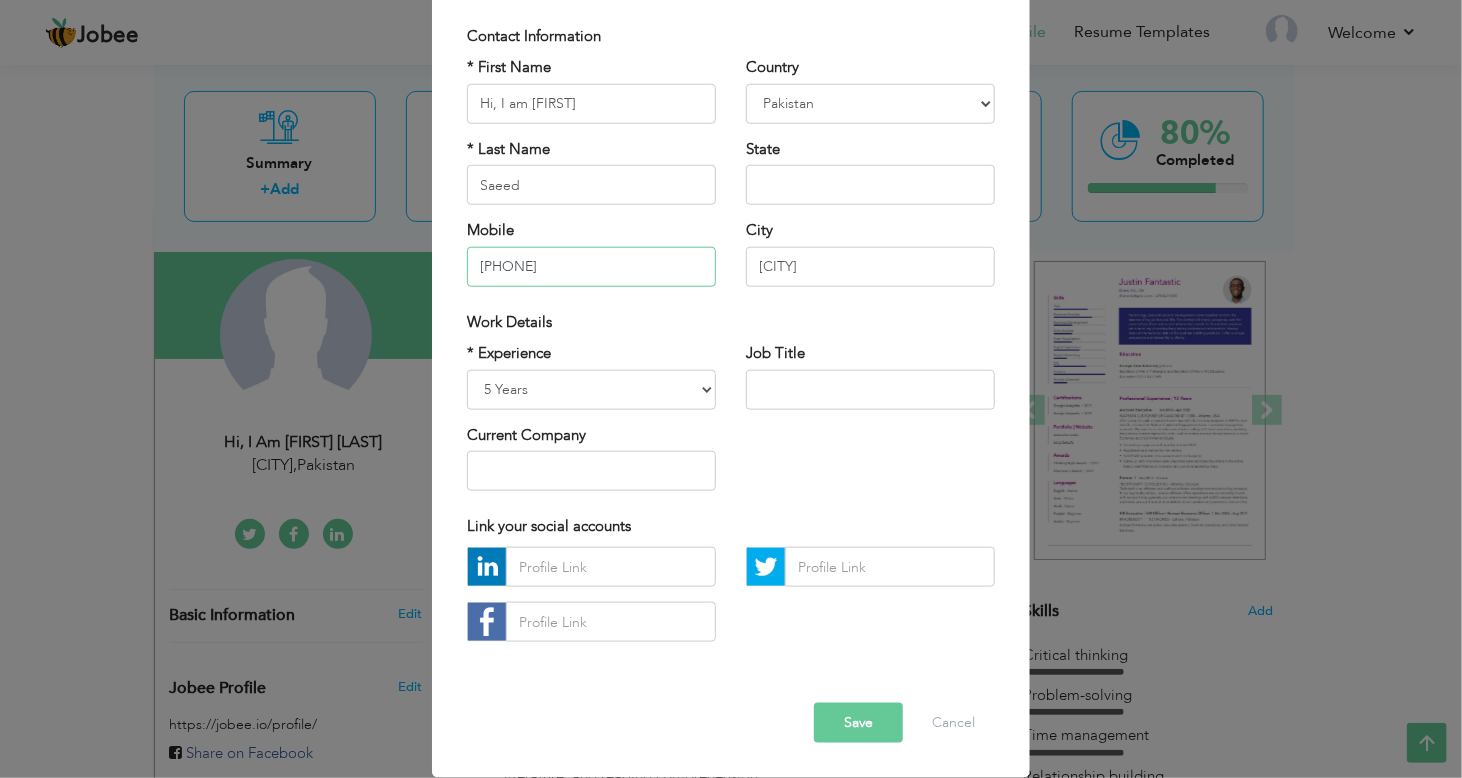 type on "[PHONE]" 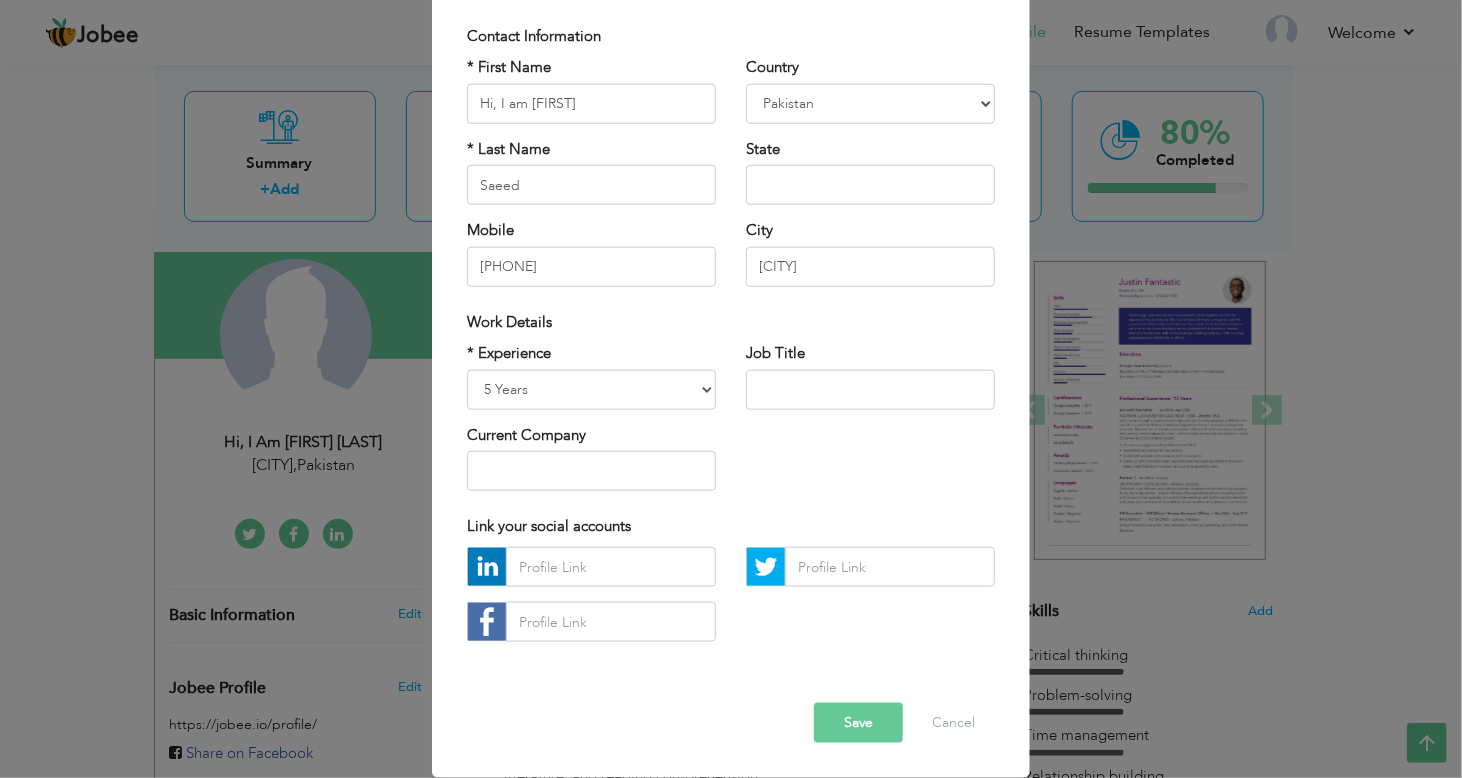 click on "Save" at bounding box center (858, 723) 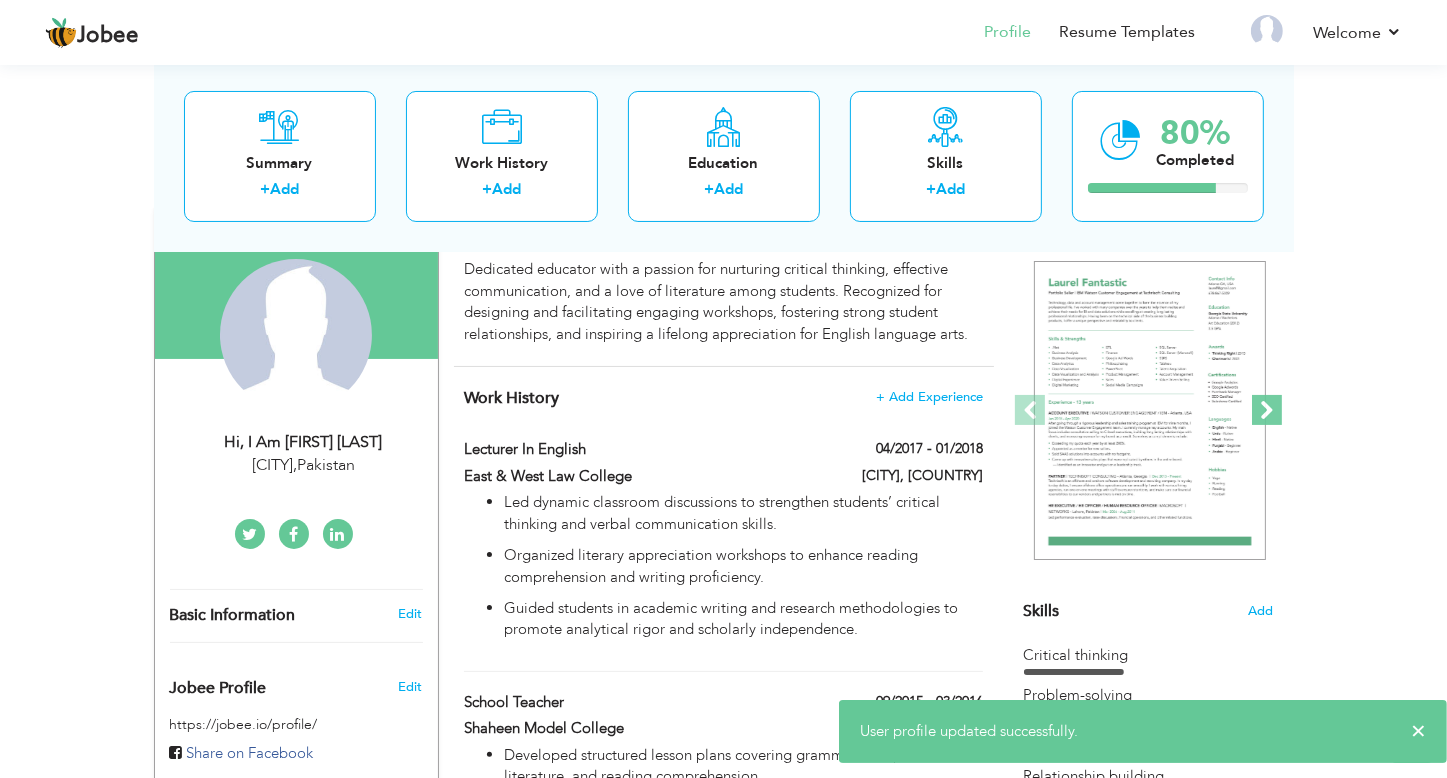 click at bounding box center (1267, 410) 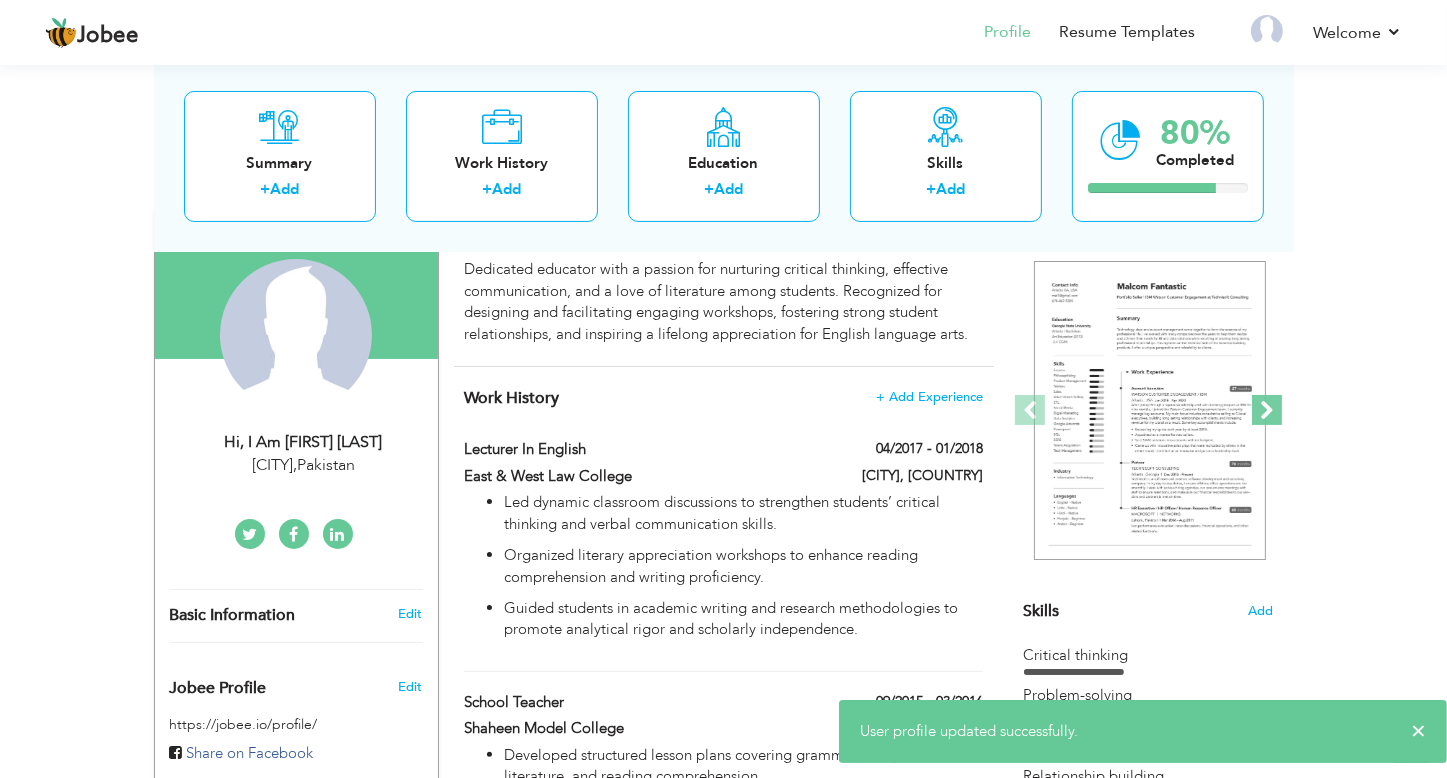 click at bounding box center (1267, 410) 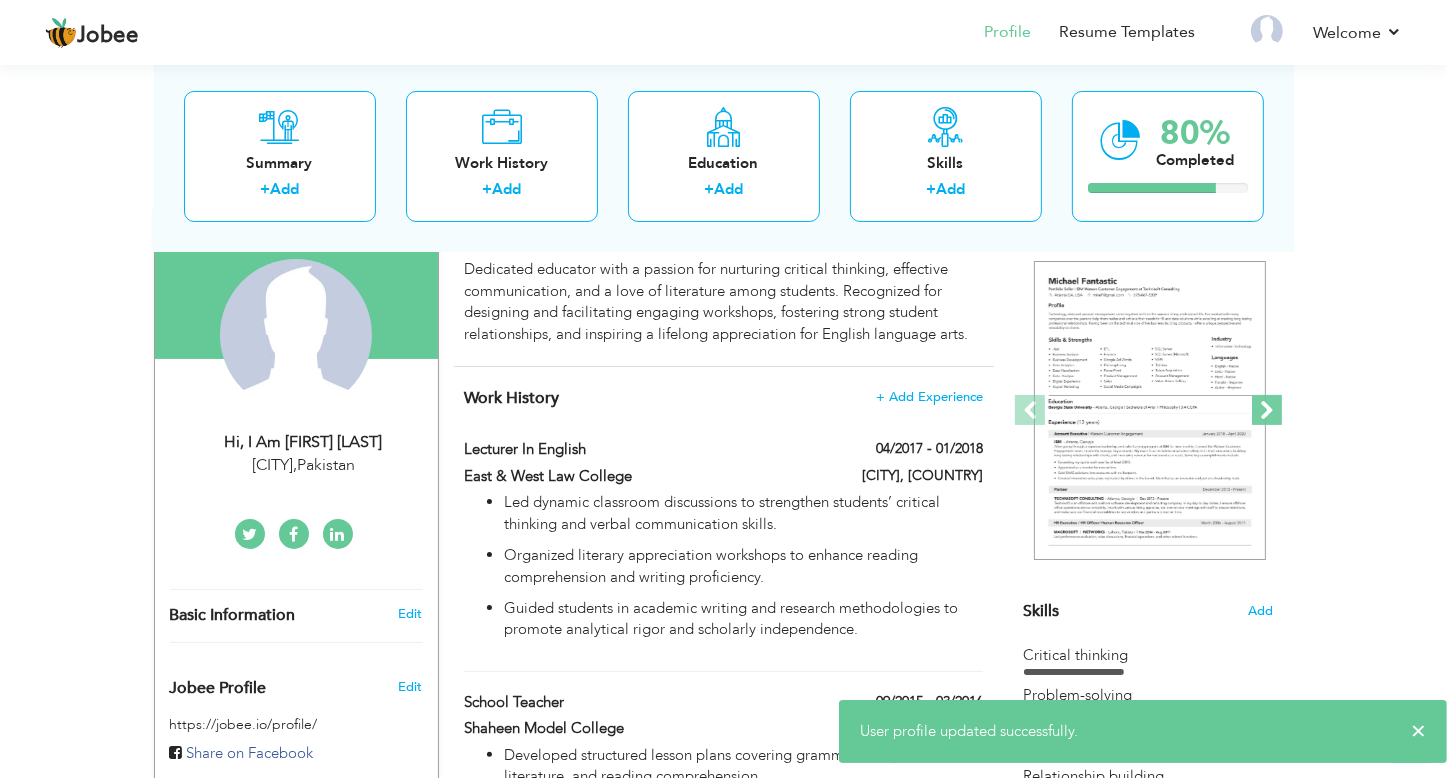 click at bounding box center [1267, 410] 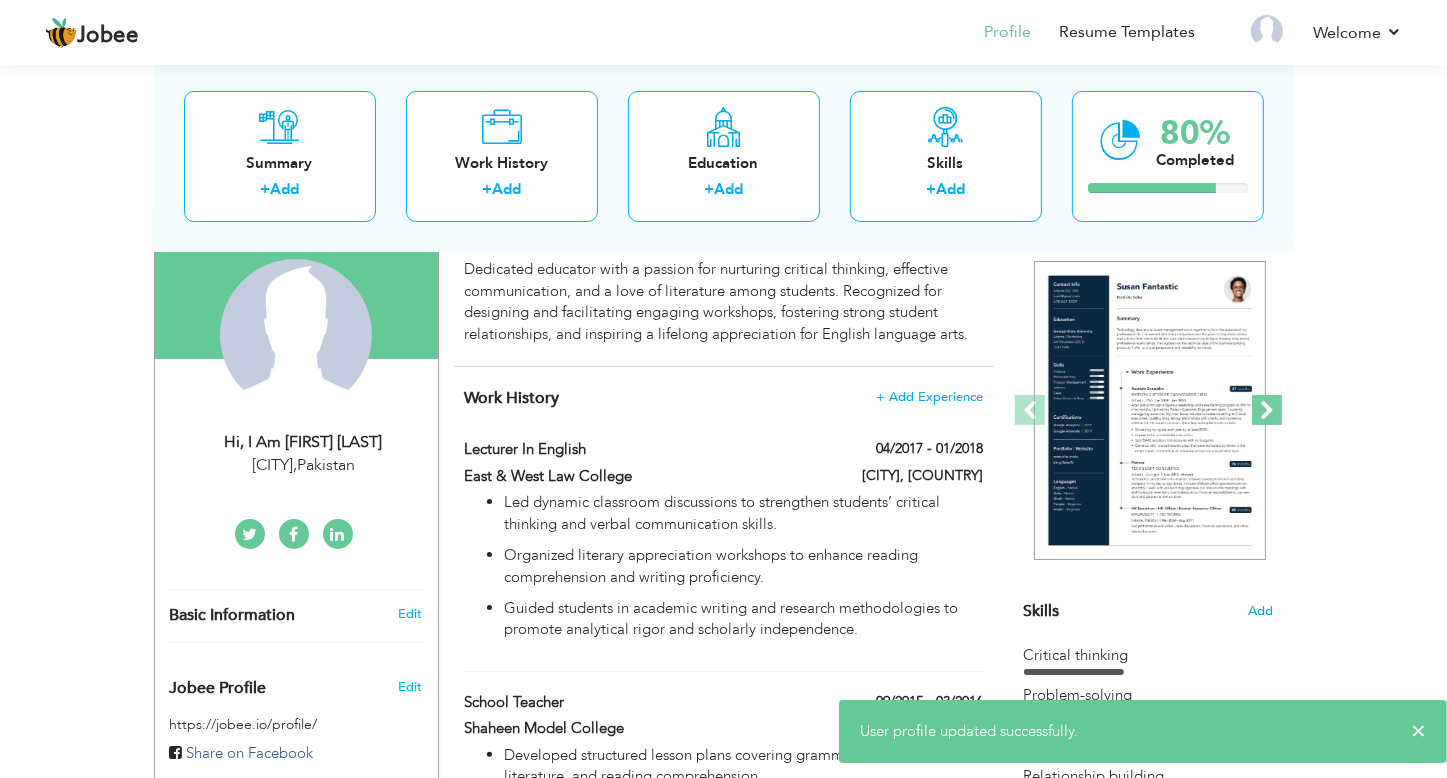 click at bounding box center (1267, 410) 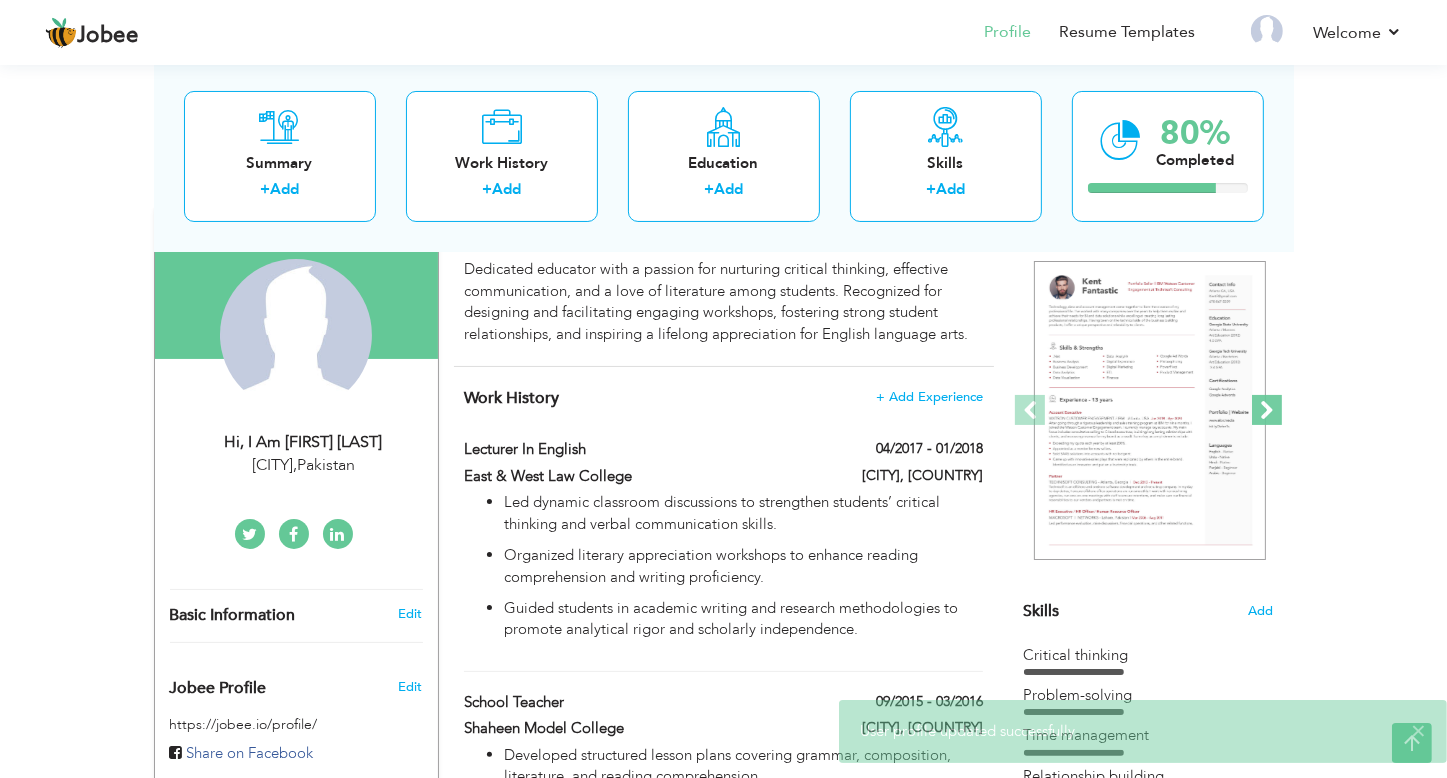 click at bounding box center [1267, 410] 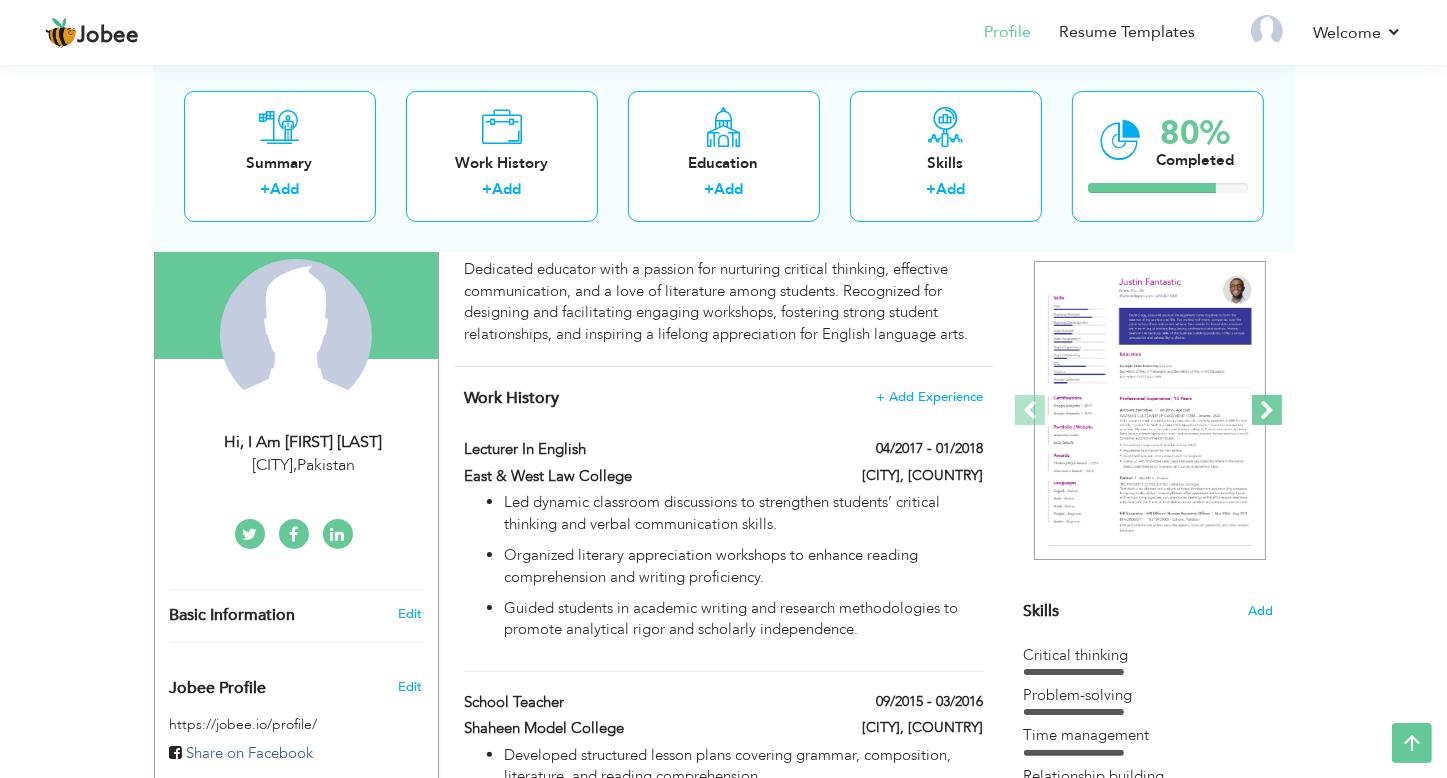 click at bounding box center (1267, 410) 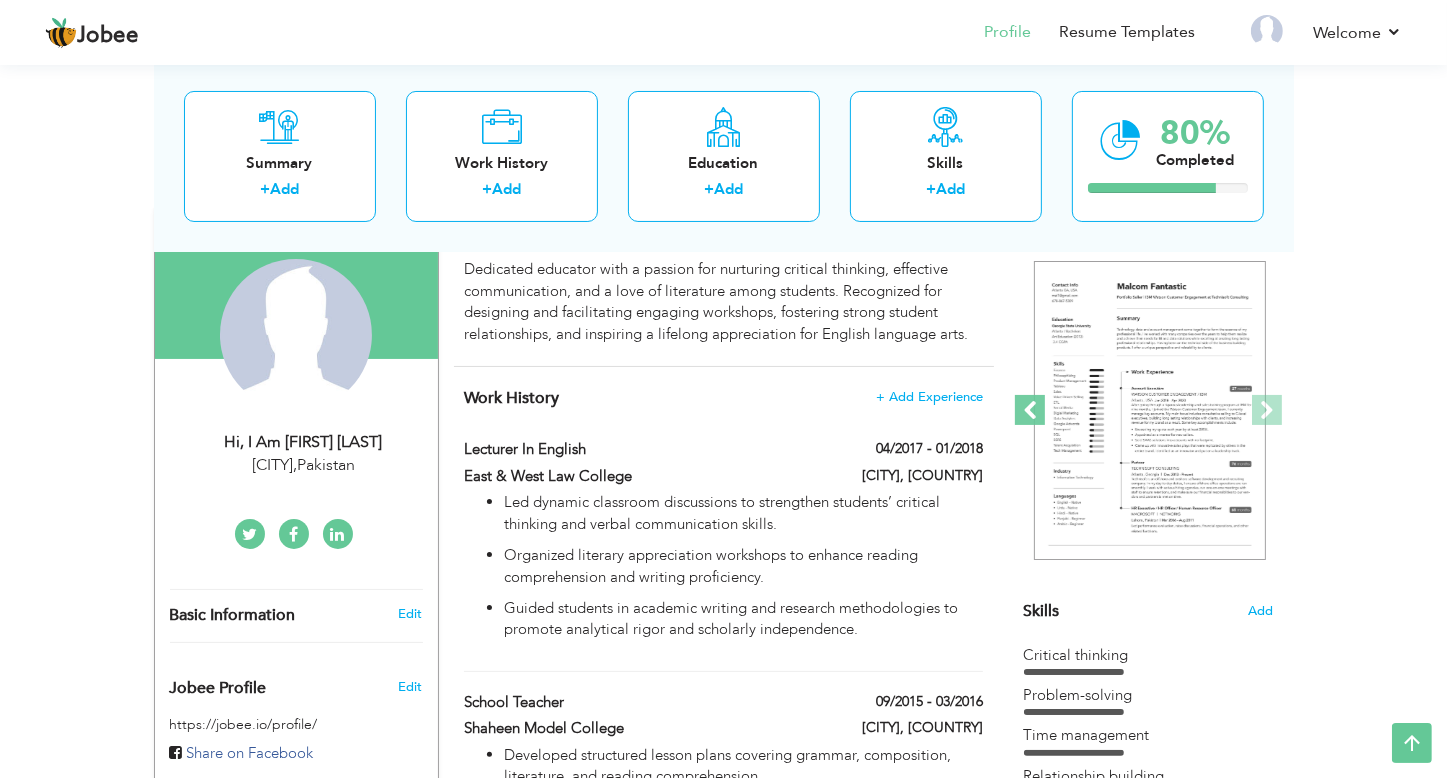 click at bounding box center [1030, 410] 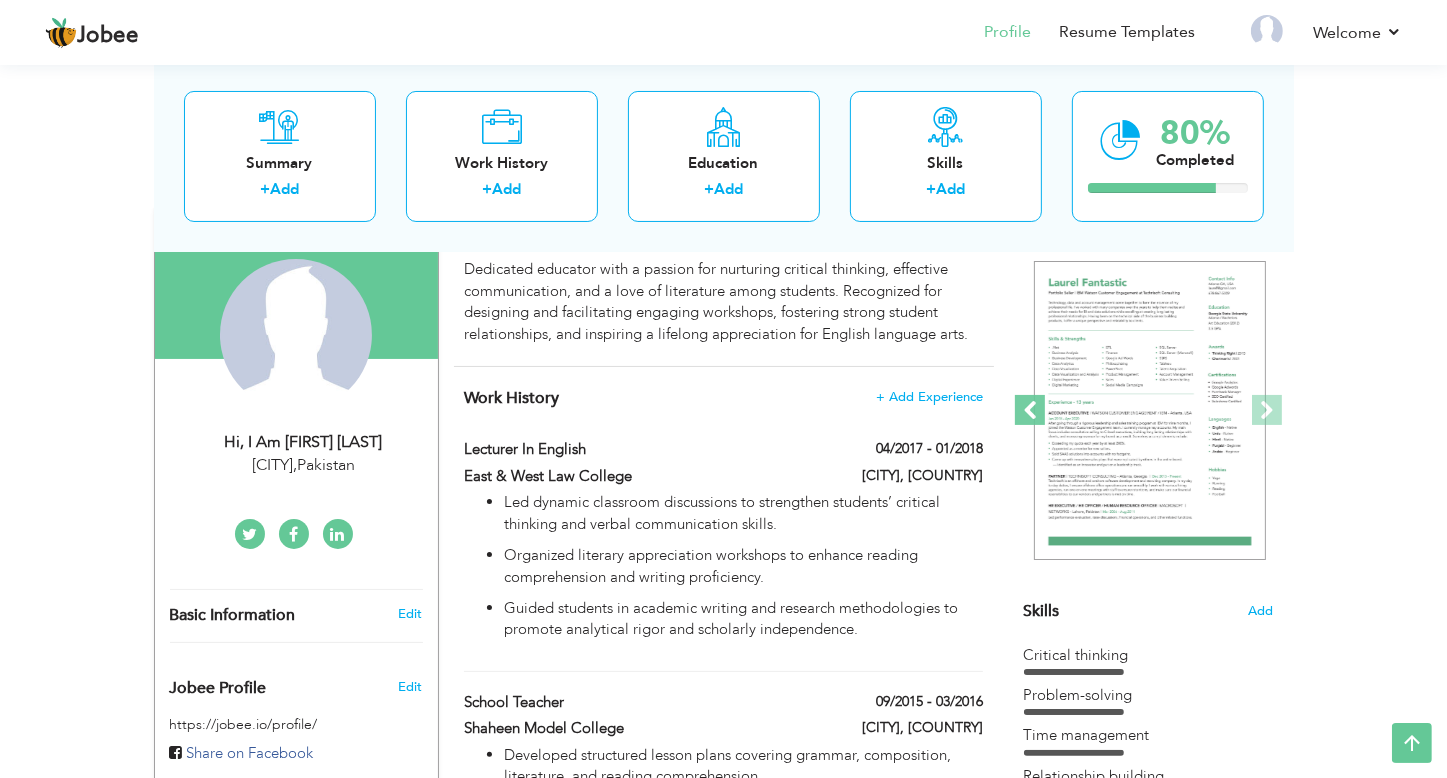 click at bounding box center (1030, 410) 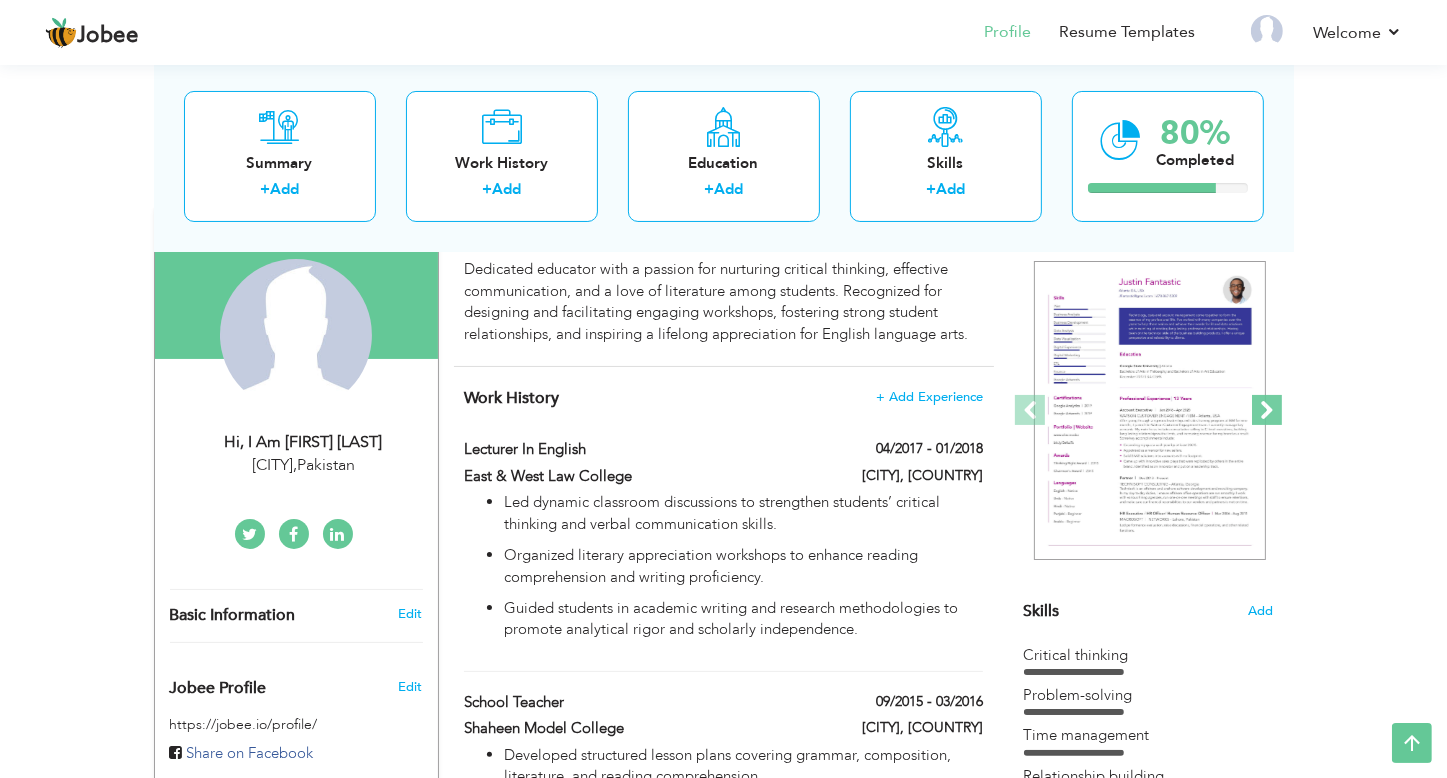 click at bounding box center [1267, 410] 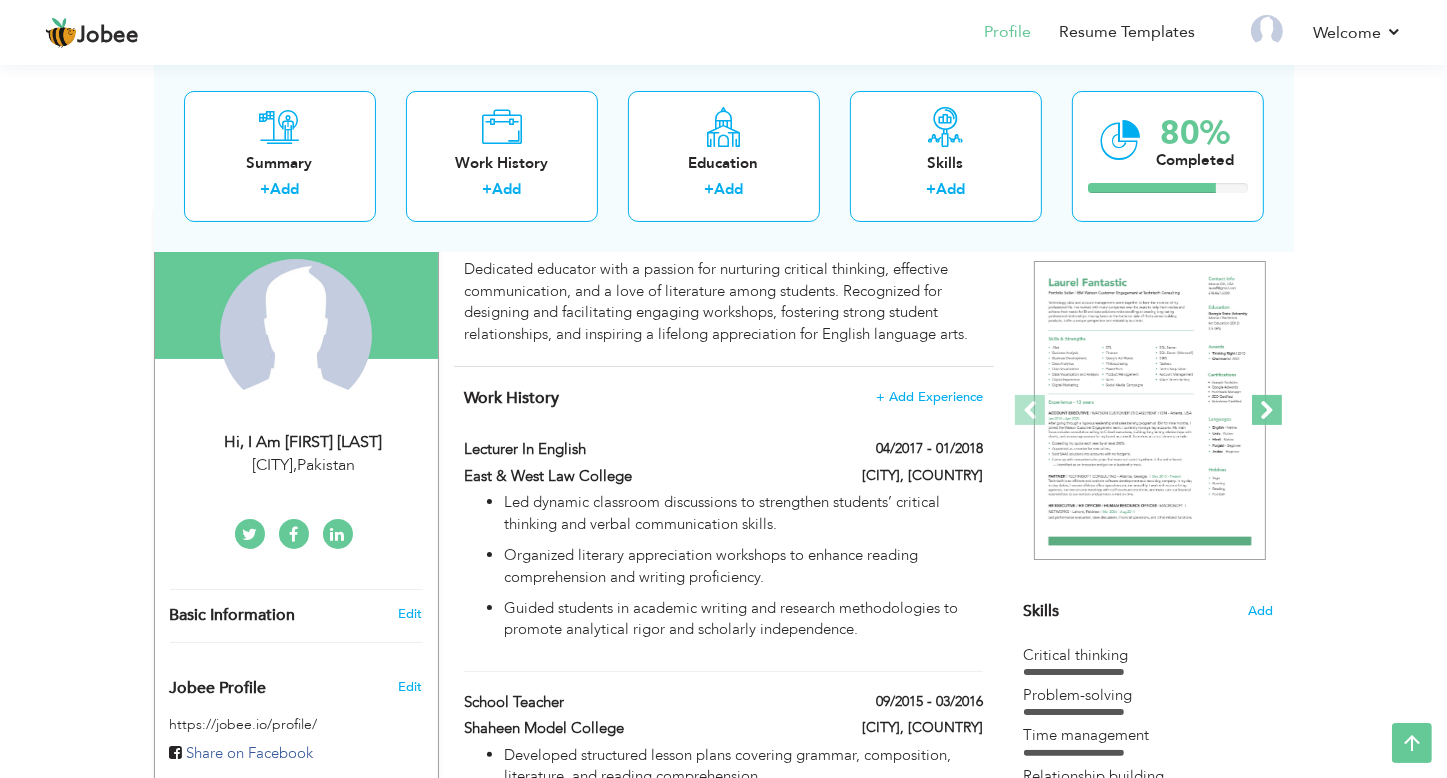 click at bounding box center [1267, 410] 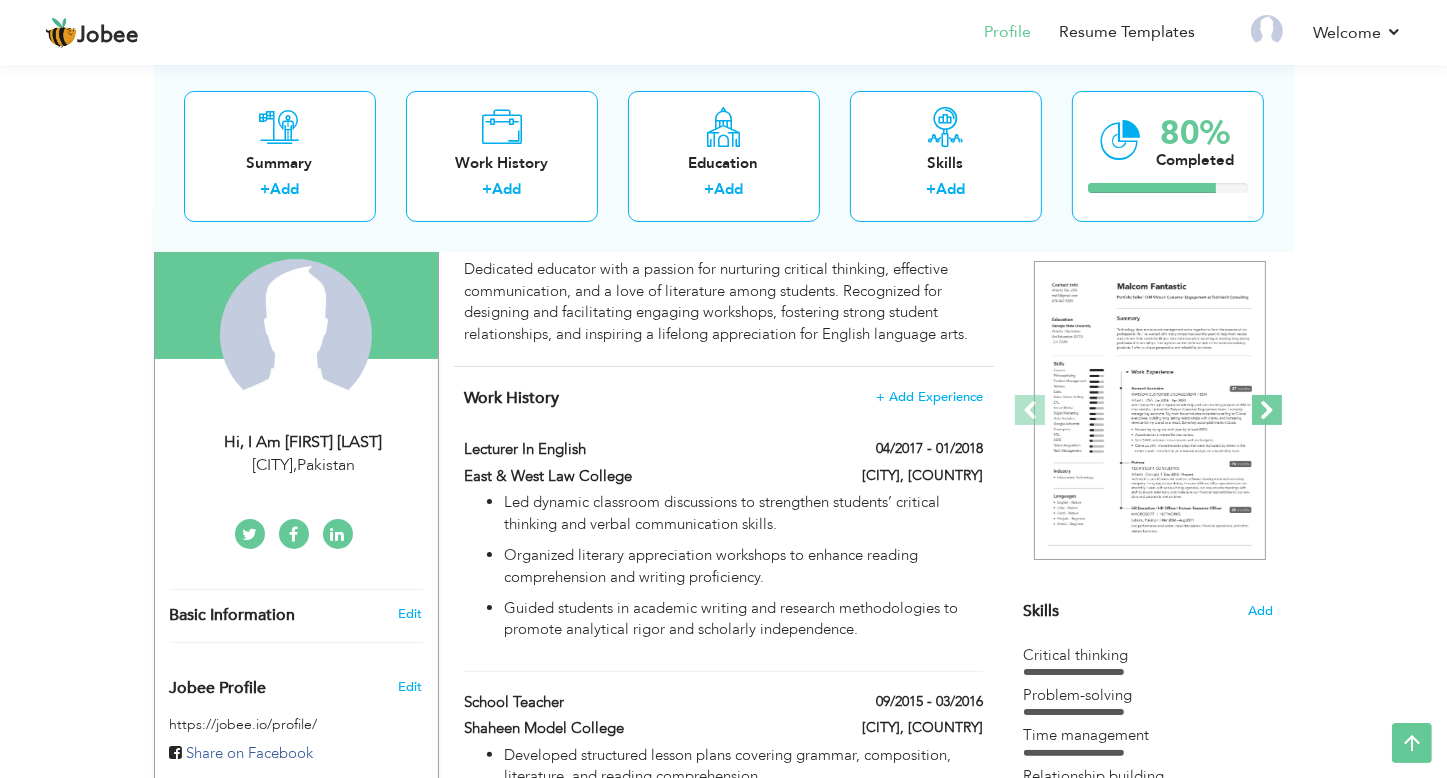 click at bounding box center (1267, 410) 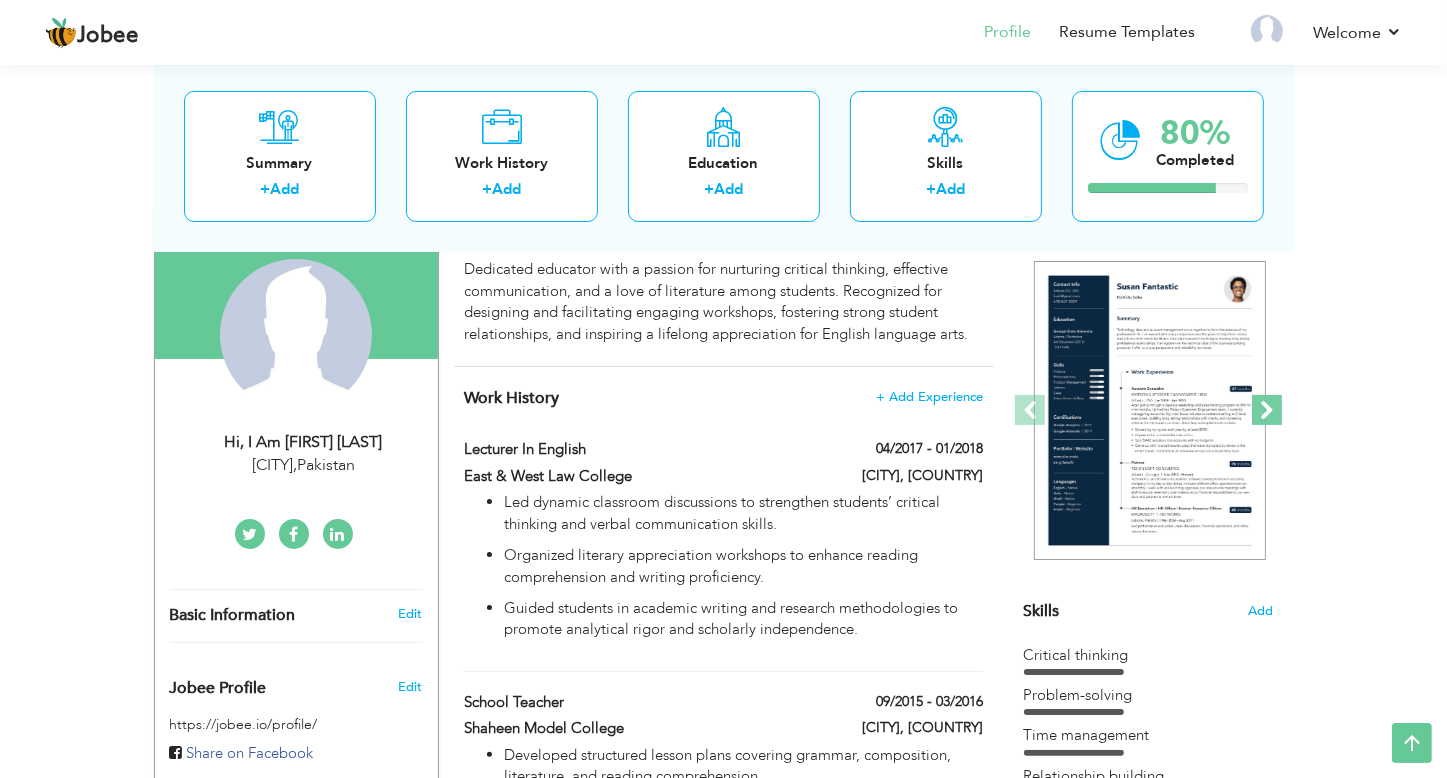 click at bounding box center [1267, 410] 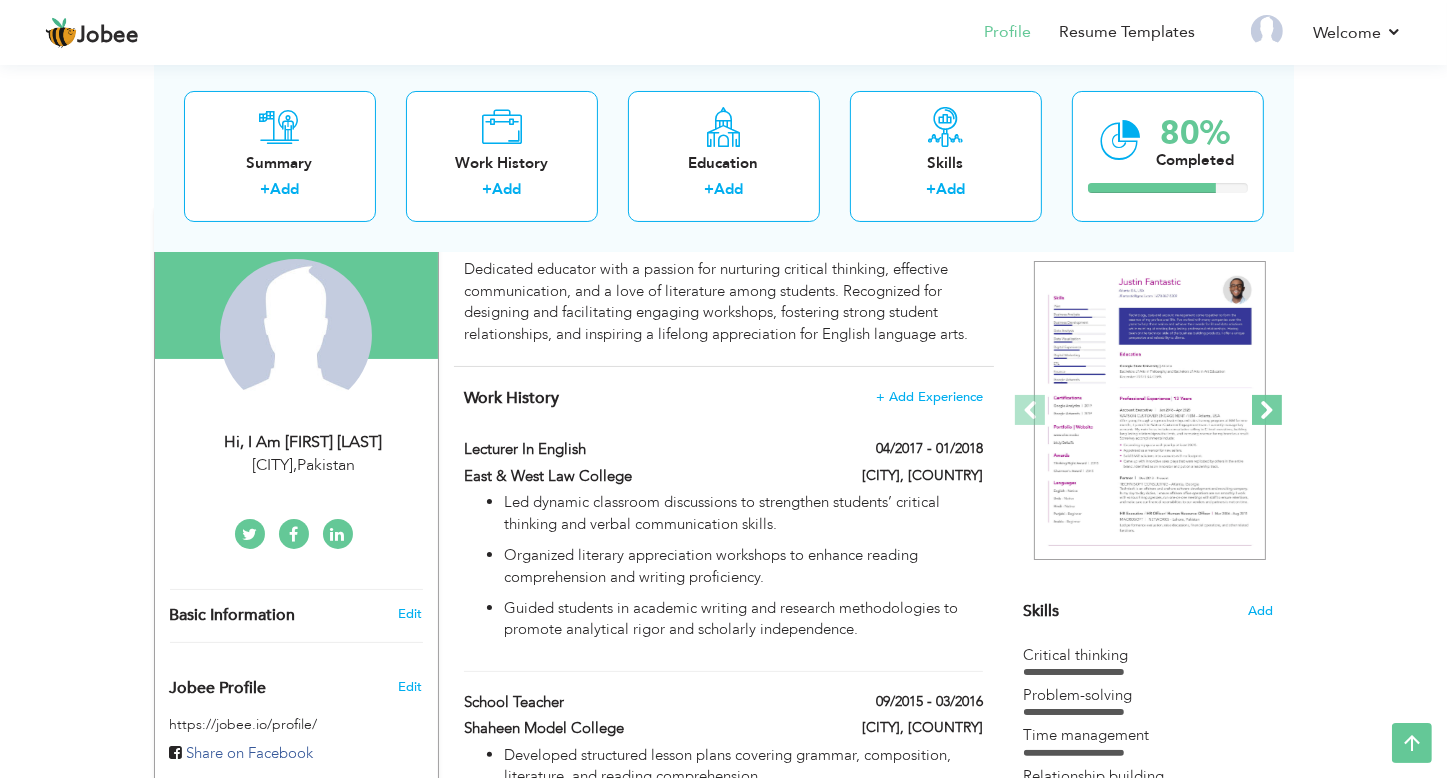 click at bounding box center [1267, 410] 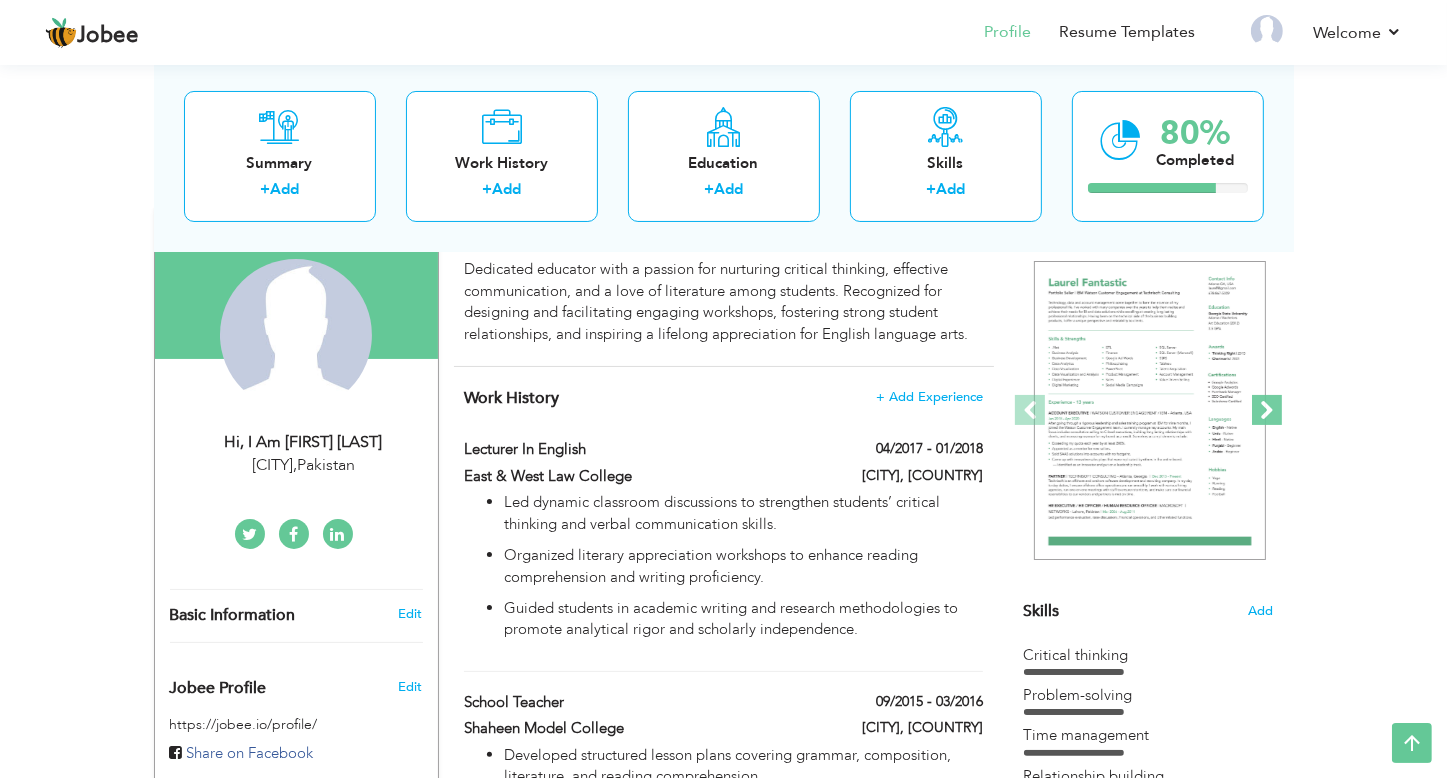 click at bounding box center (1267, 410) 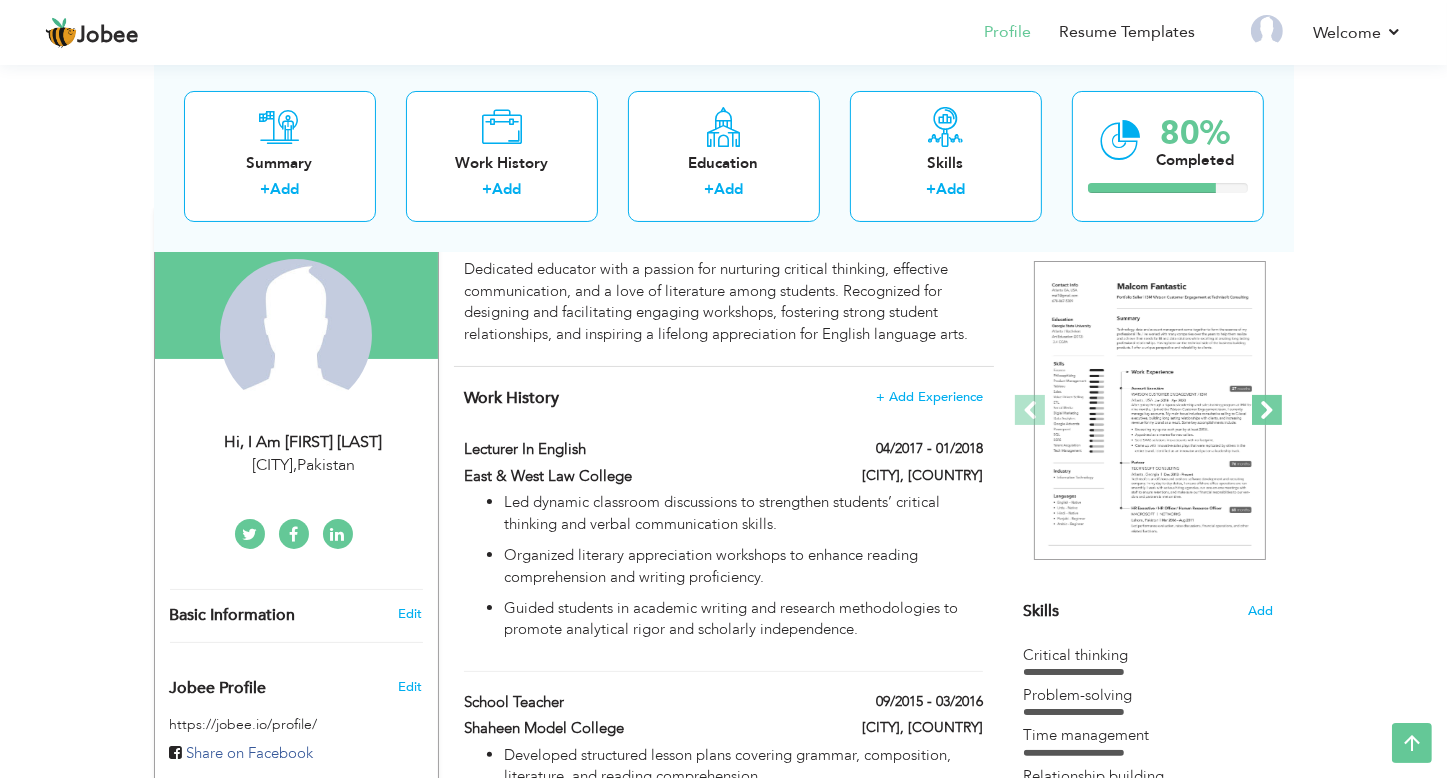 click at bounding box center (1267, 410) 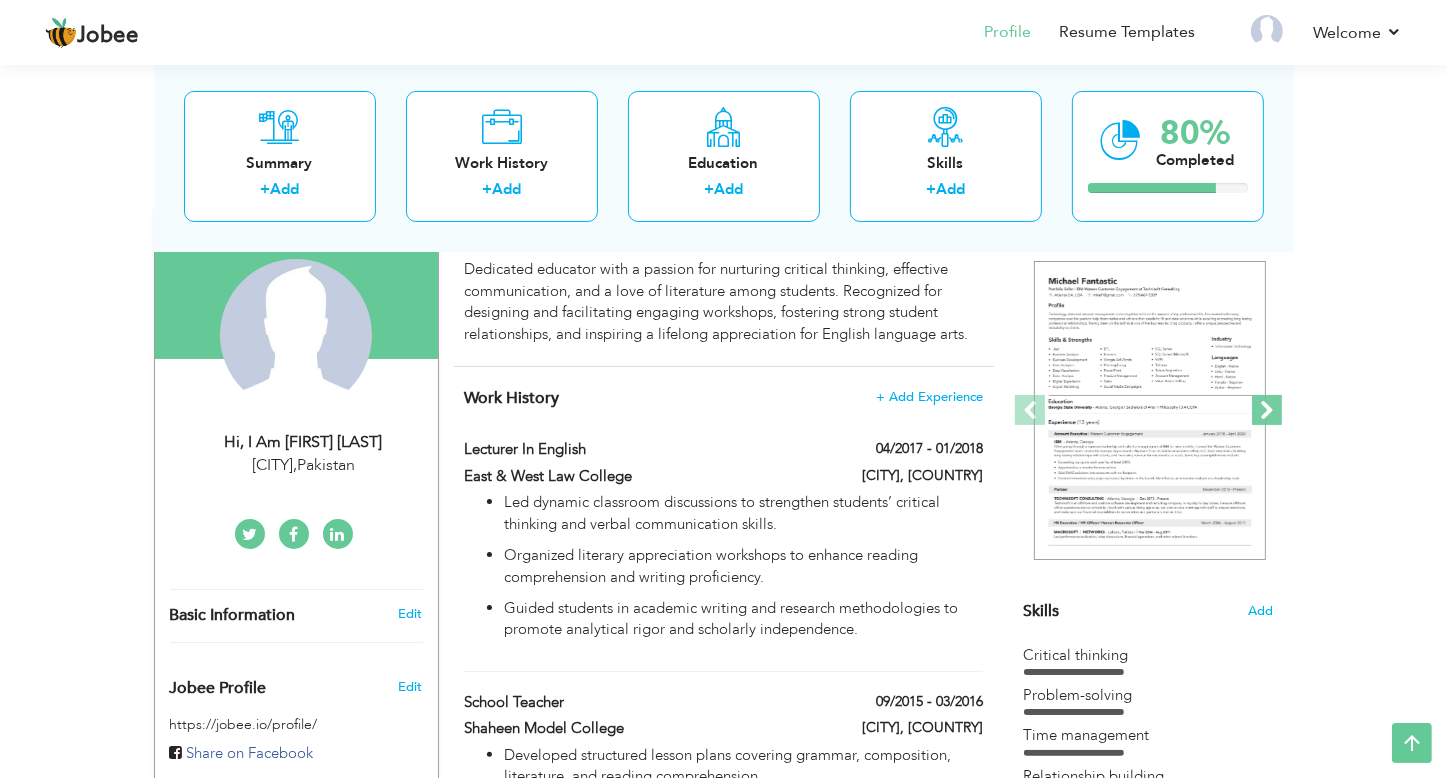 click at bounding box center (1267, 410) 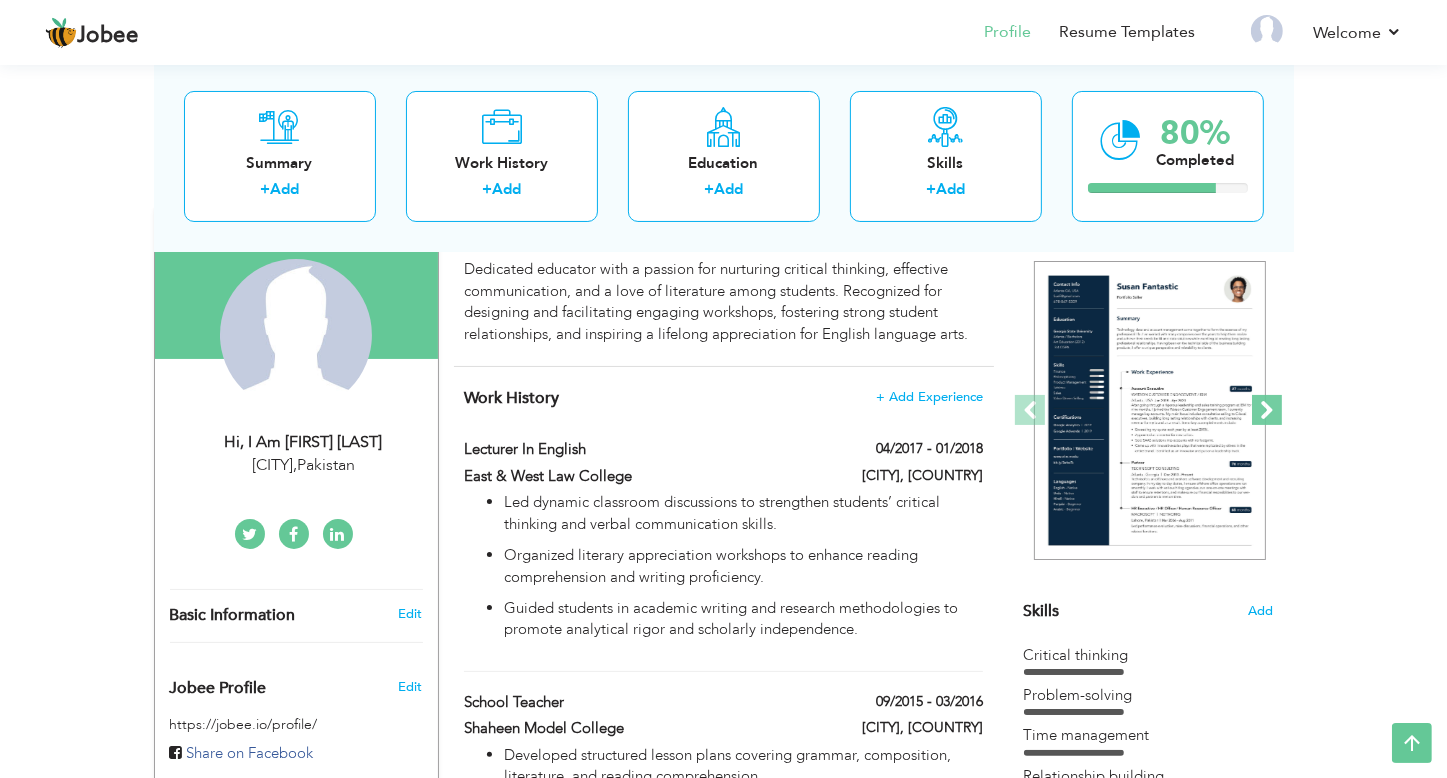 click at bounding box center [1267, 410] 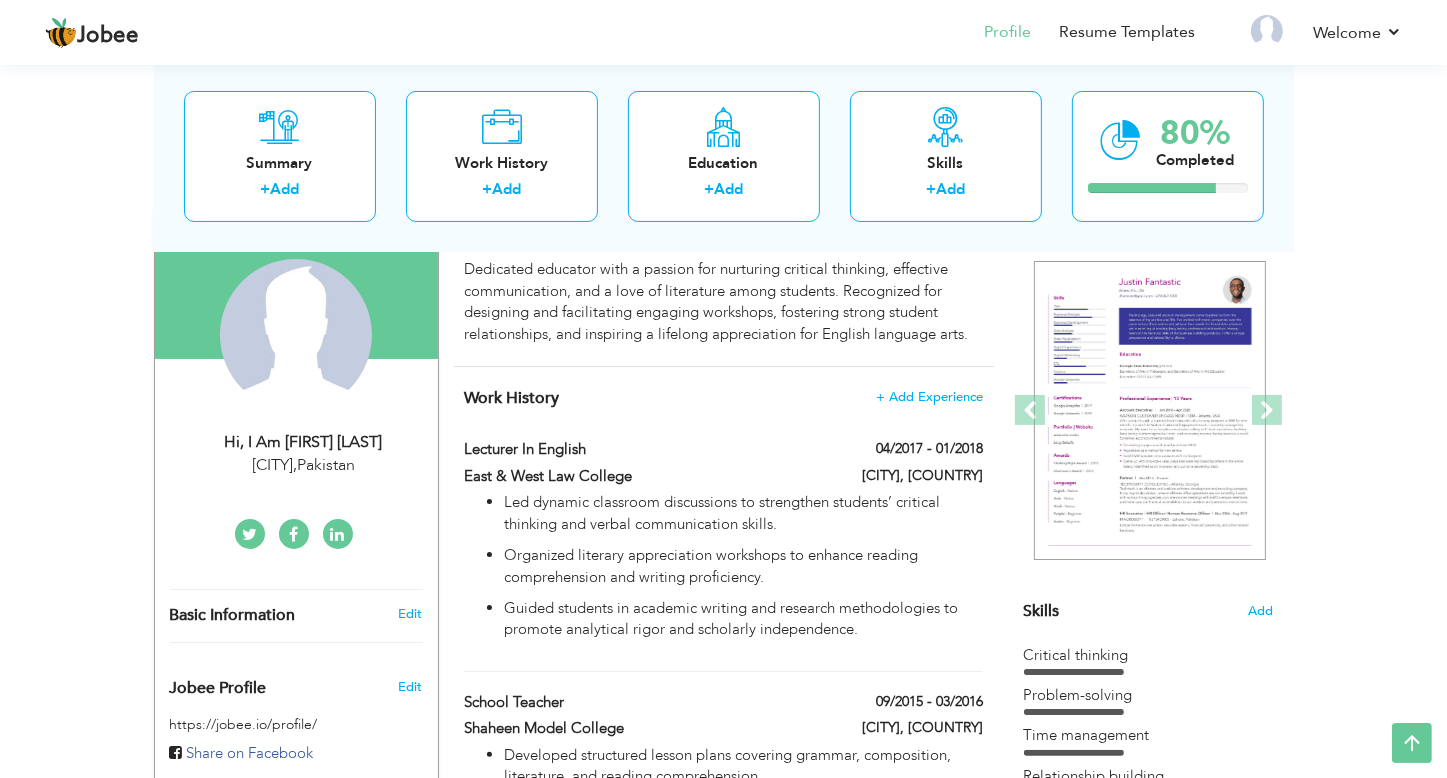 scroll, scrollTop: 0, scrollLeft: 0, axis: both 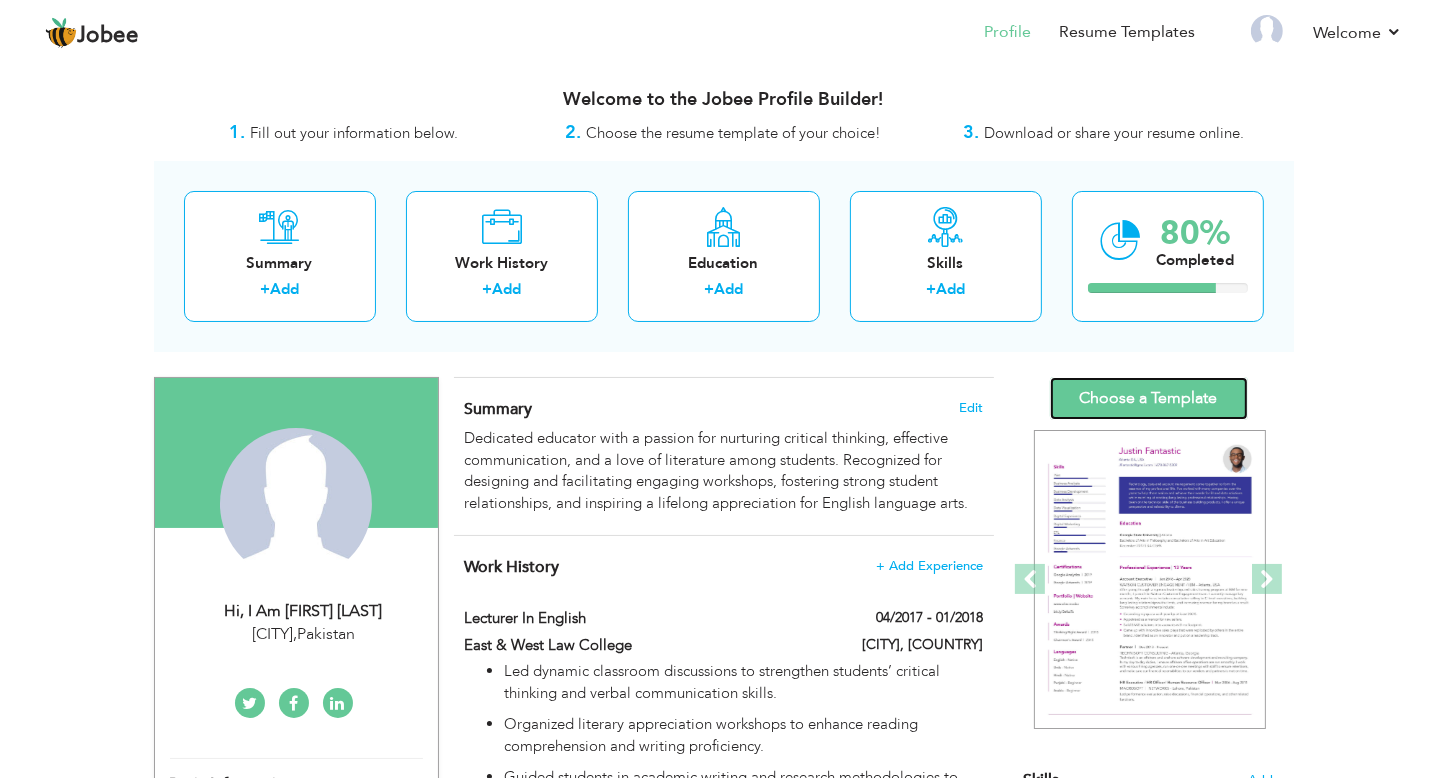 click on "Choose a Template" at bounding box center (1149, 398) 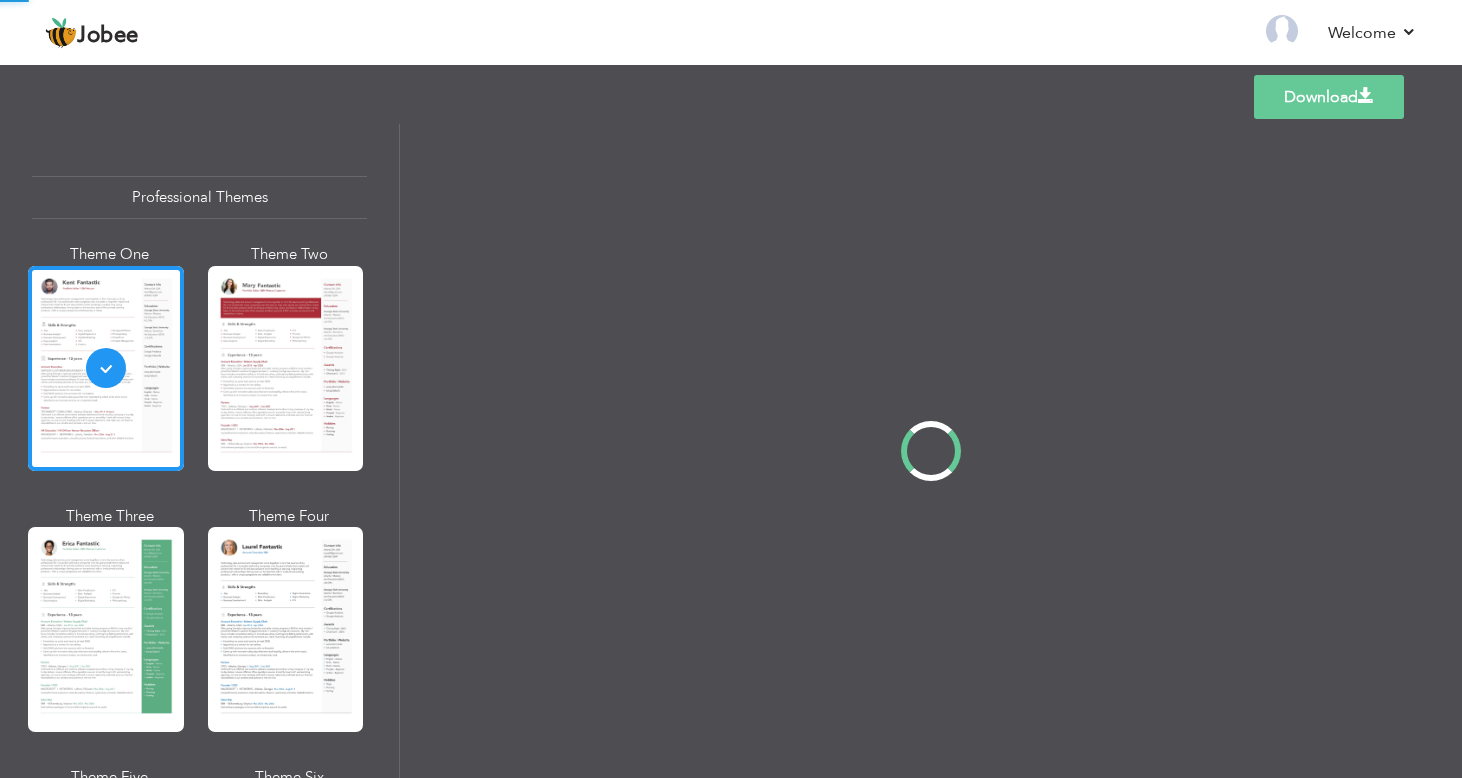 scroll, scrollTop: 0, scrollLeft: 0, axis: both 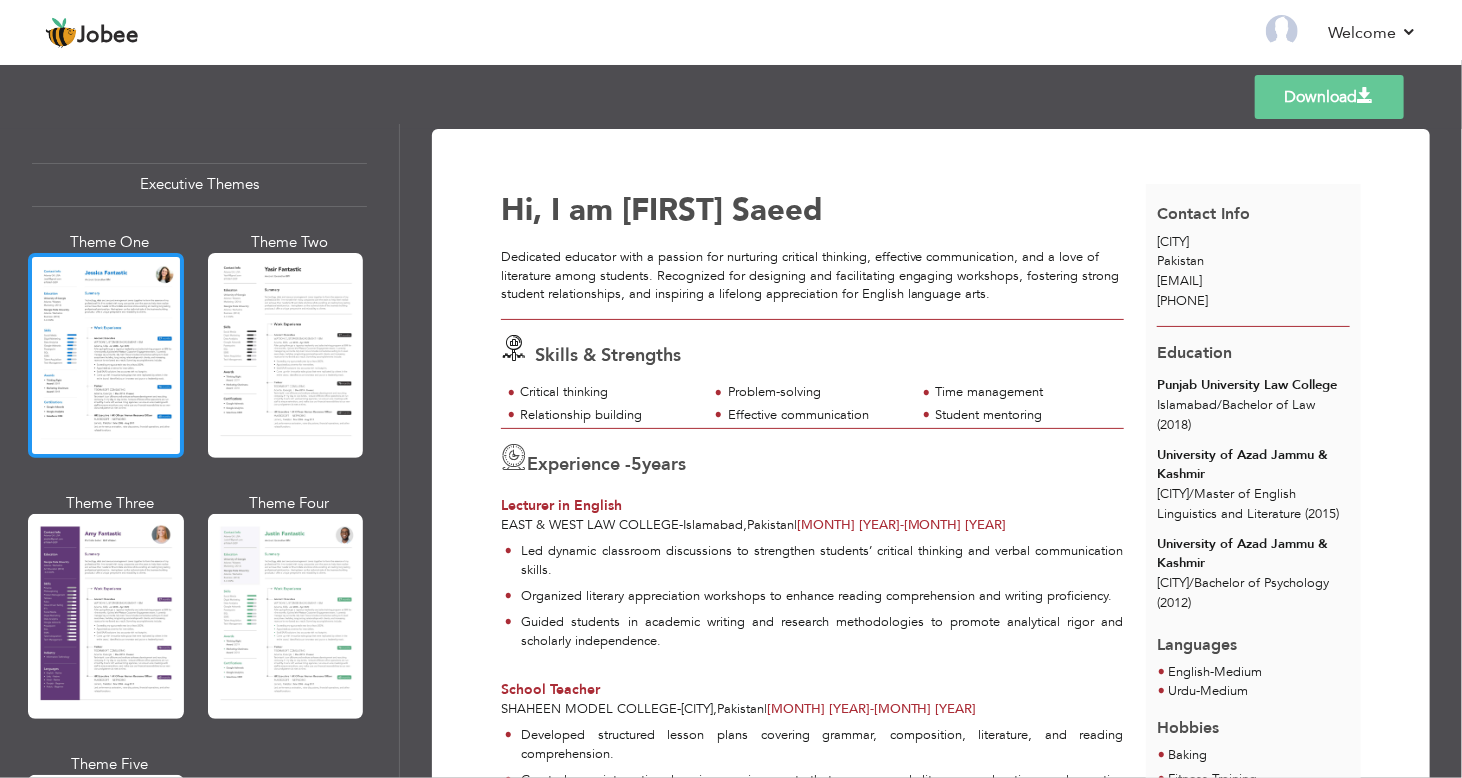 click at bounding box center (106, 355) 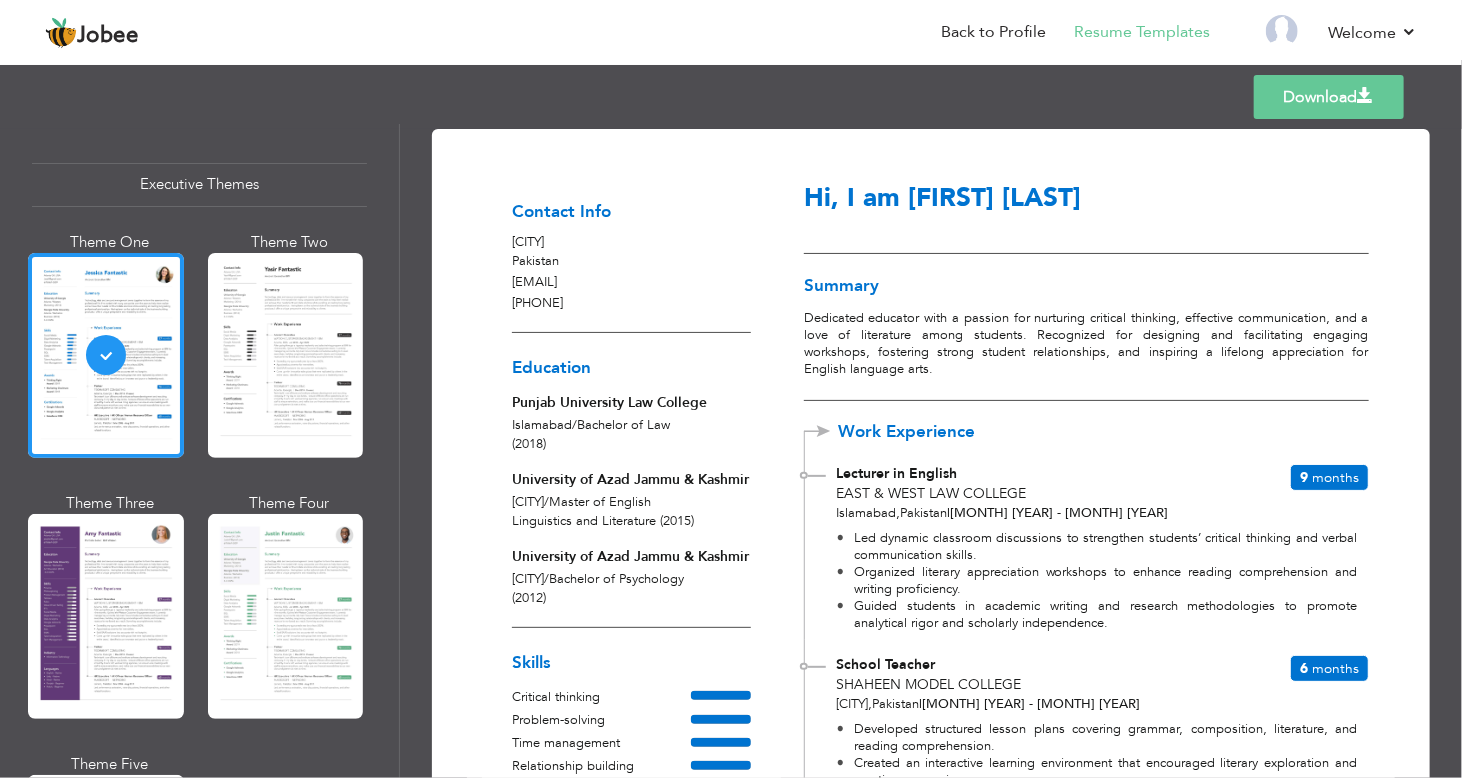 click on "[PHONE]" at bounding box center (631, 304) 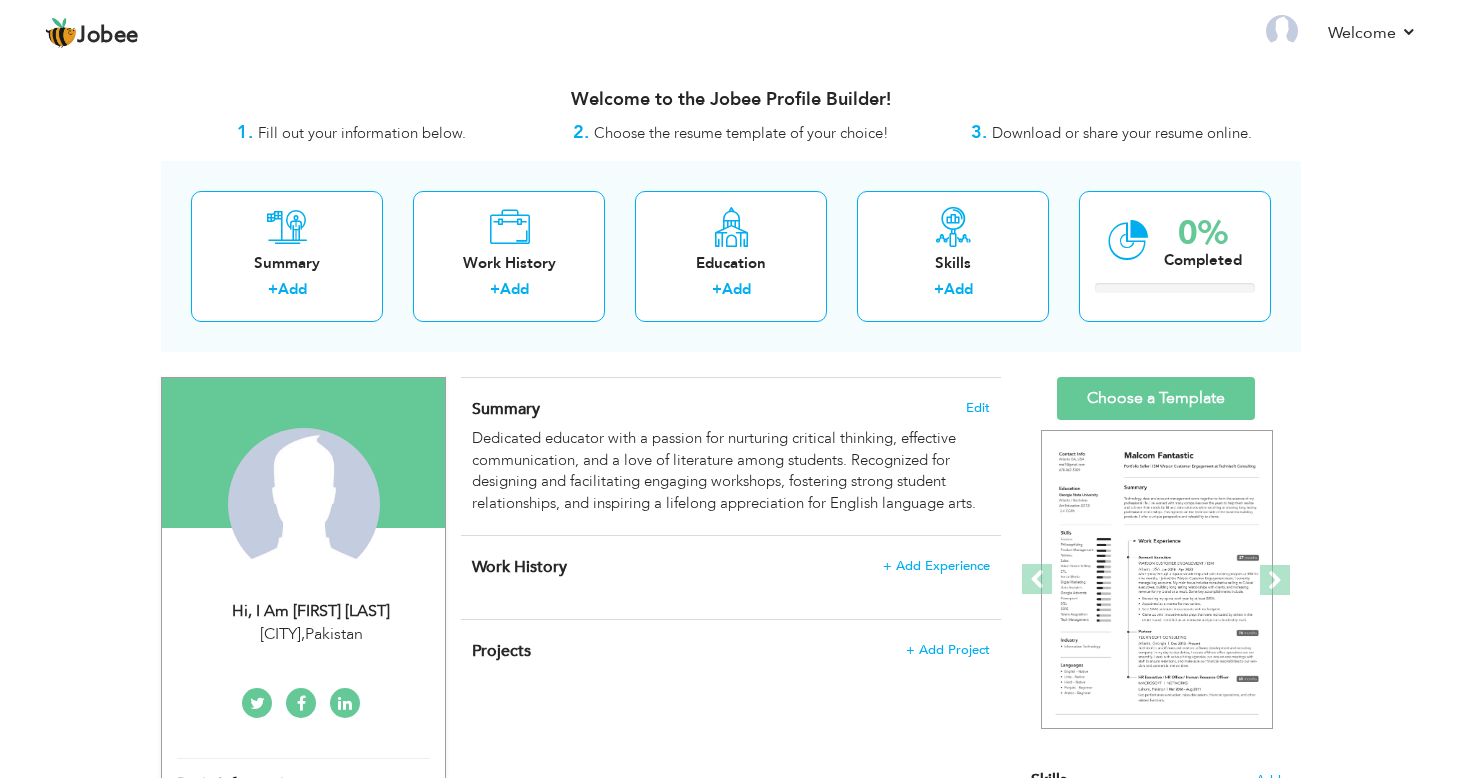 select 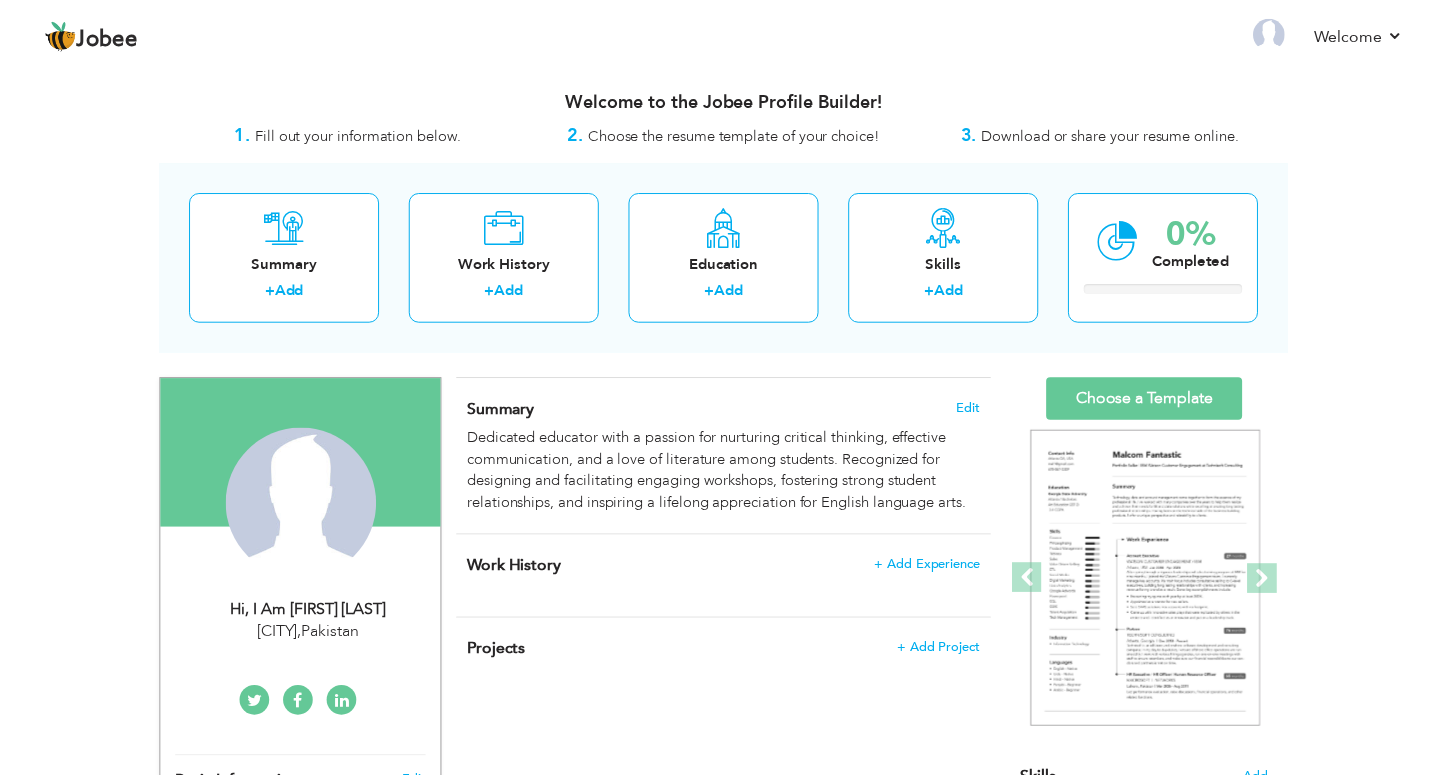 scroll, scrollTop: 0, scrollLeft: 0, axis: both 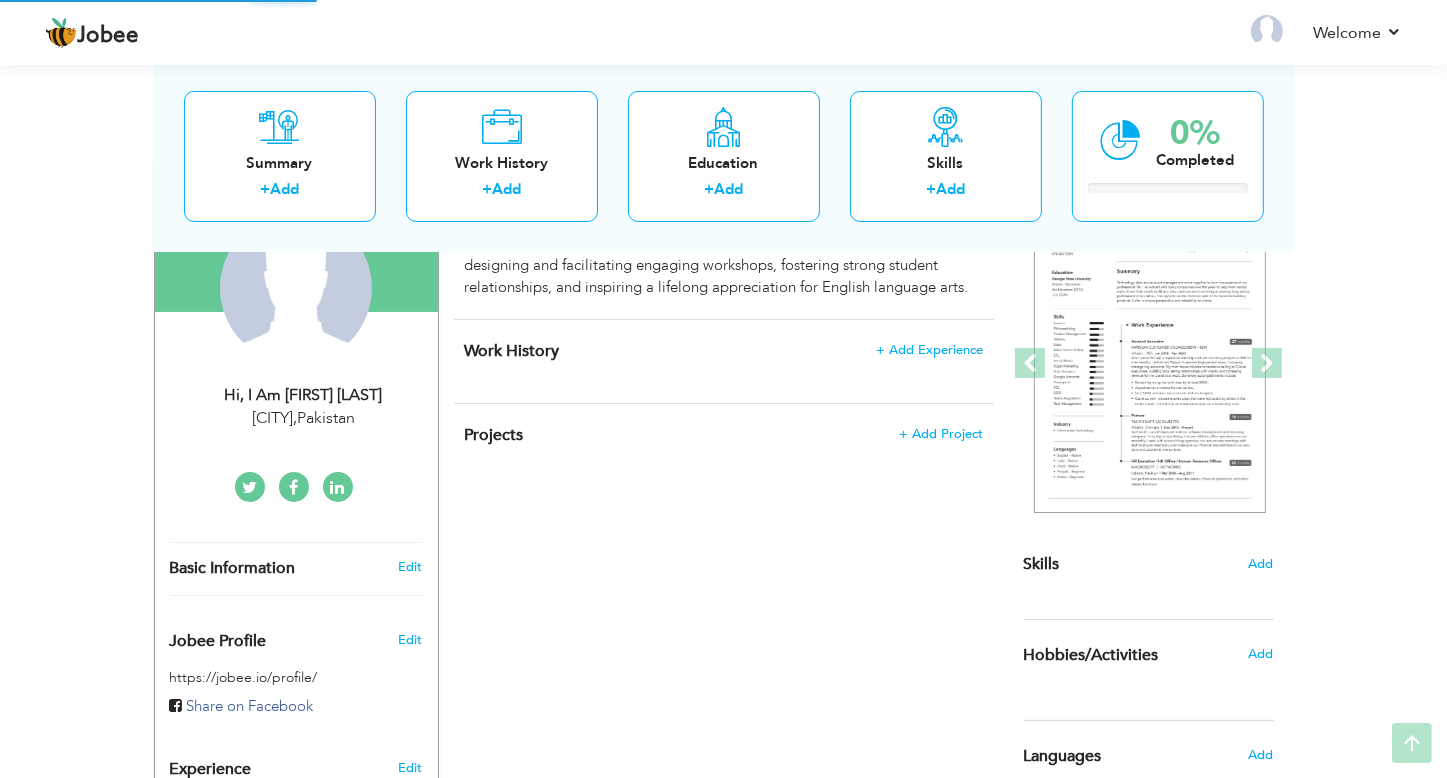select on "?" 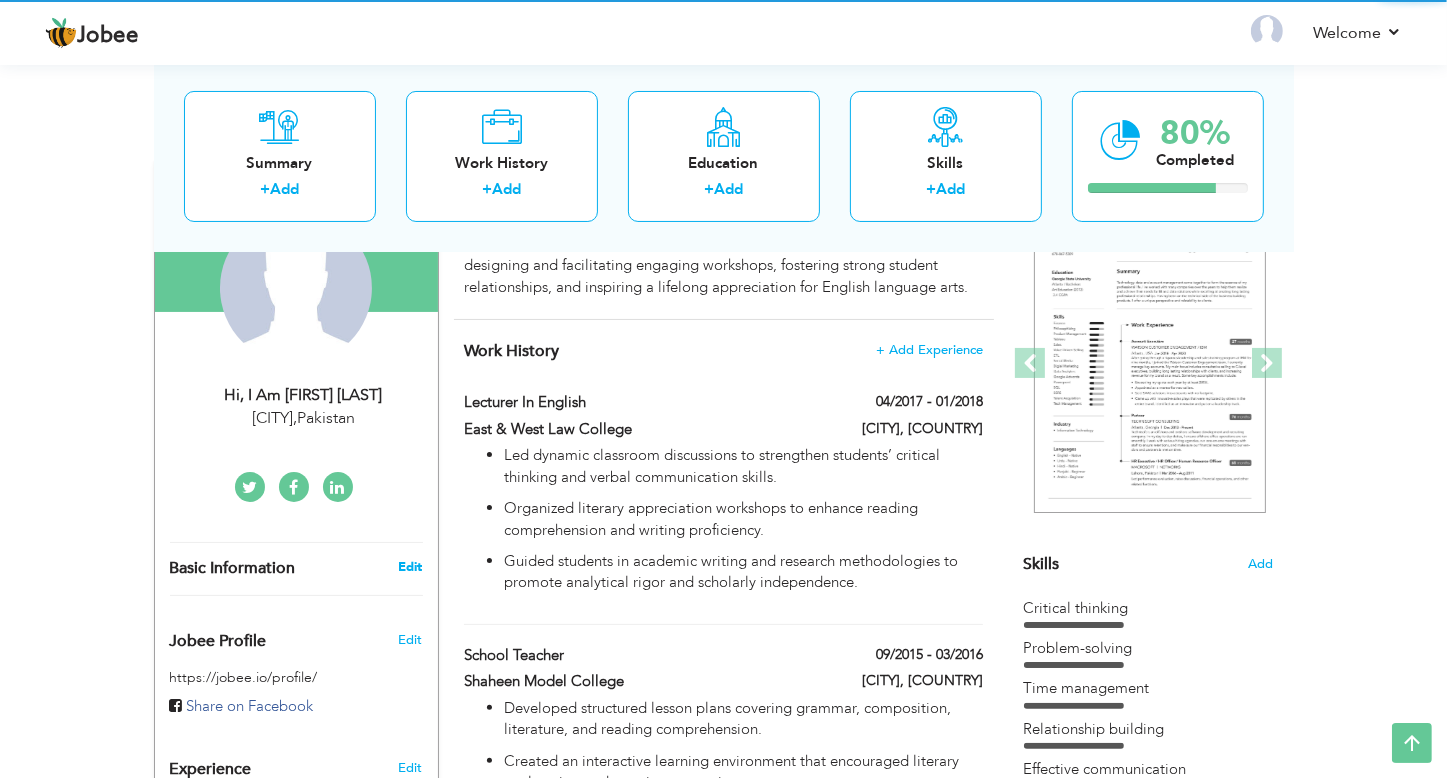 click on "Edit" at bounding box center (410, 567) 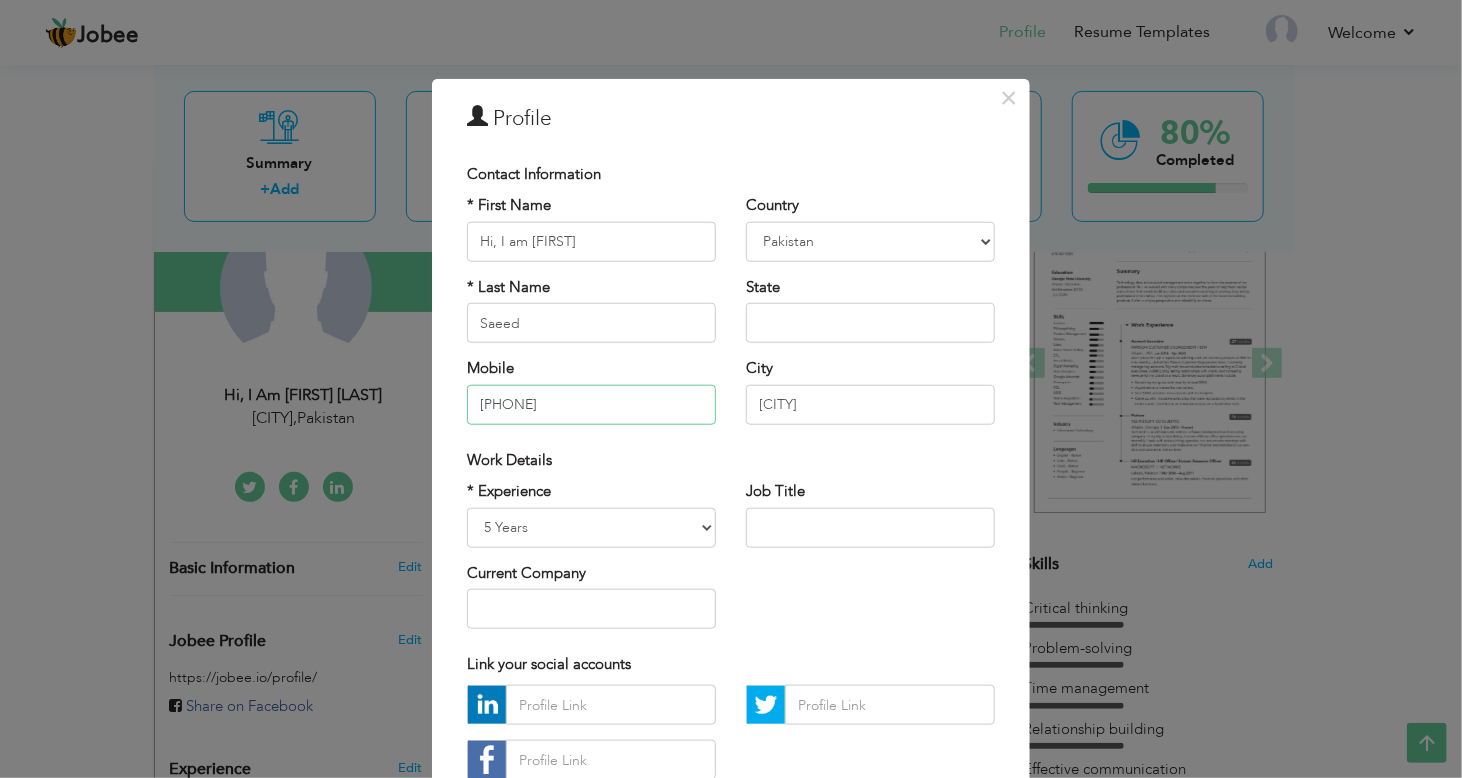 click on "[PHONE]" at bounding box center [591, 404] 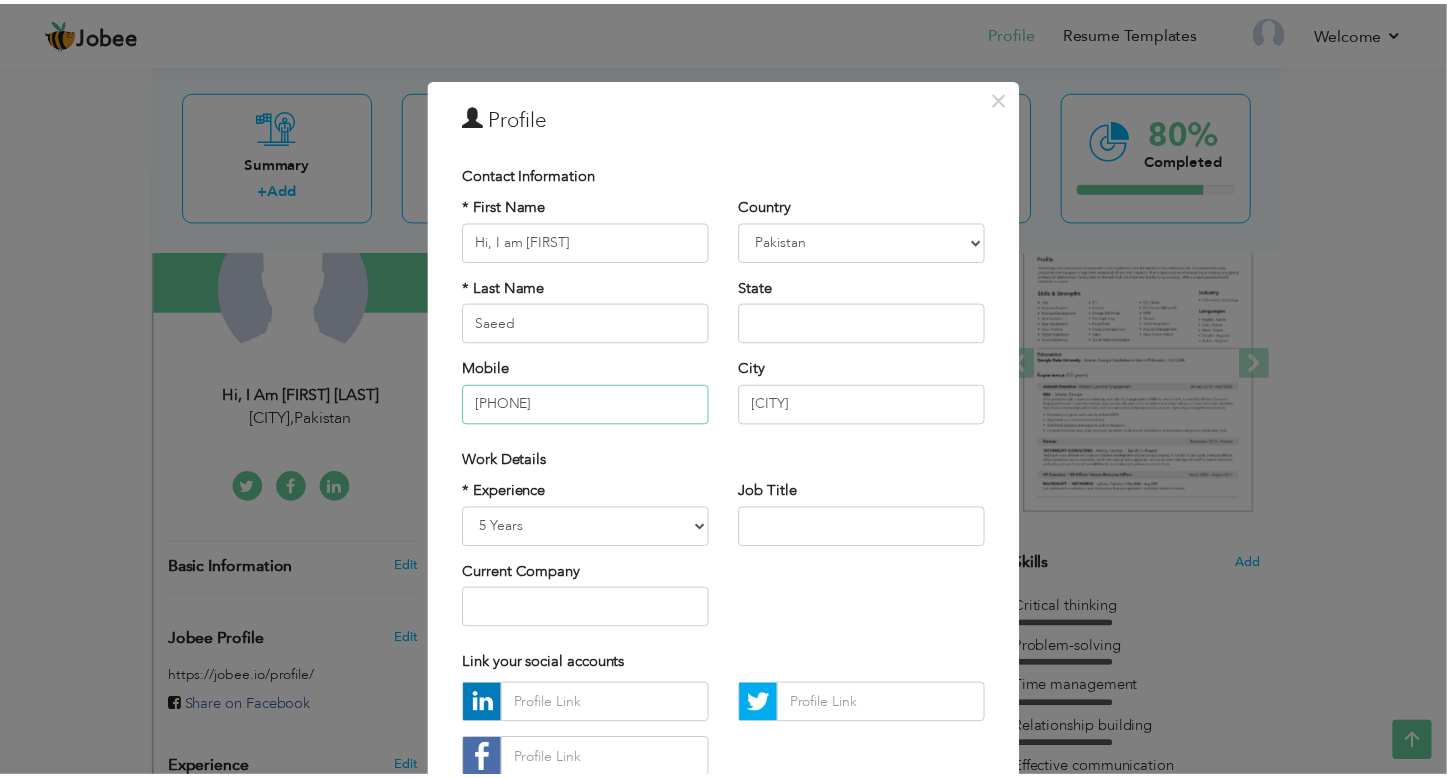 scroll, scrollTop: 138, scrollLeft: 0, axis: vertical 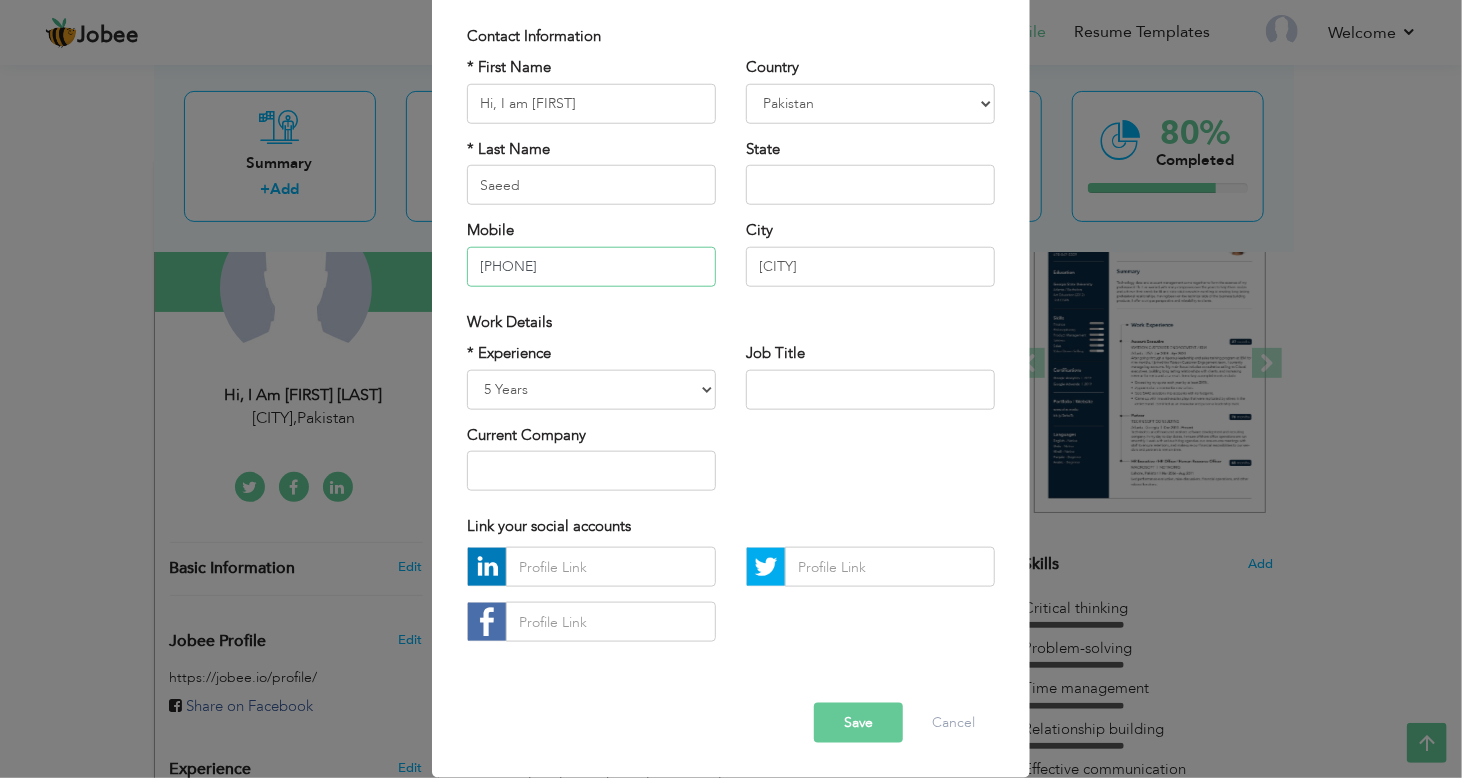 type on "[PHONE]" 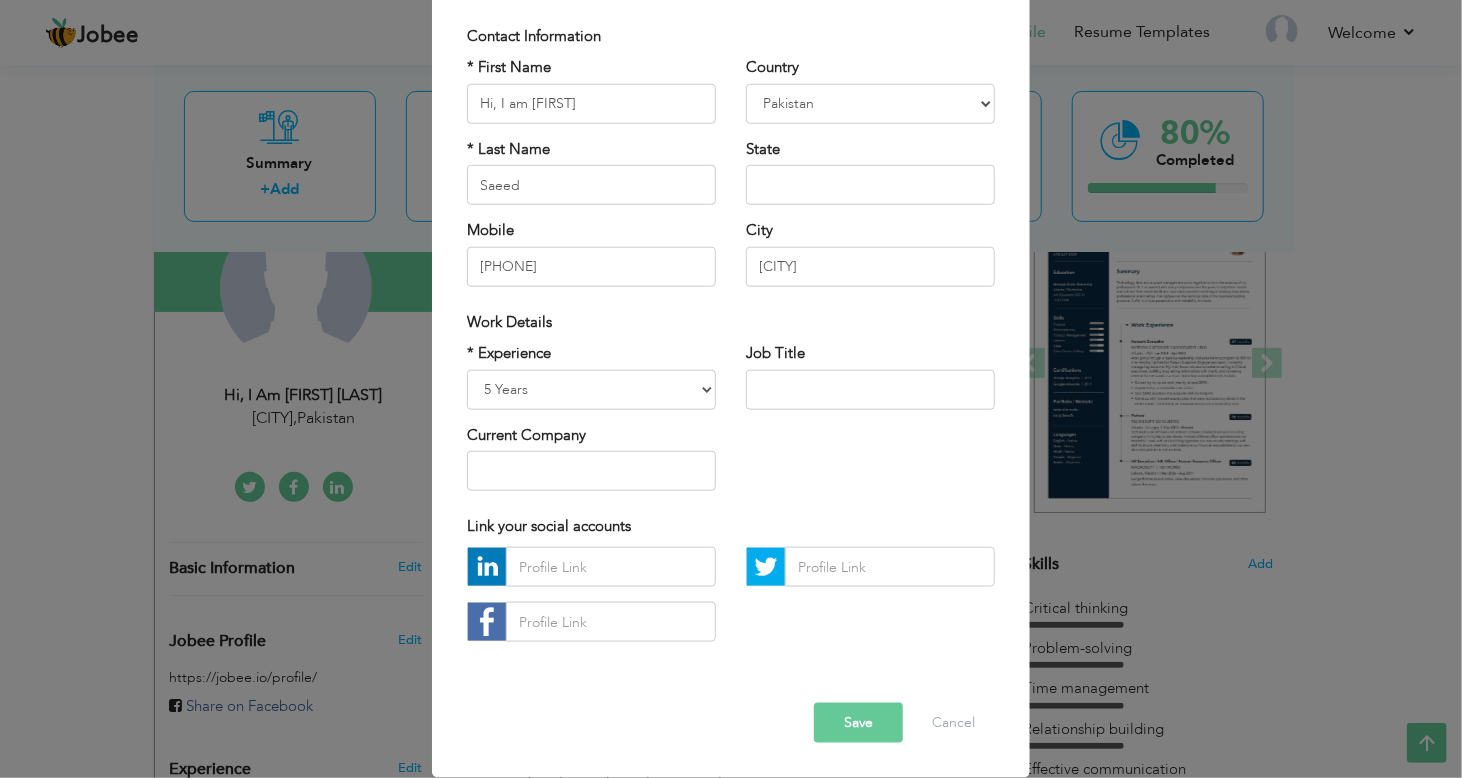 click on "Save" at bounding box center [858, 723] 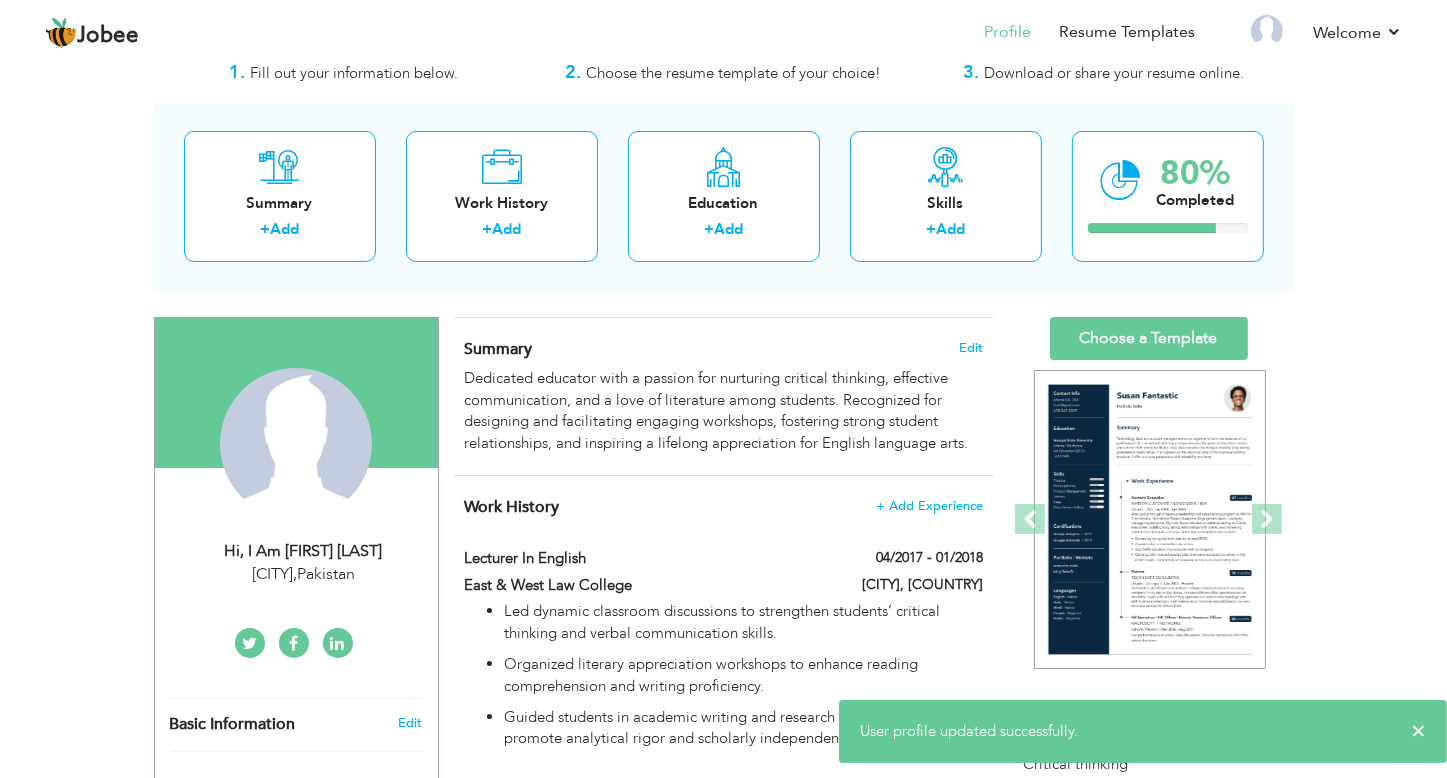 scroll, scrollTop: 0, scrollLeft: 0, axis: both 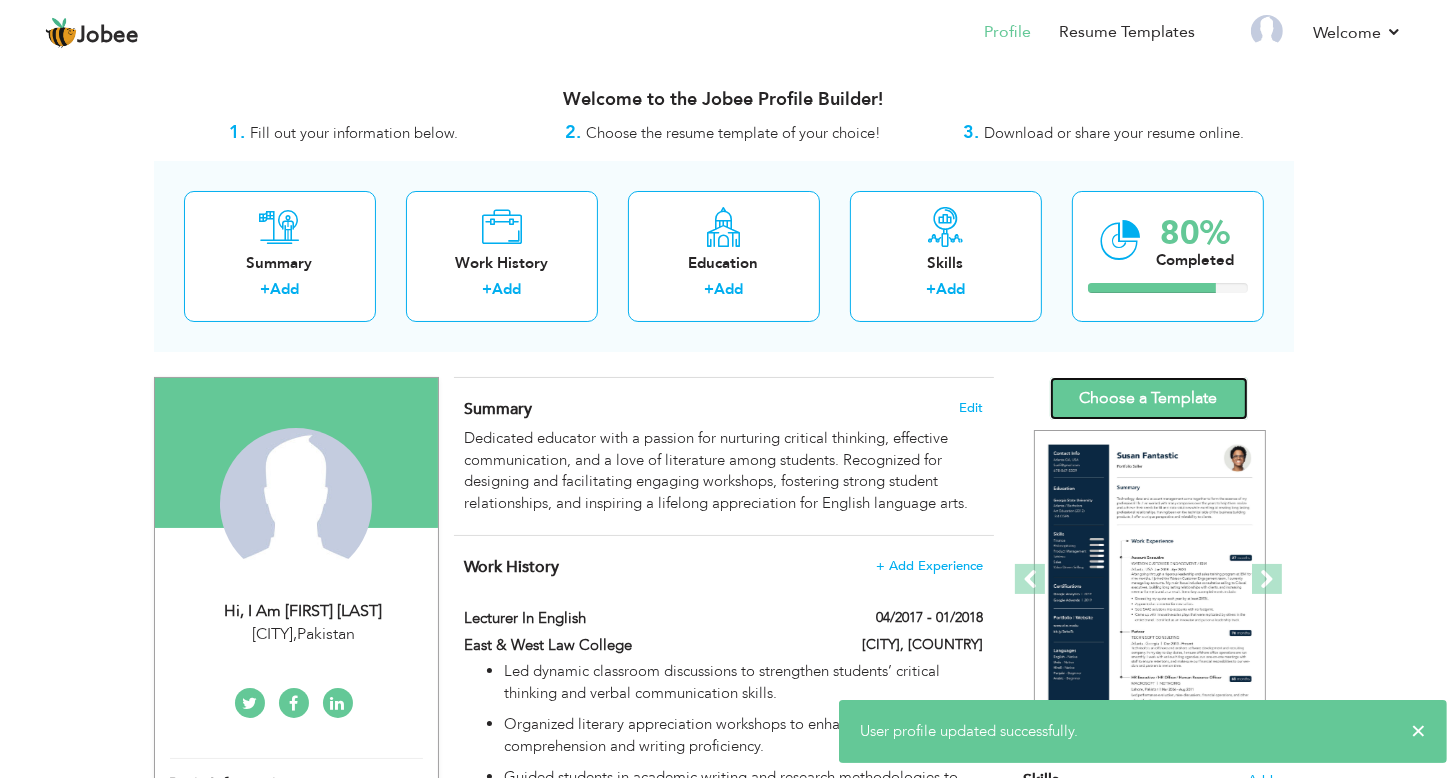 click on "Choose a Template" at bounding box center (1149, 398) 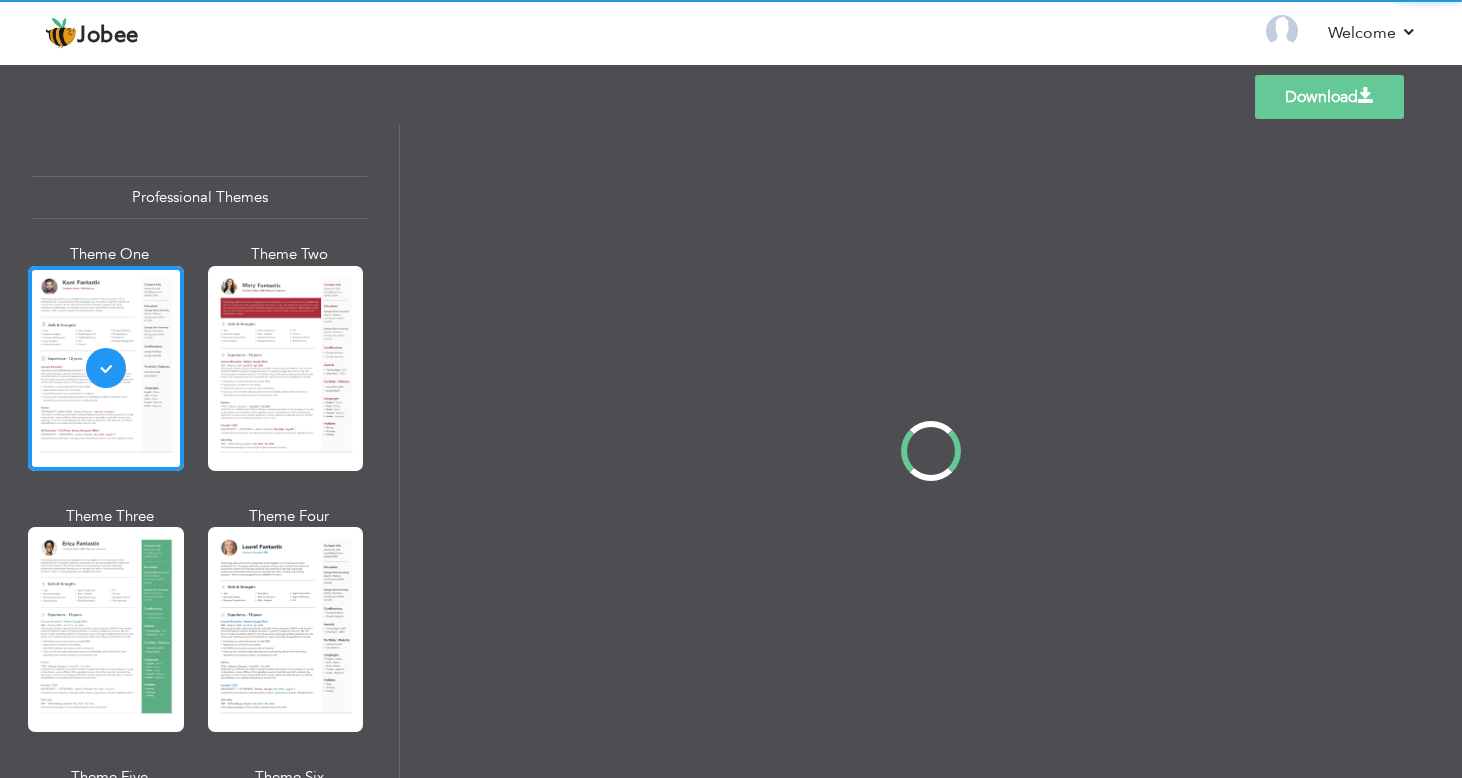 scroll, scrollTop: 0, scrollLeft: 0, axis: both 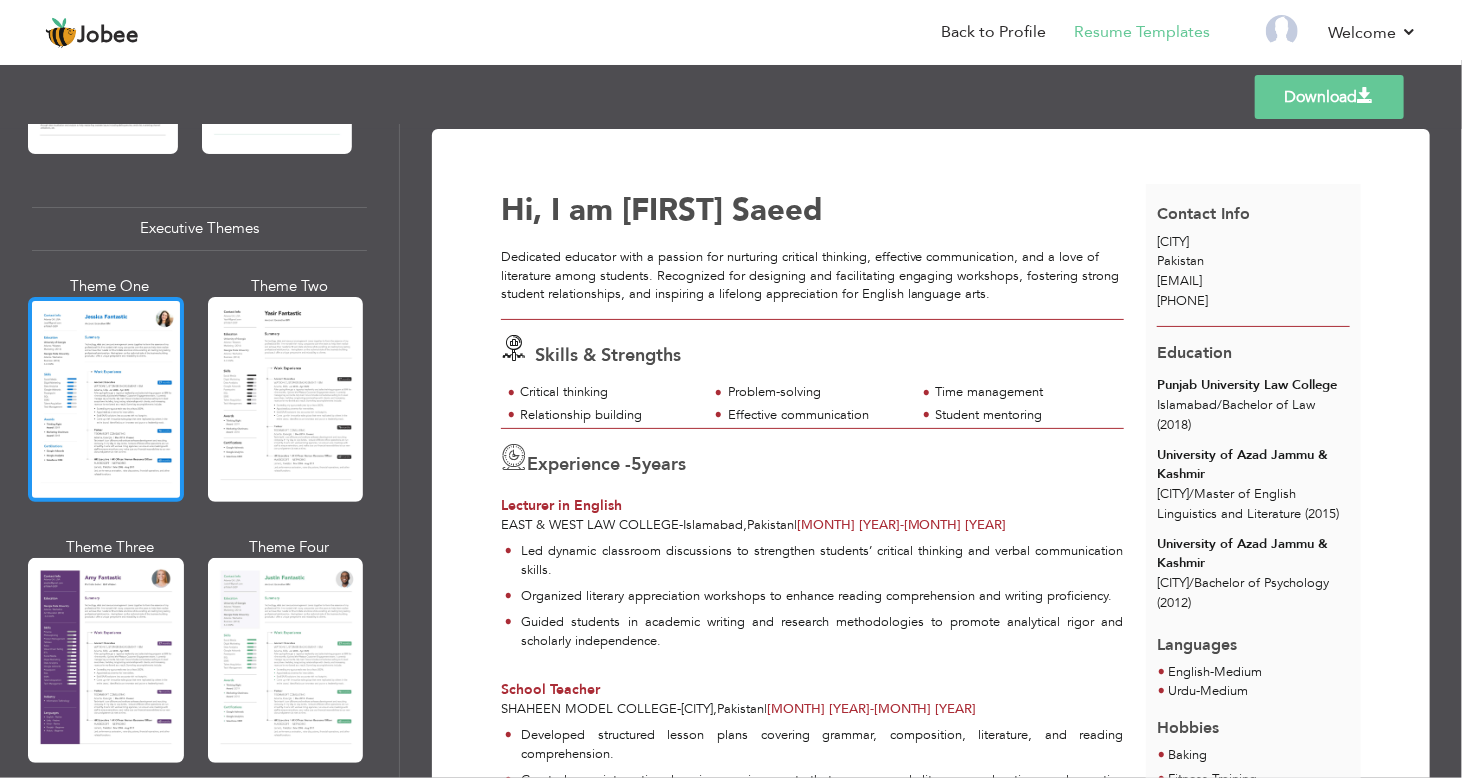 click at bounding box center (106, 399) 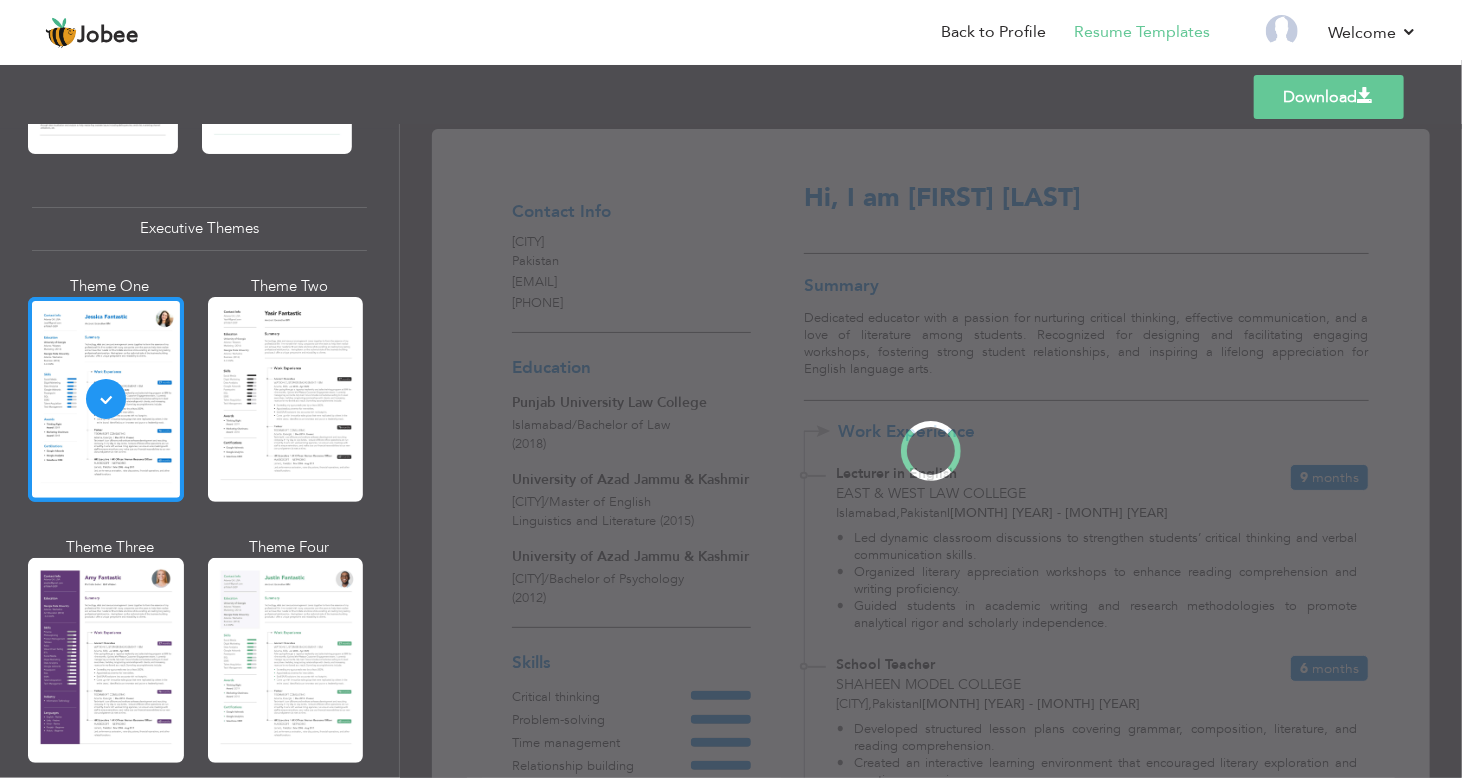 scroll, scrollTop: 1436, scrollLeft: 0, axis: vertical 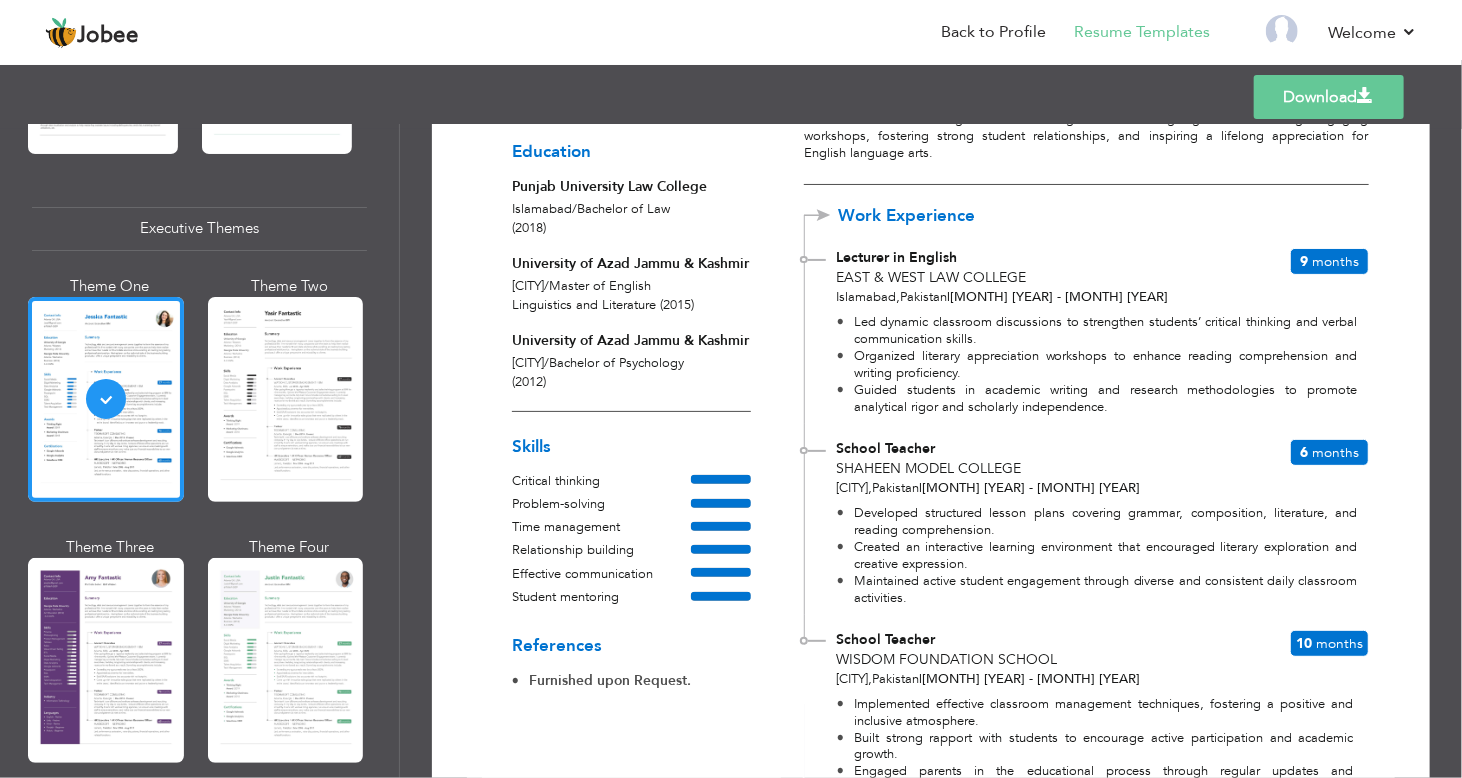 click on "Download" at bounding box center (1329, 97) 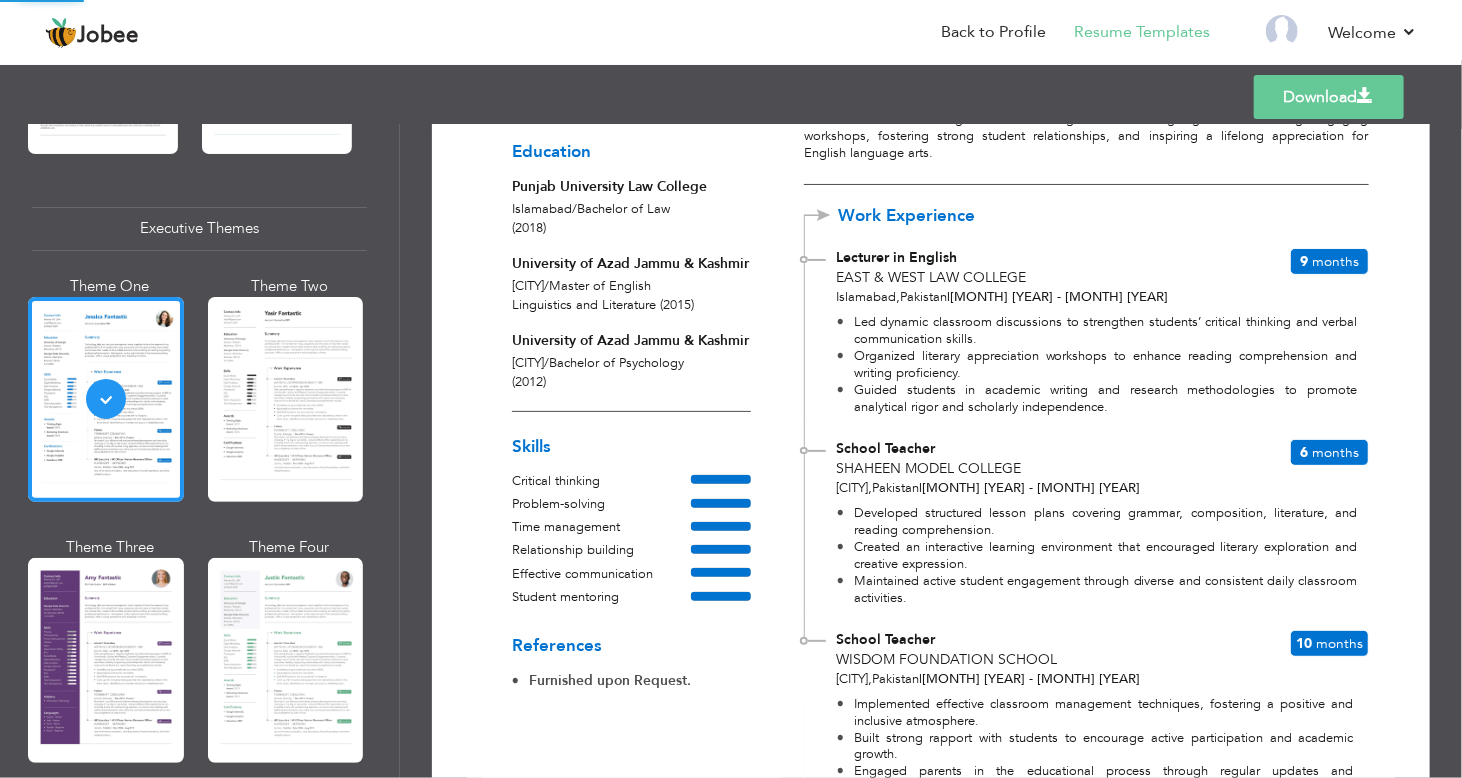 click on "Download" at bounding box center [1329, 97] 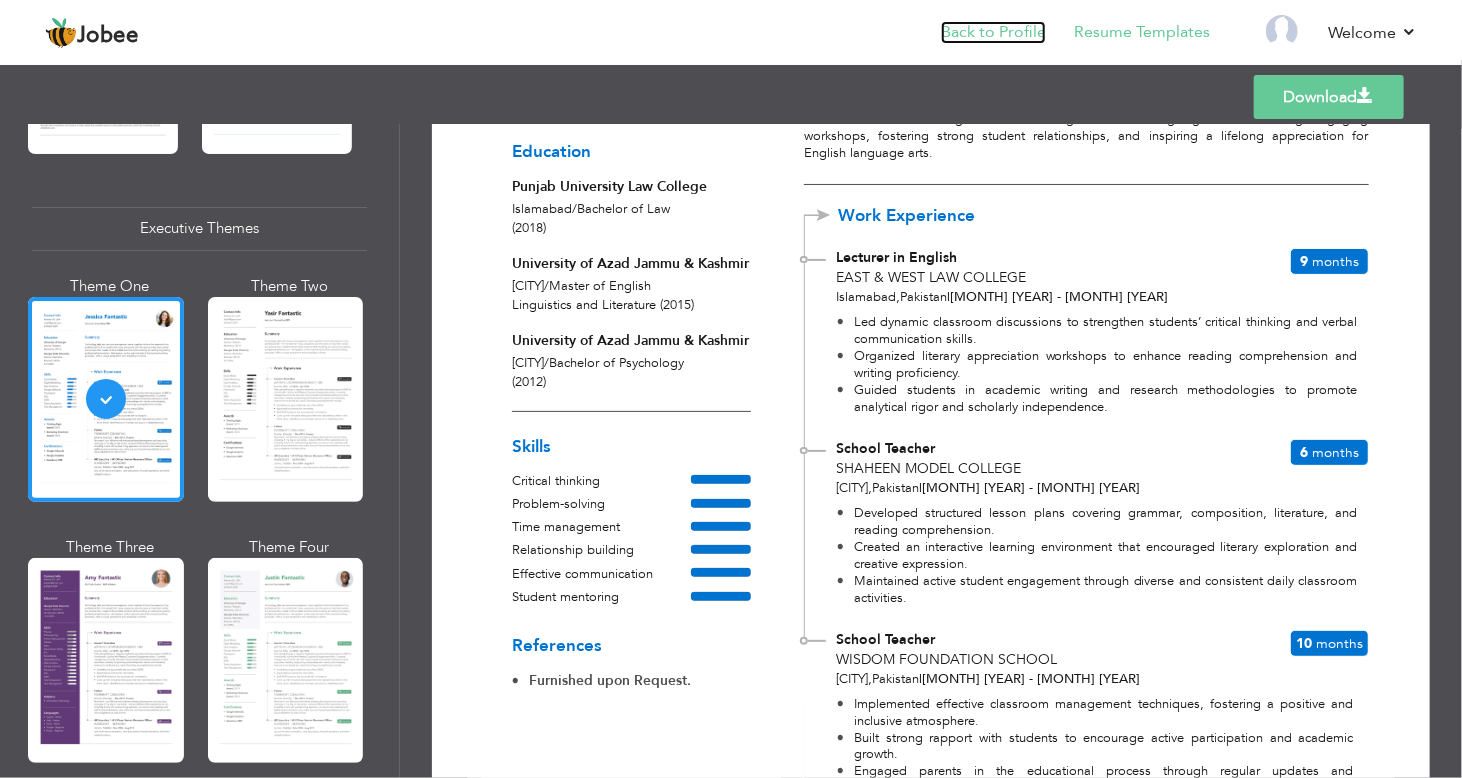 click on "Back to Profile" at bounding box center [993, 32] 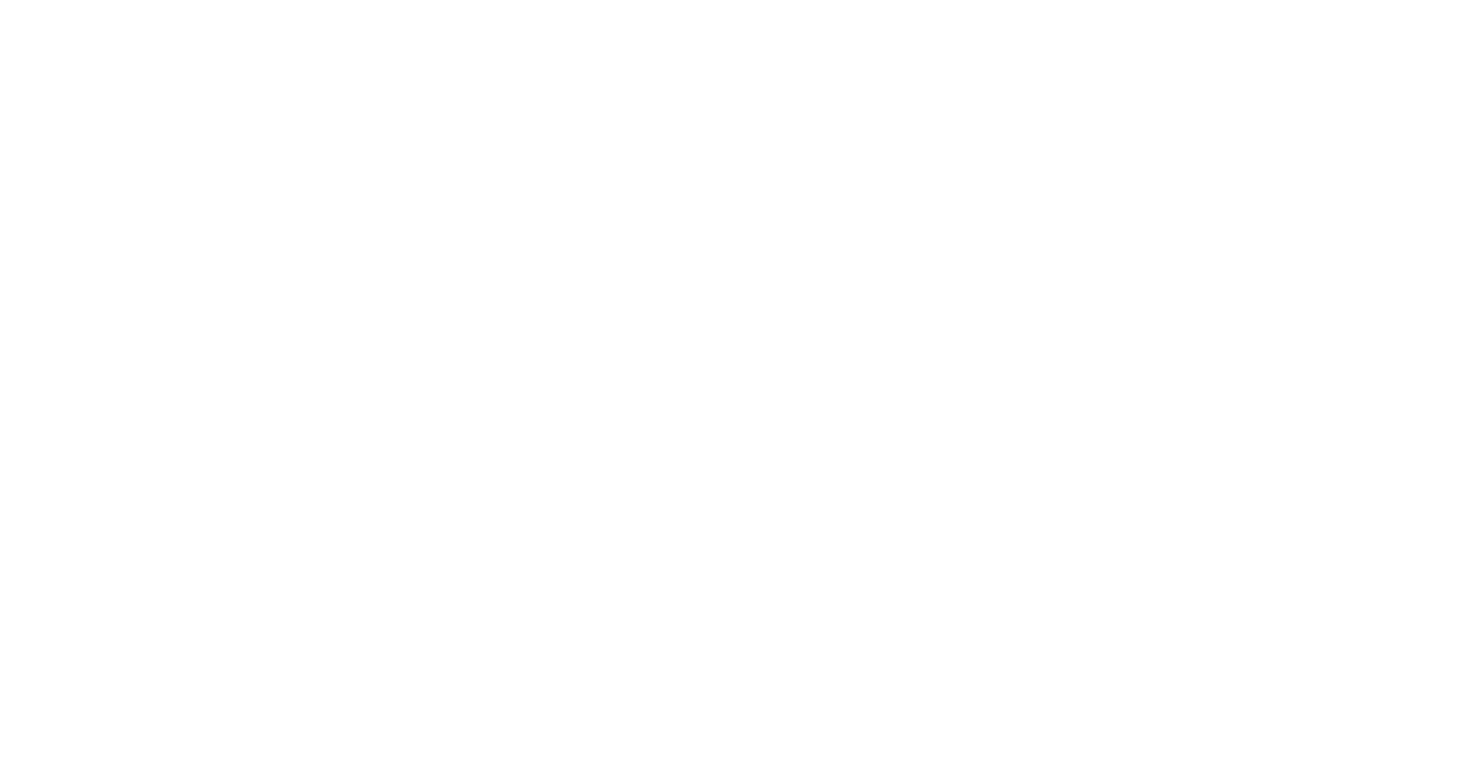 scroll, scrollTop: 0, scrollLeft: 0, axis: both 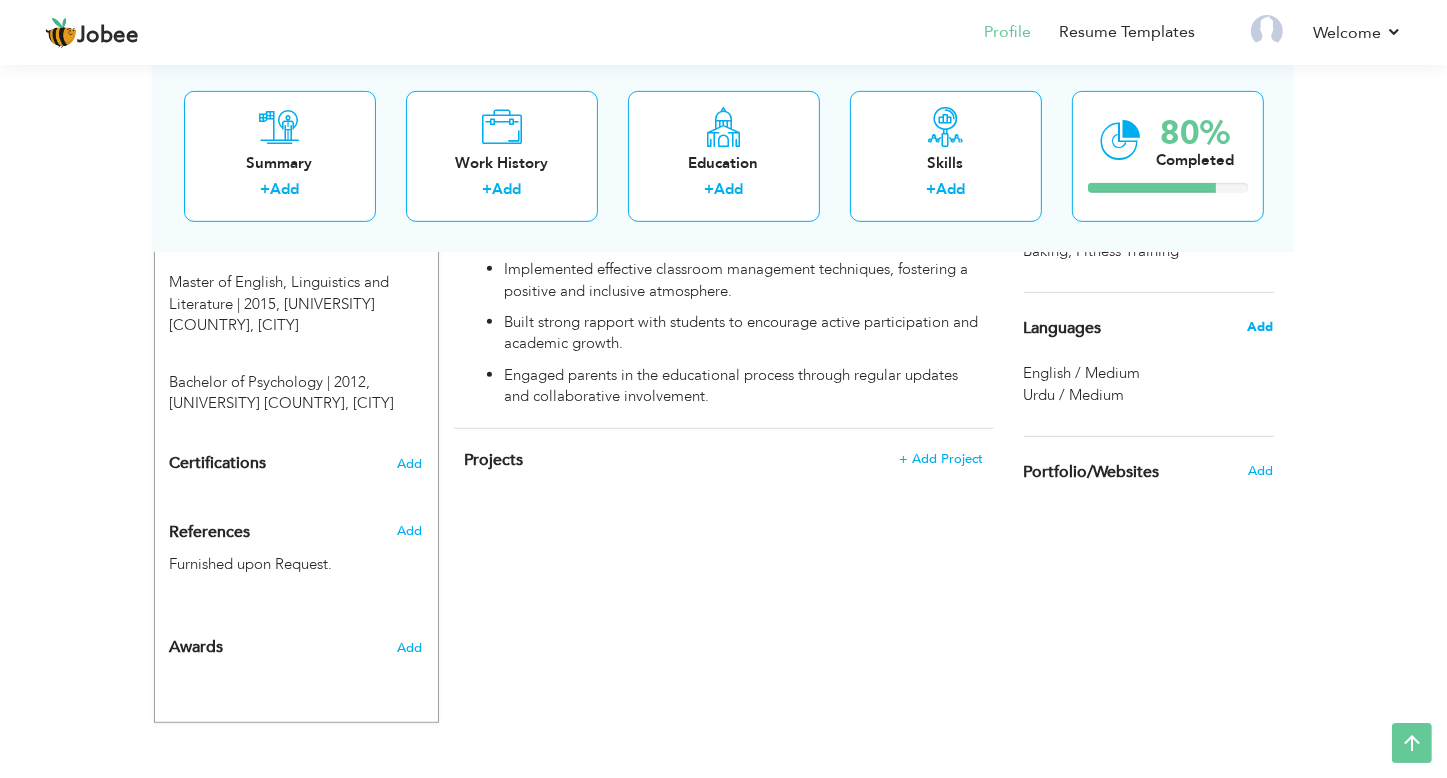 click on "Add" at bounding box center (1260, 327) 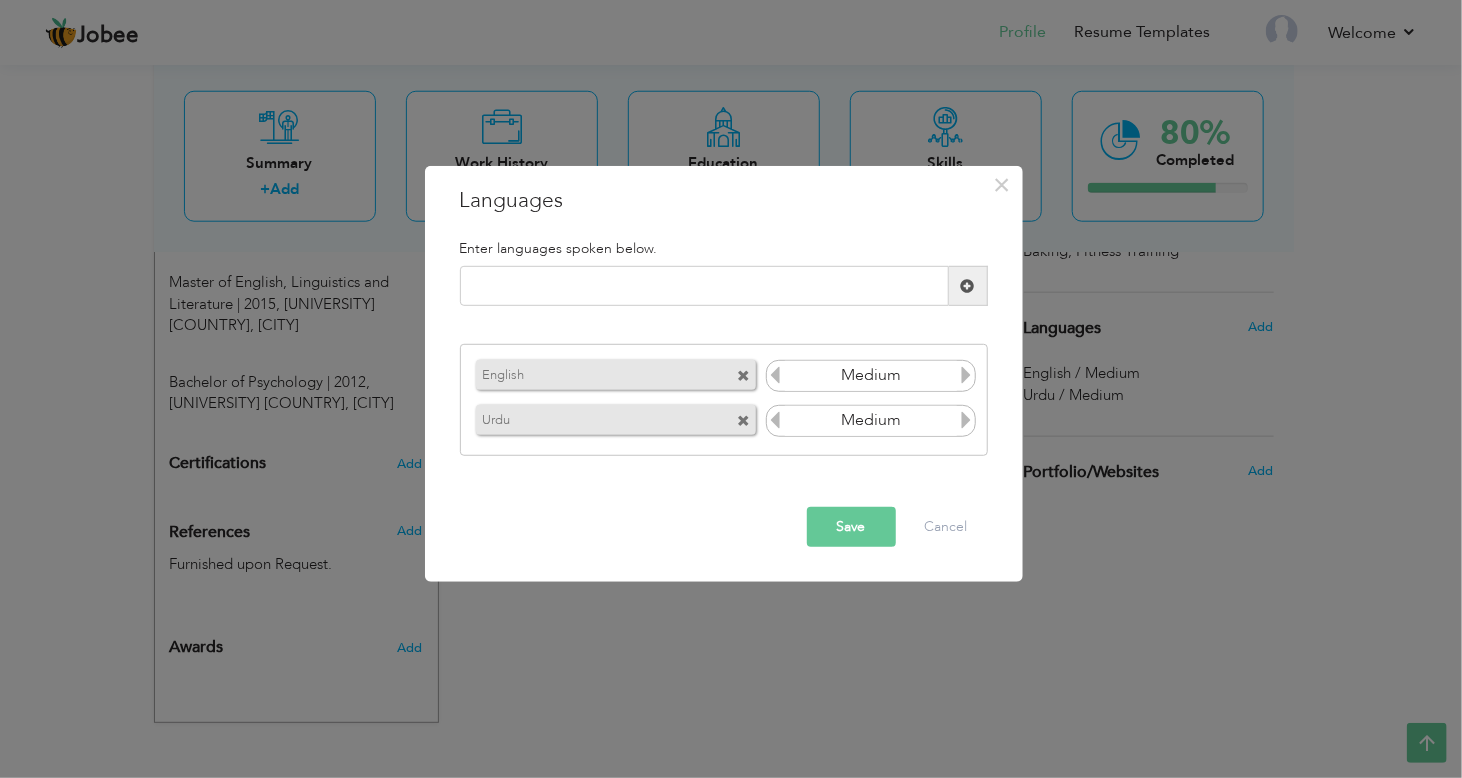 click at bounding box center [966, 375] 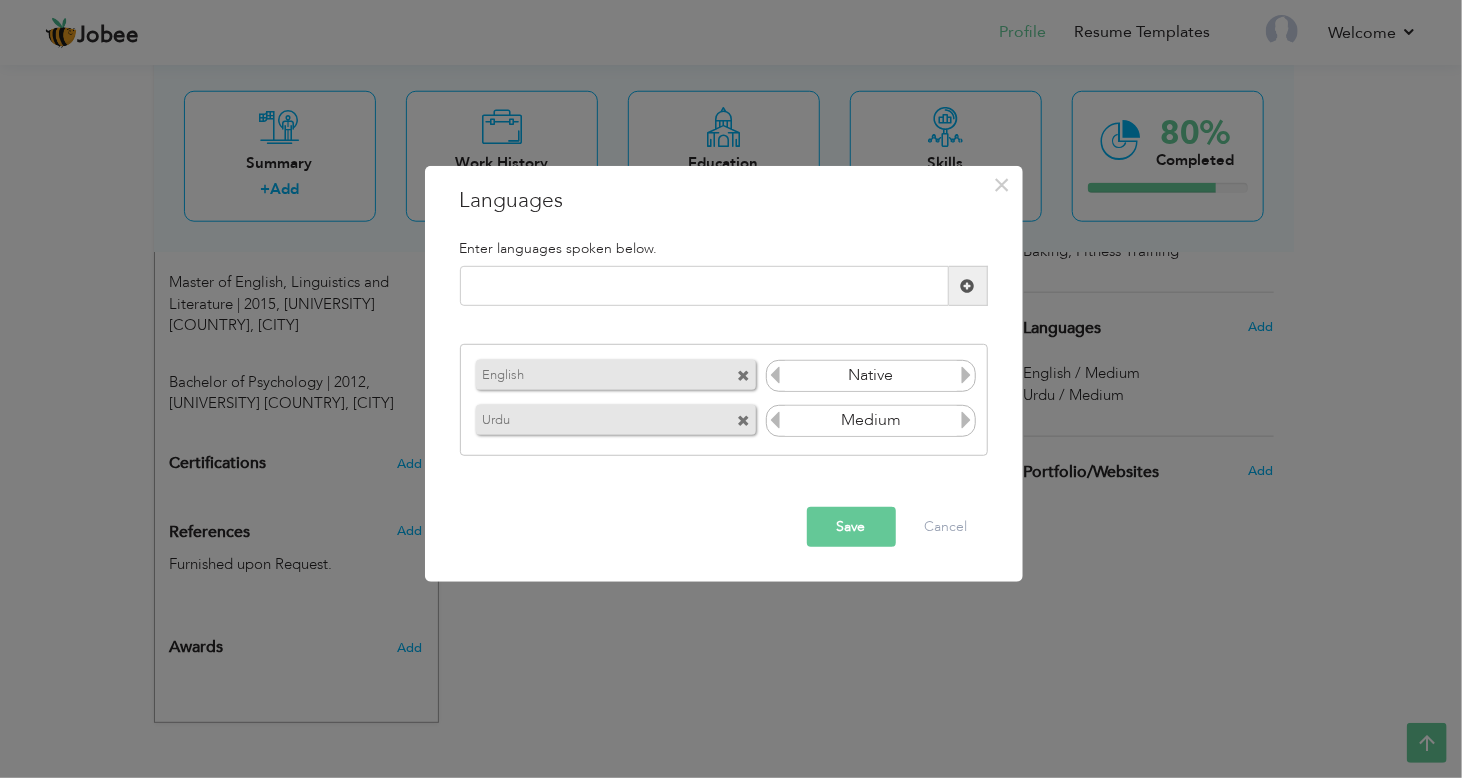 click at bounding box center [966, 420] 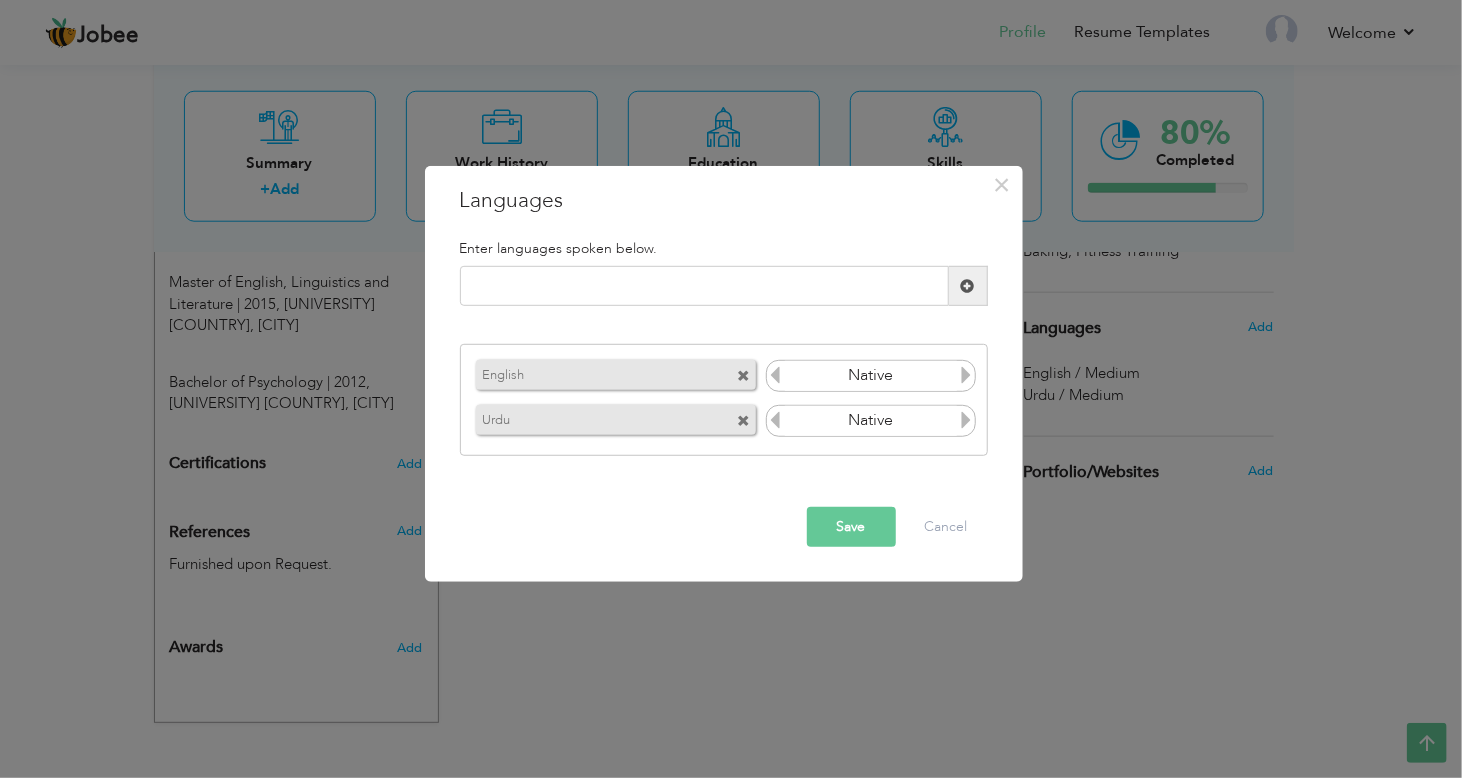 click on "Save" at bounding box center [851, 527] 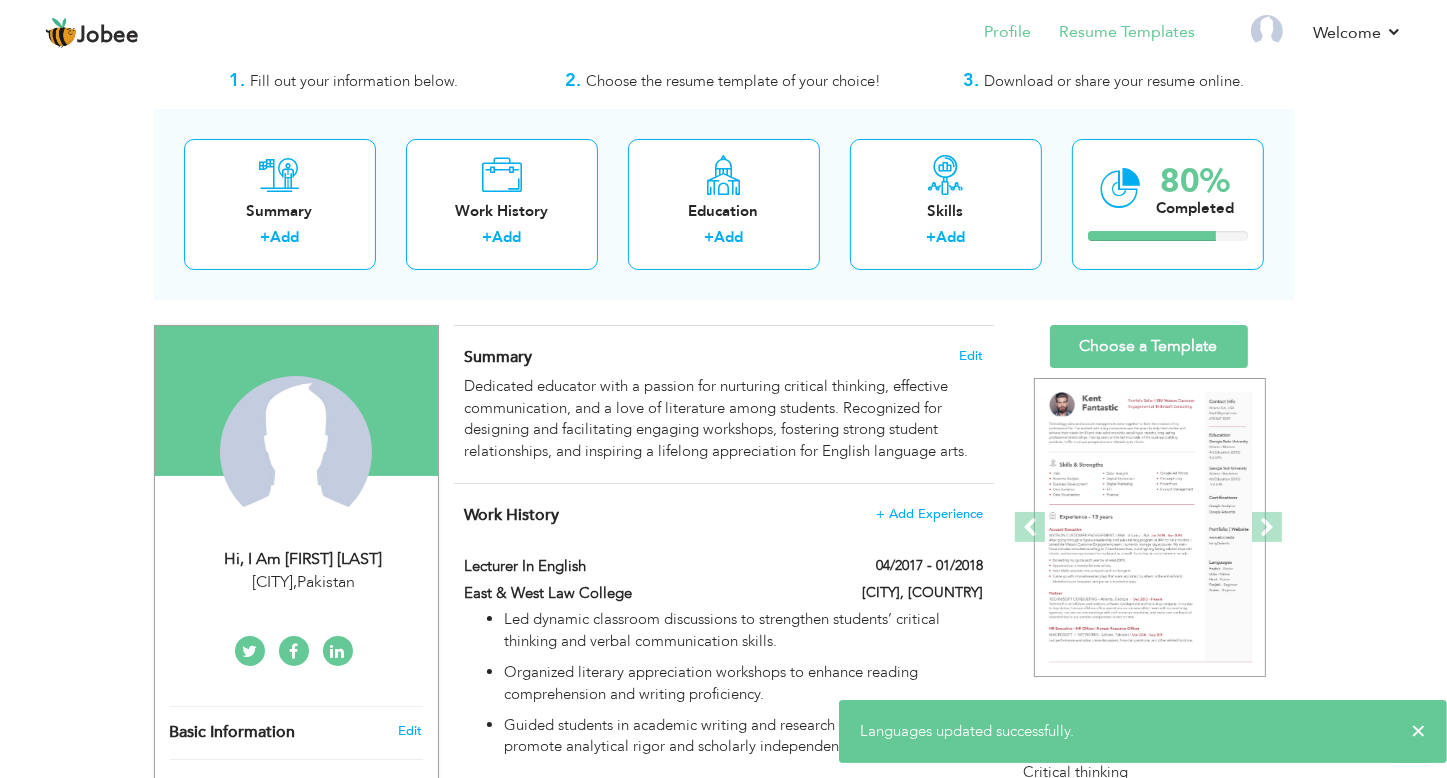 scroll, scrollTop: 33, scrollLeft: 0, axis: vertical 